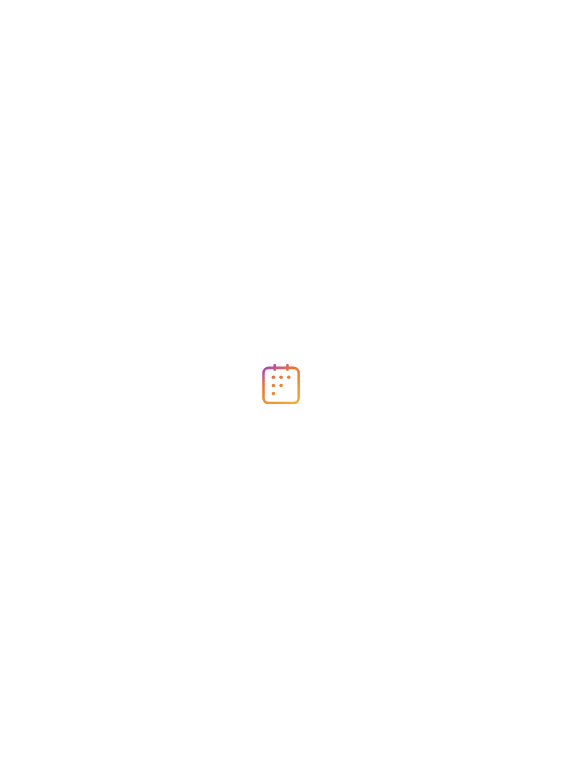 scroll, scrollTop: 0, scrollLeft: 0, axis: both 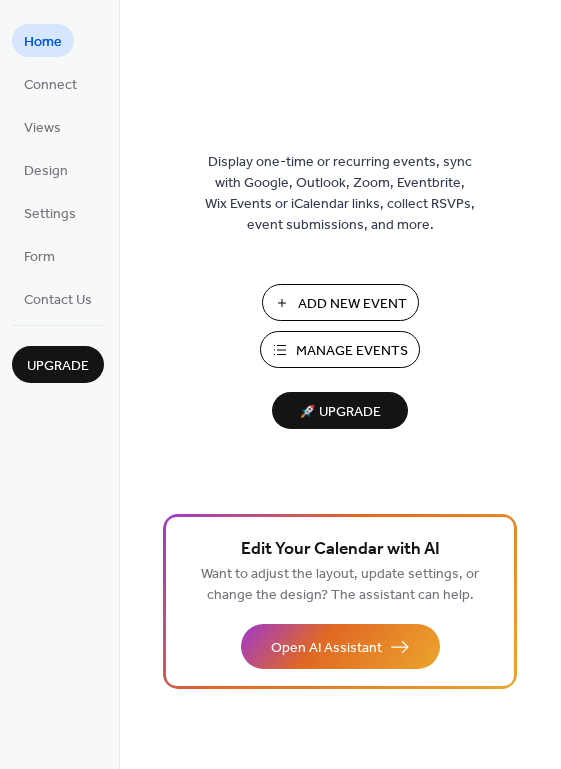click on "Add New Event" at bounding box center (352, 304) 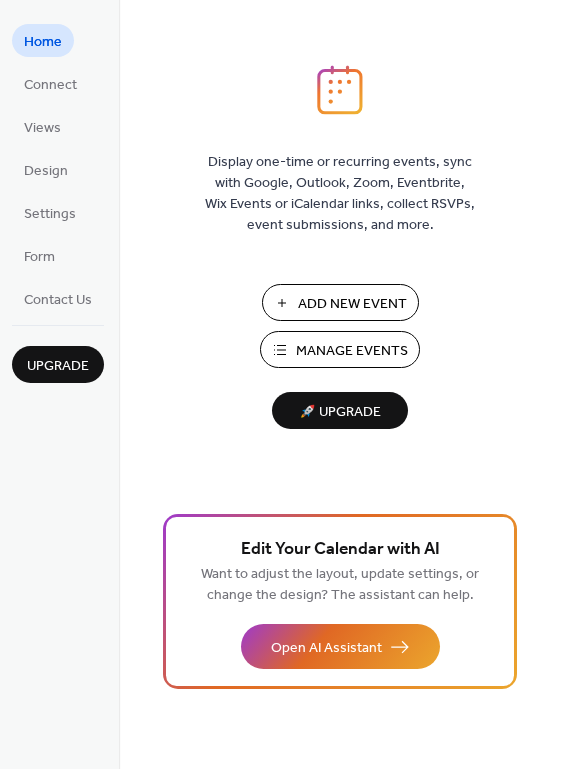 click on "Manage Events" at bounding box center [352, 351] 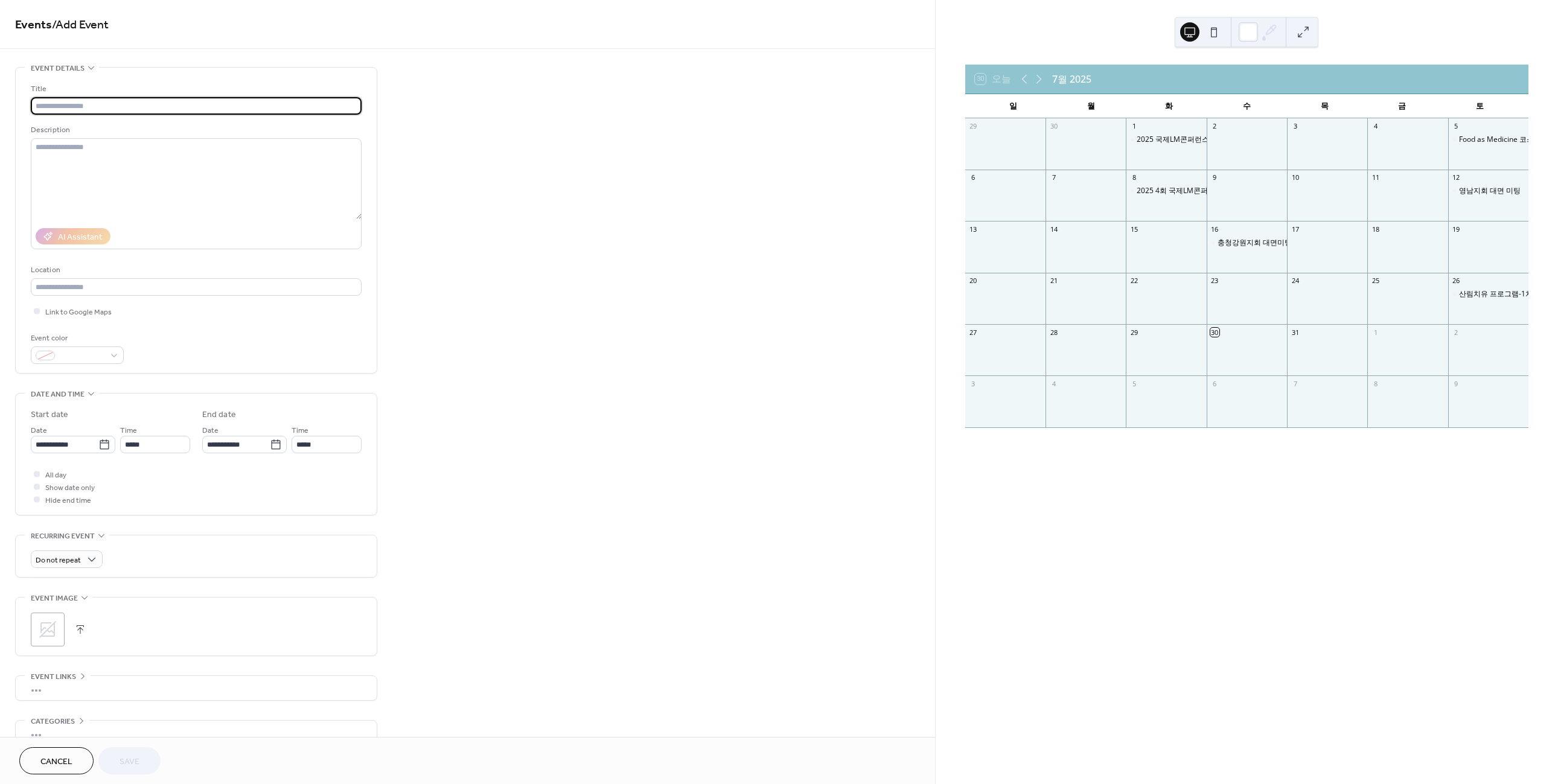 scroll, scrollTop: 0, scrollLeft: 0, axis: both 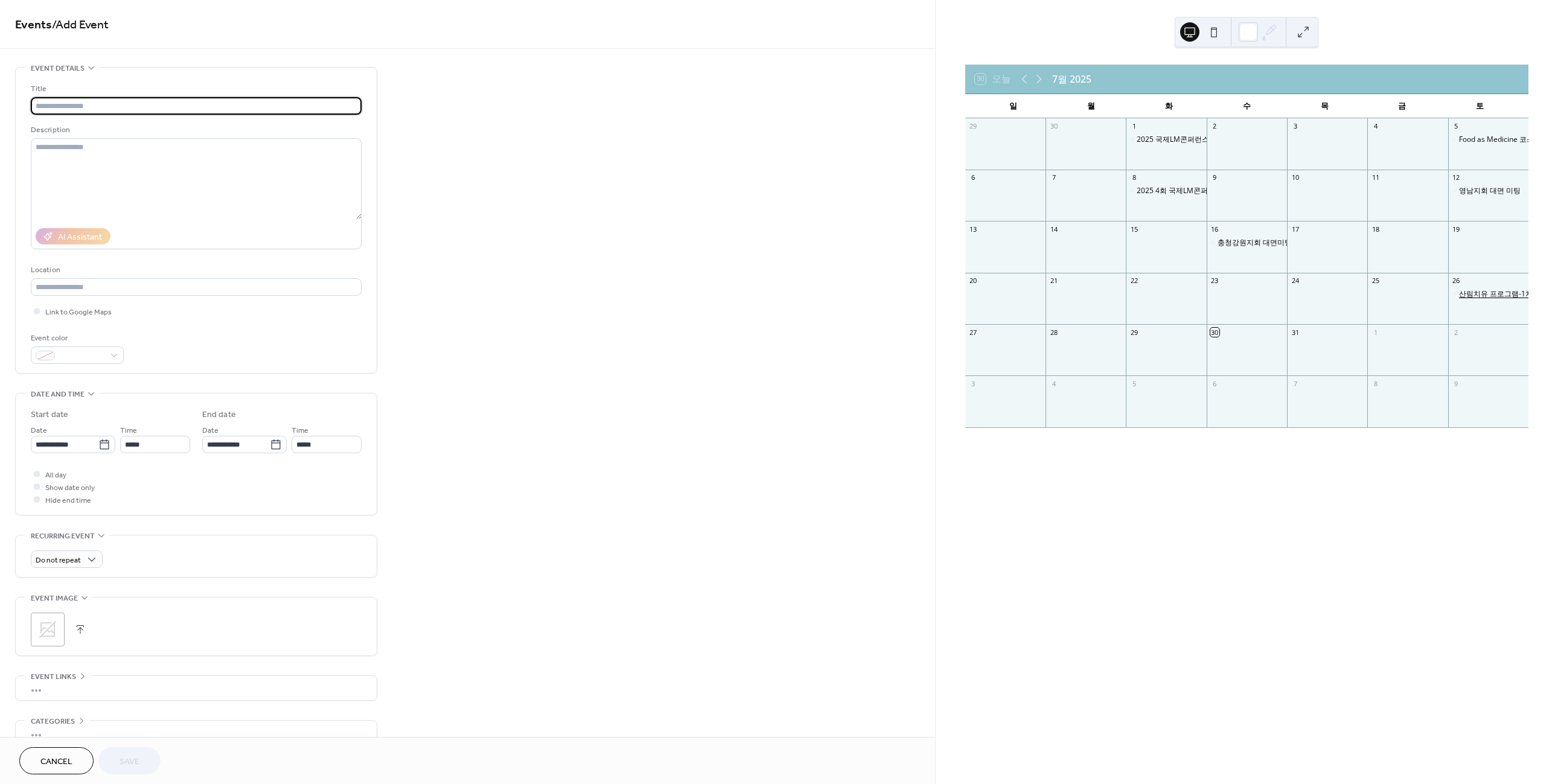 click on "산림치유 프로그램-1차" at bounding box center (1496, 294) 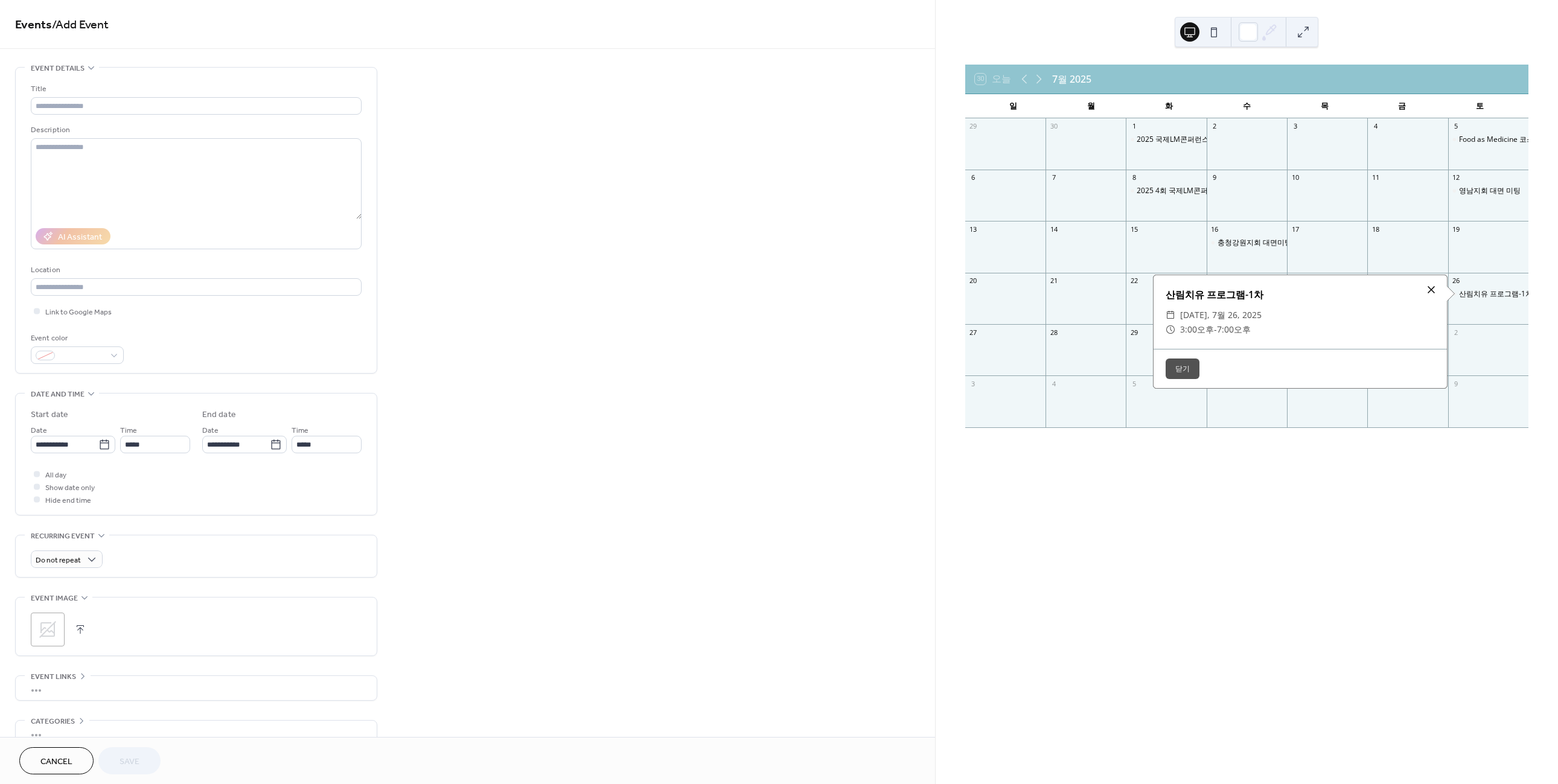 click at bounding box center (1431, 290) 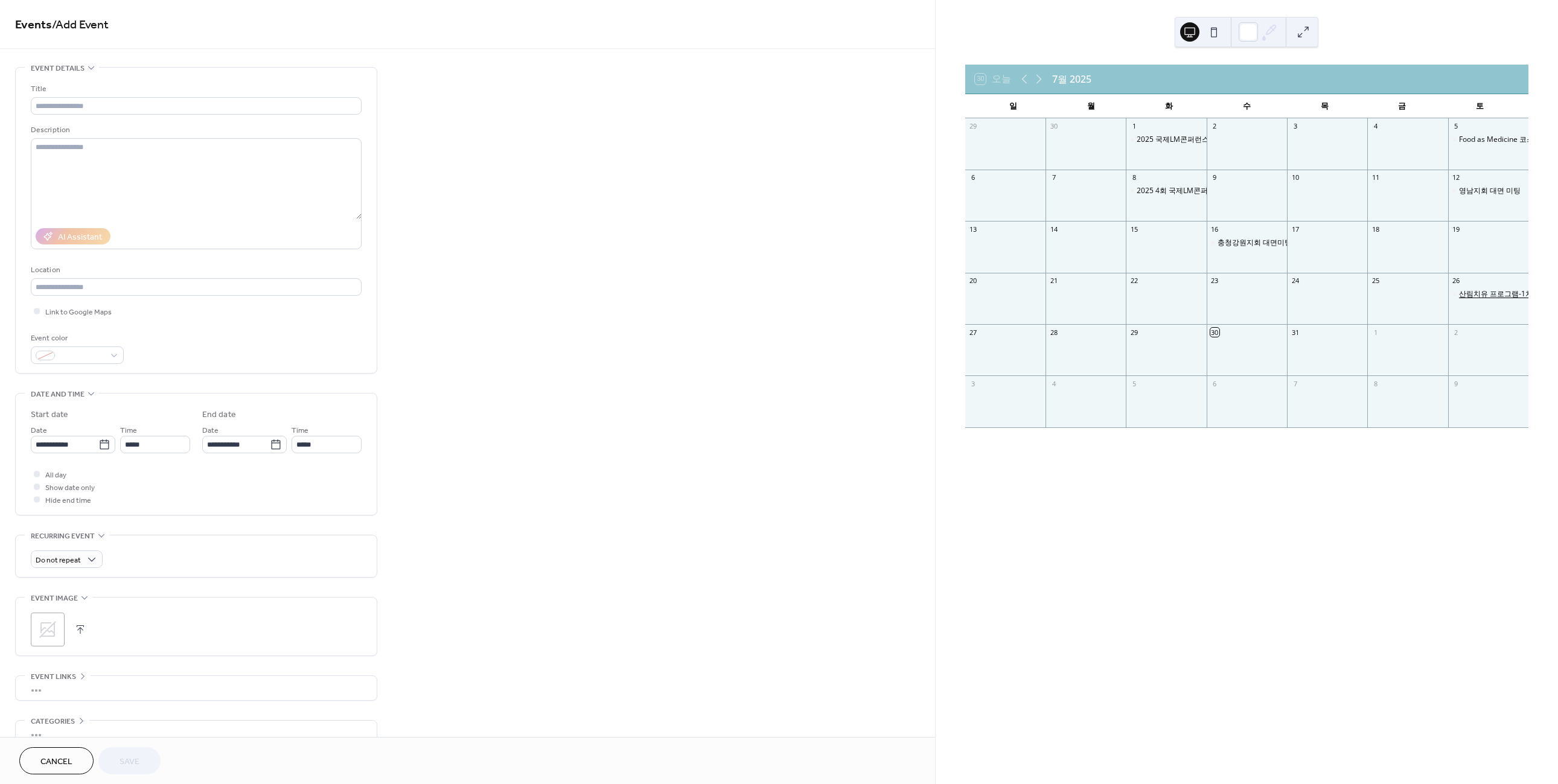 click on "산림치유 프로그램-1차" at bounding box center (1496, 294) 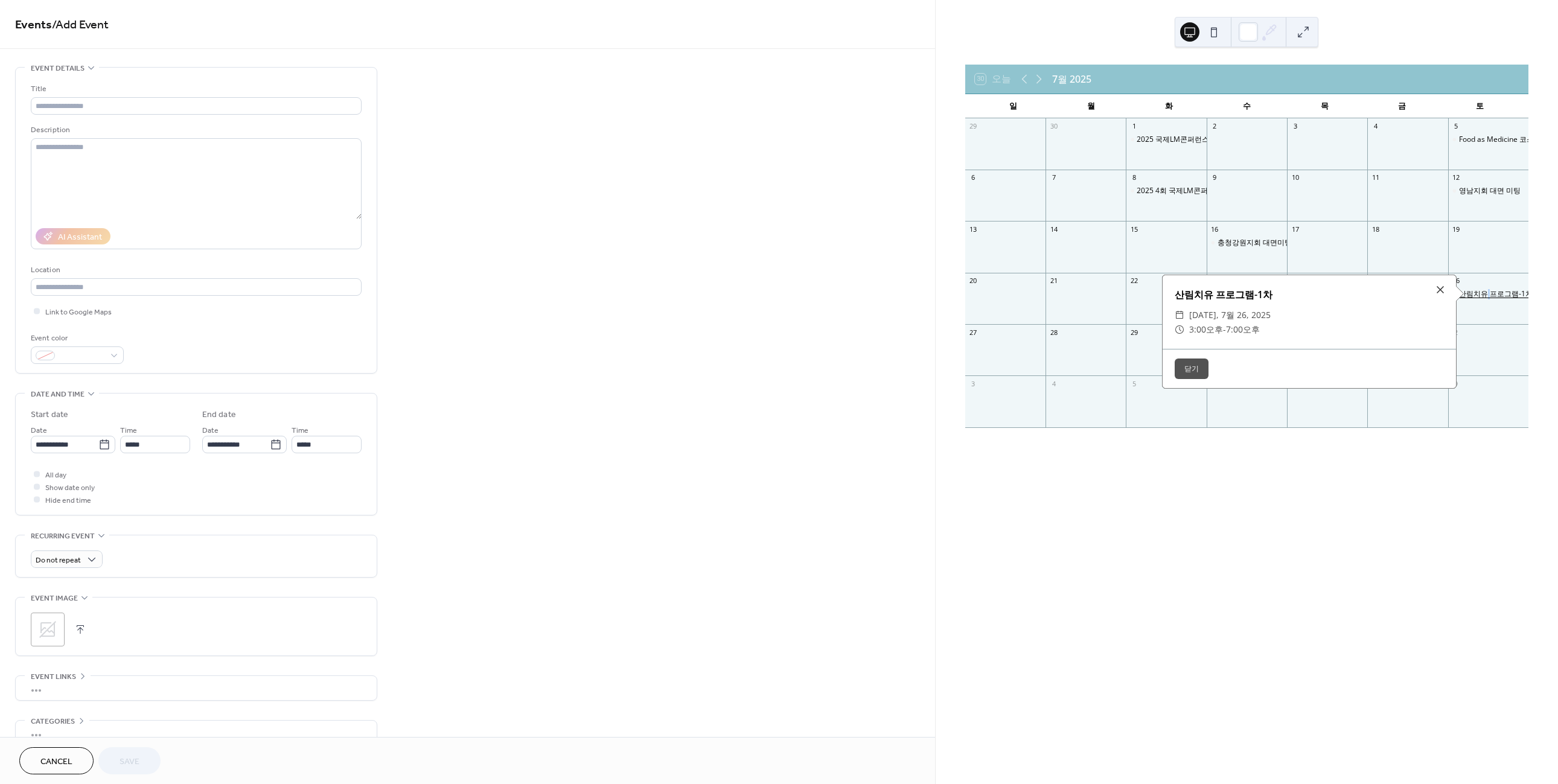 click on "산림치유 프로그램-1차" at bounding box center (1496, 294) 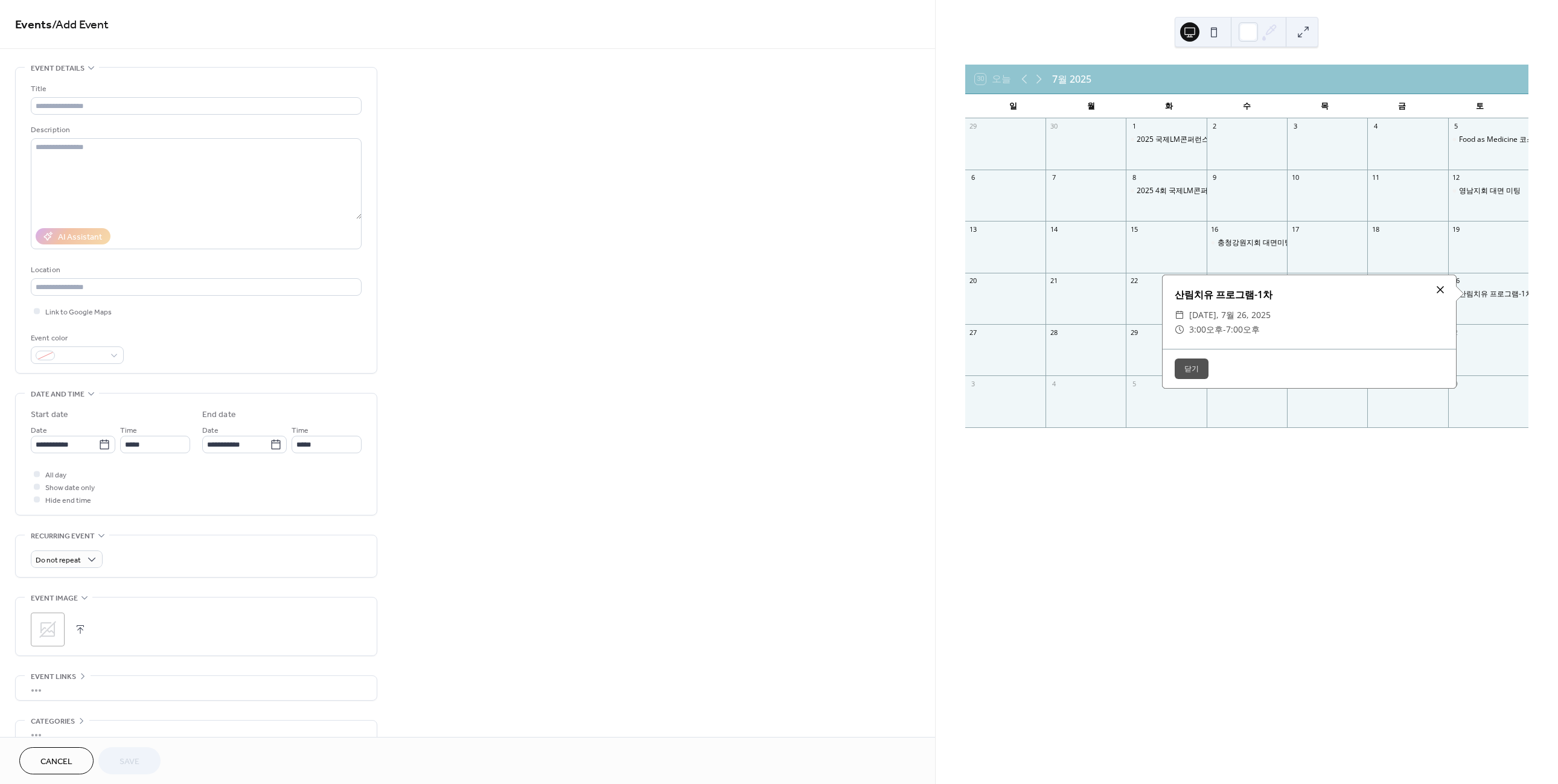 click at bounding box center (1440, 290) 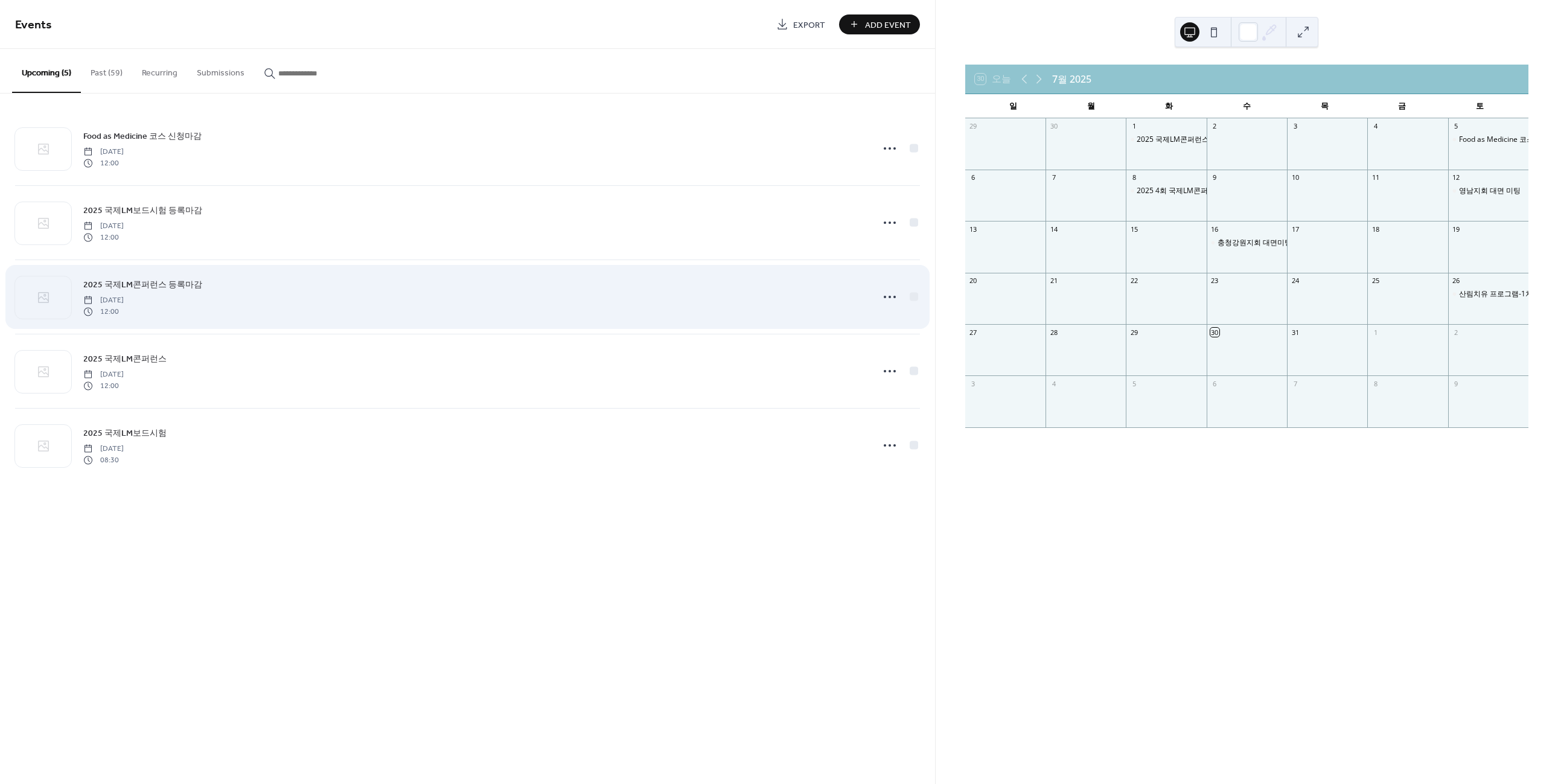 scroll, scrollTop: 0, scrollLeft: 0, axis: both 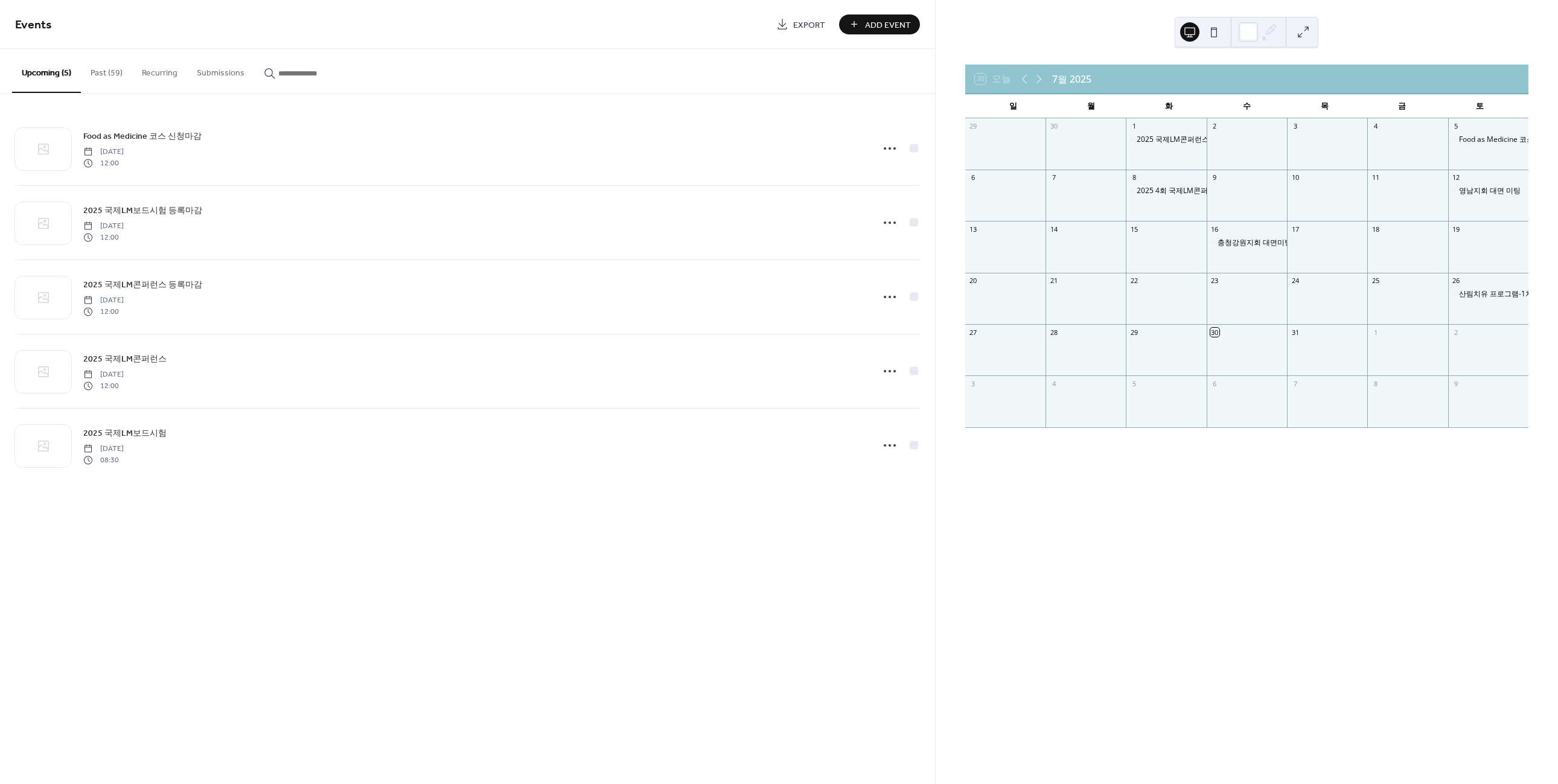 click on "Past (59)" at bounding box center [106, 70] 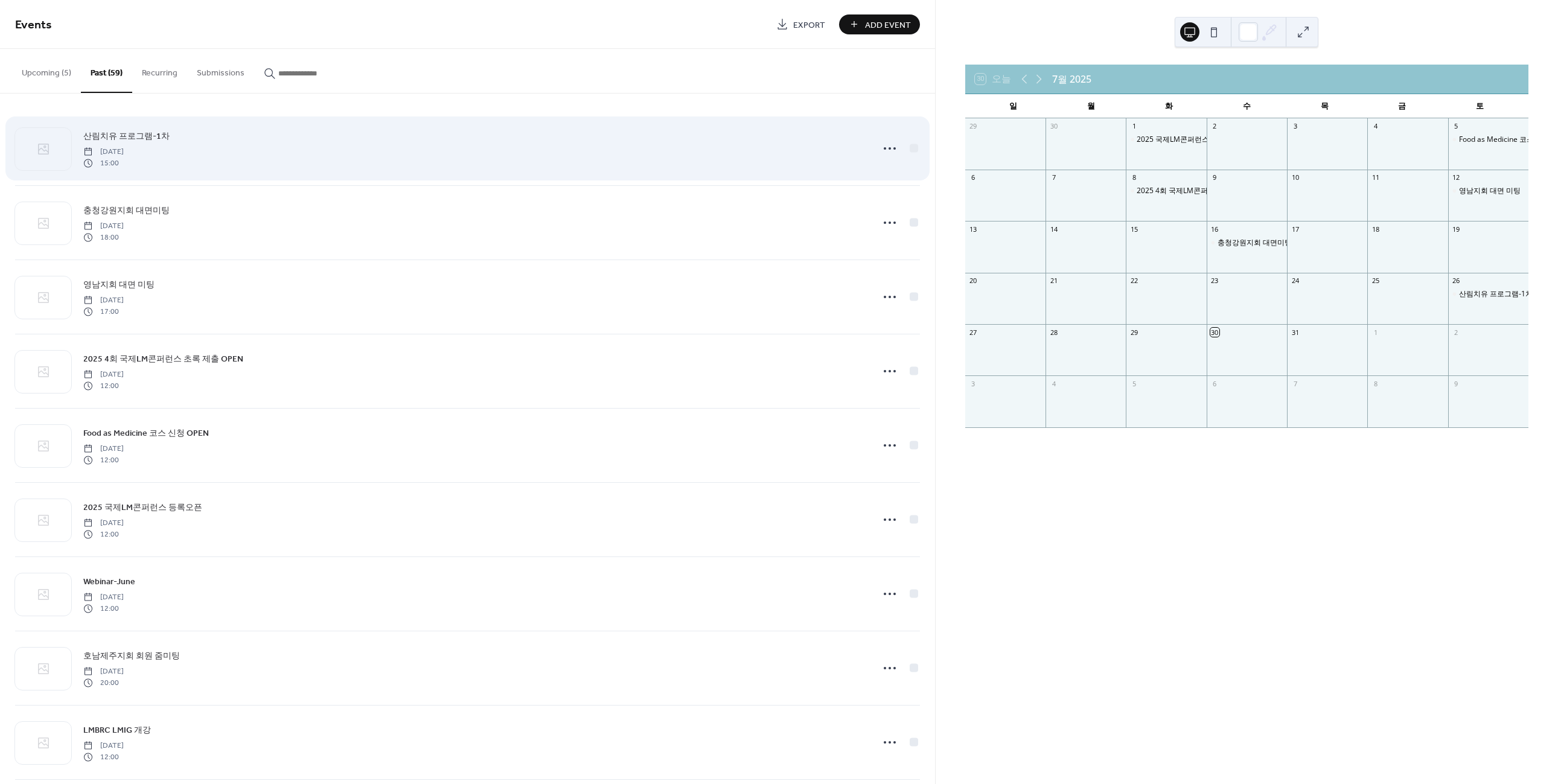 click on "산림치유 프로그램-1차" at bounding box center [126, 136] 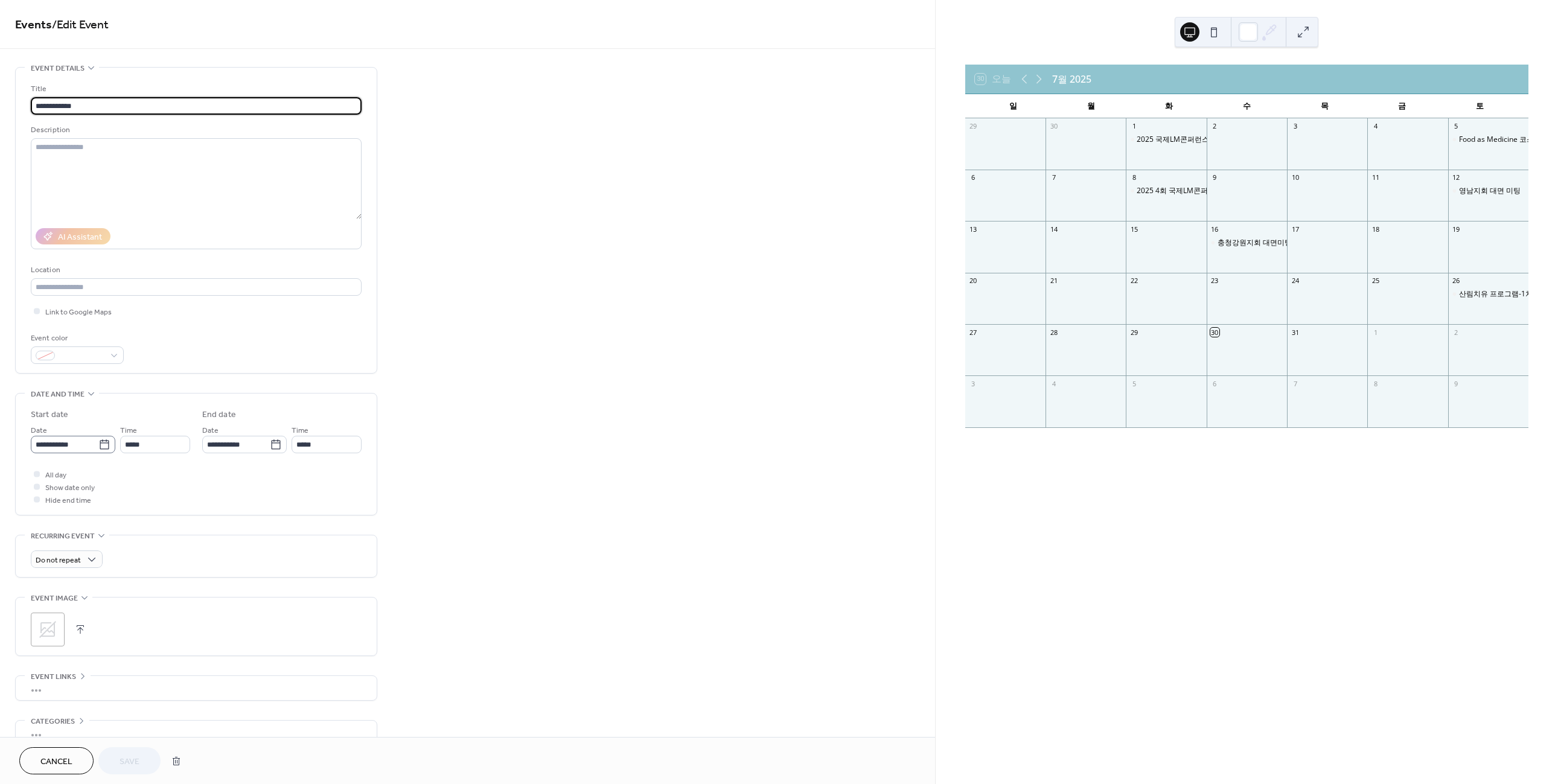 click 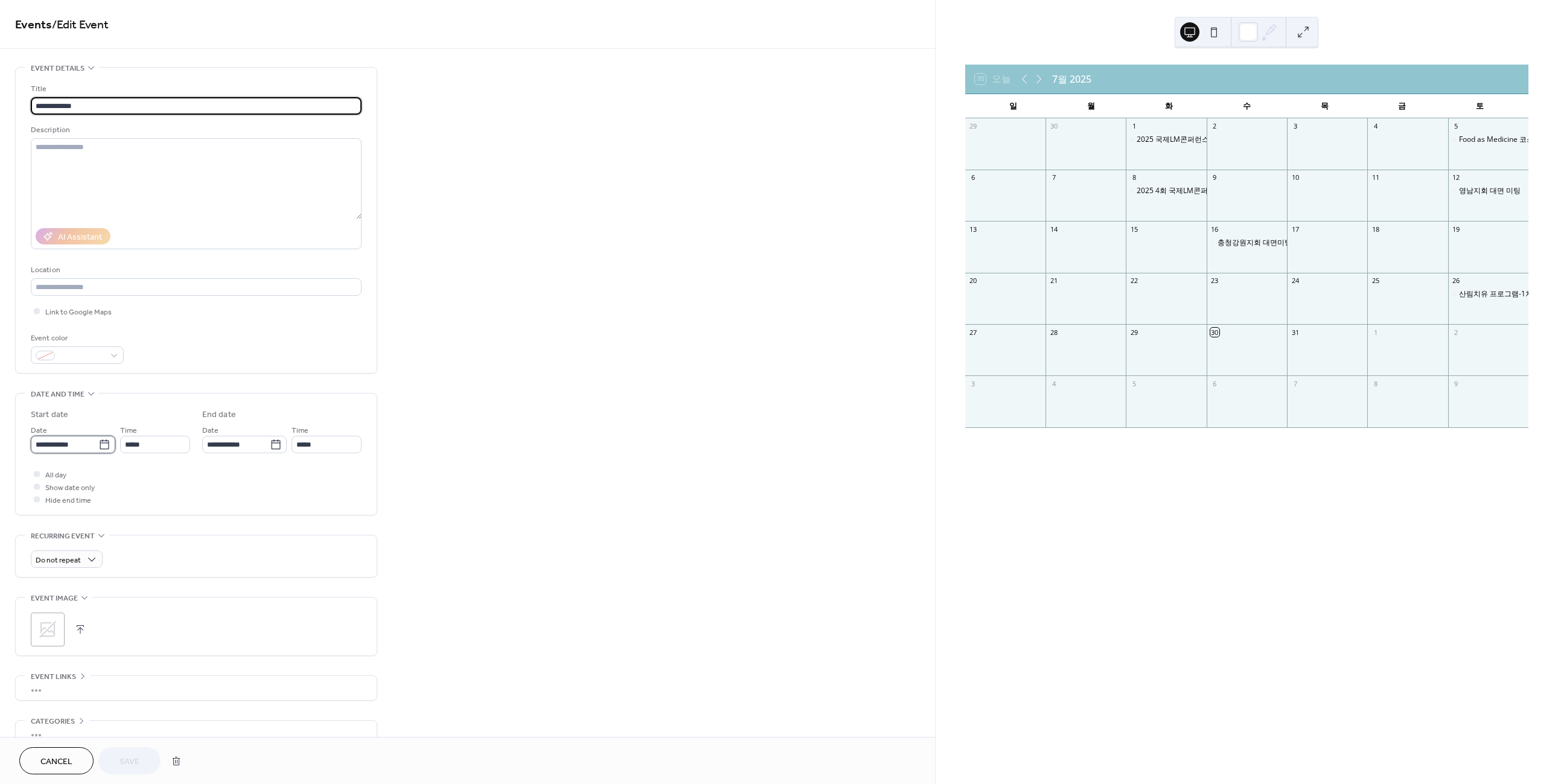 click on "**********" at bounding box center [65, 444] 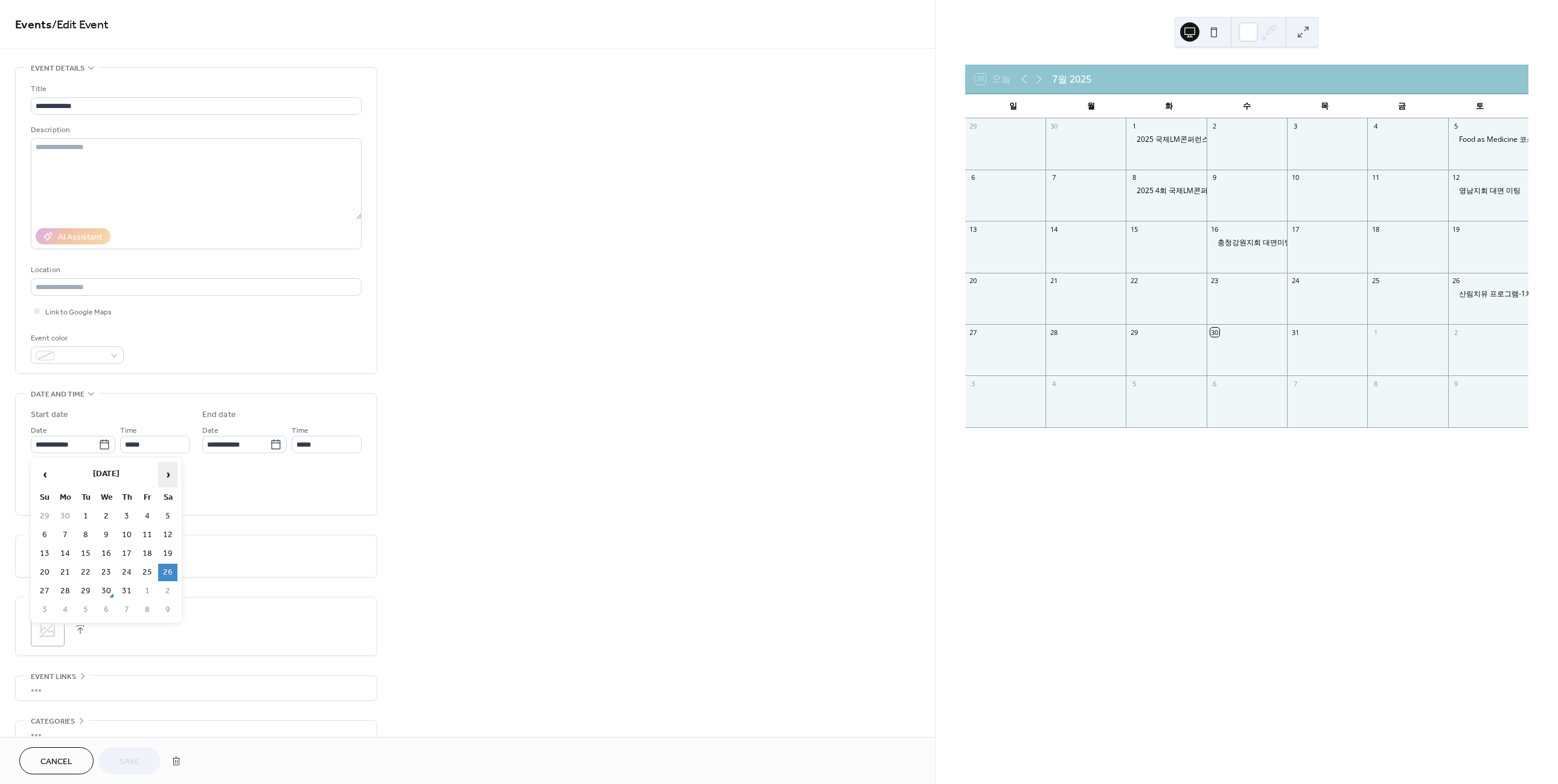 click on "›" at bounding box center (168, 474) 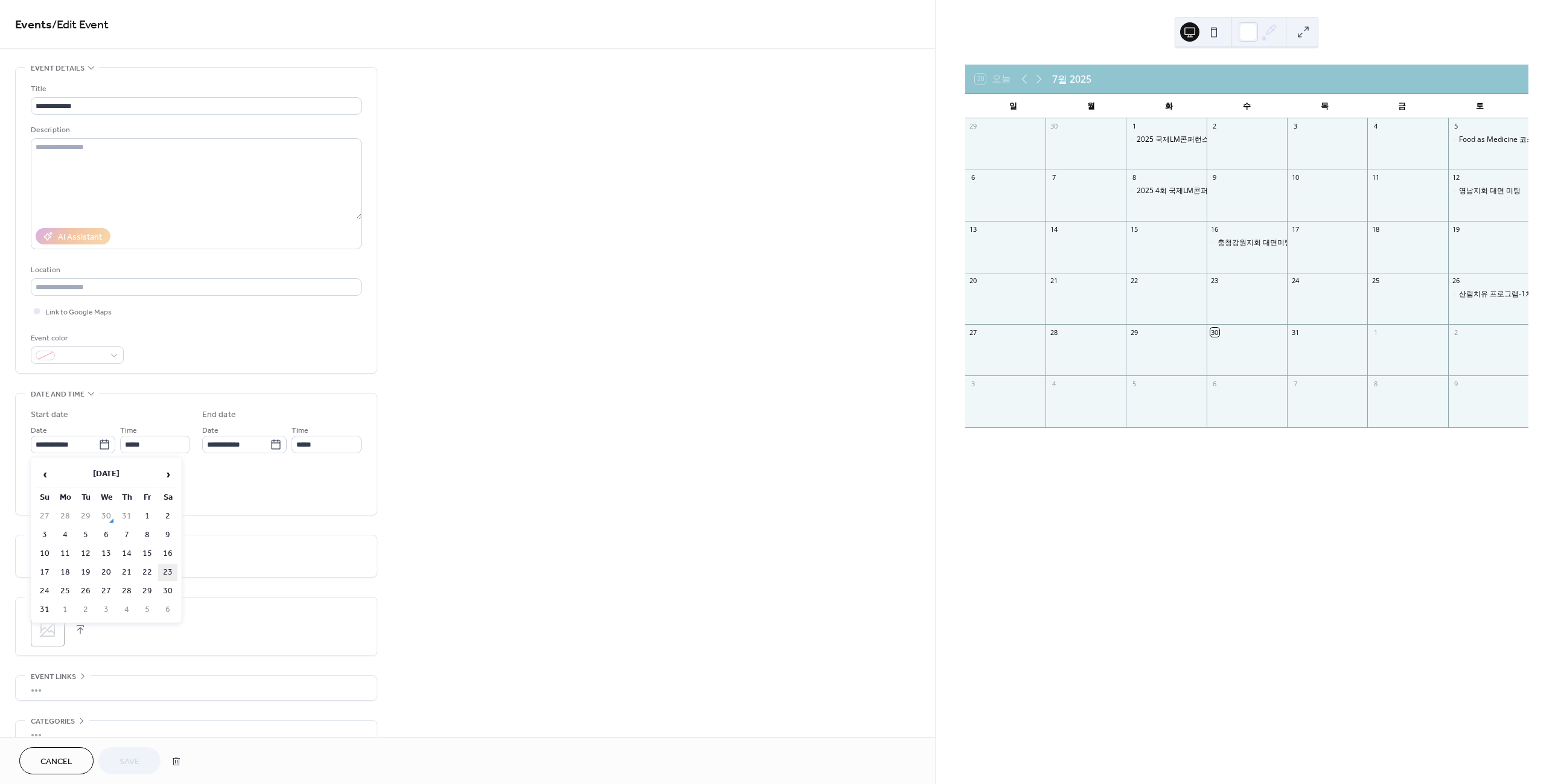 click on "23" at bounding box center [168, 572] 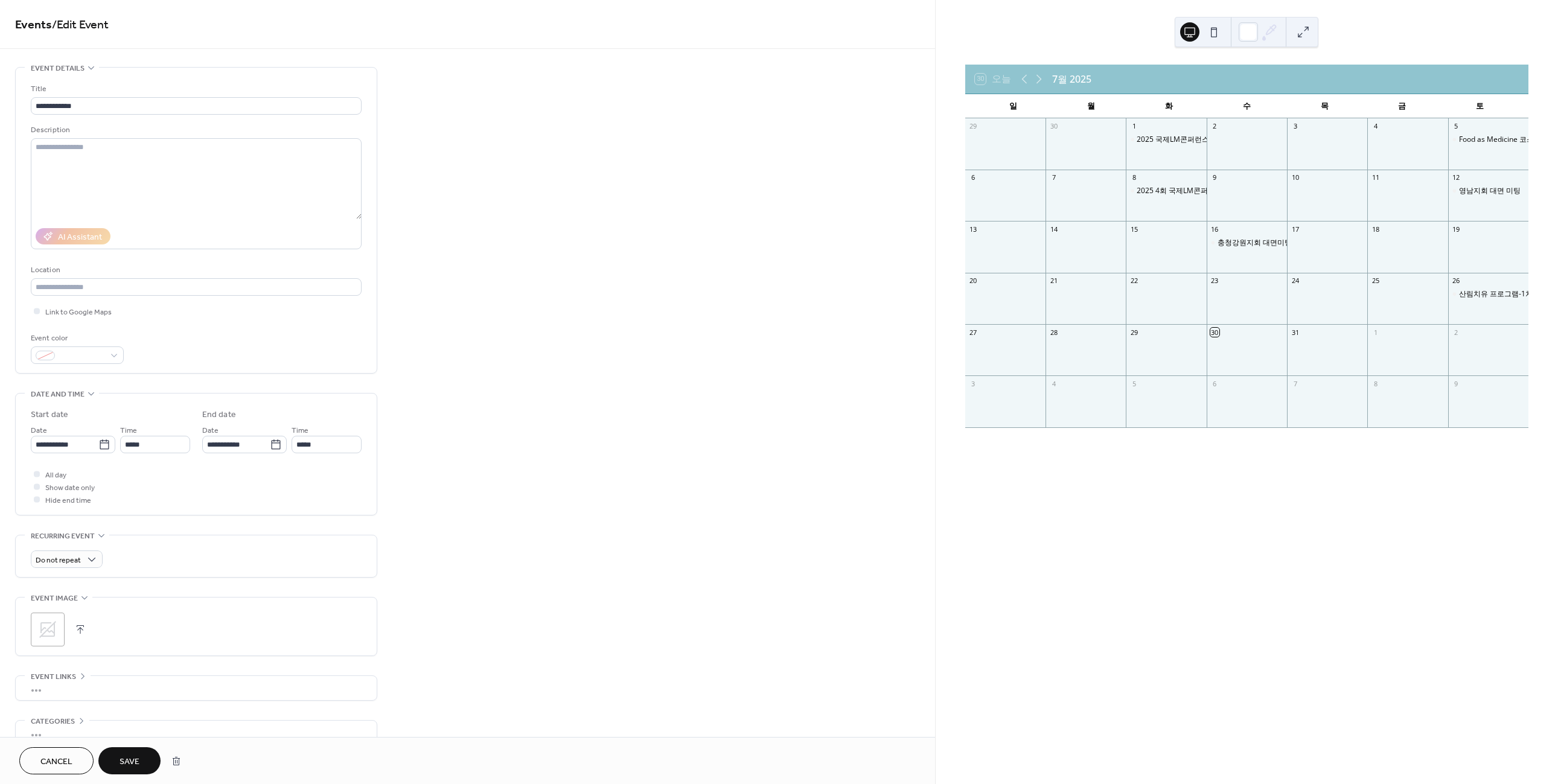 click on "Save" at bounding box center (129, 762) 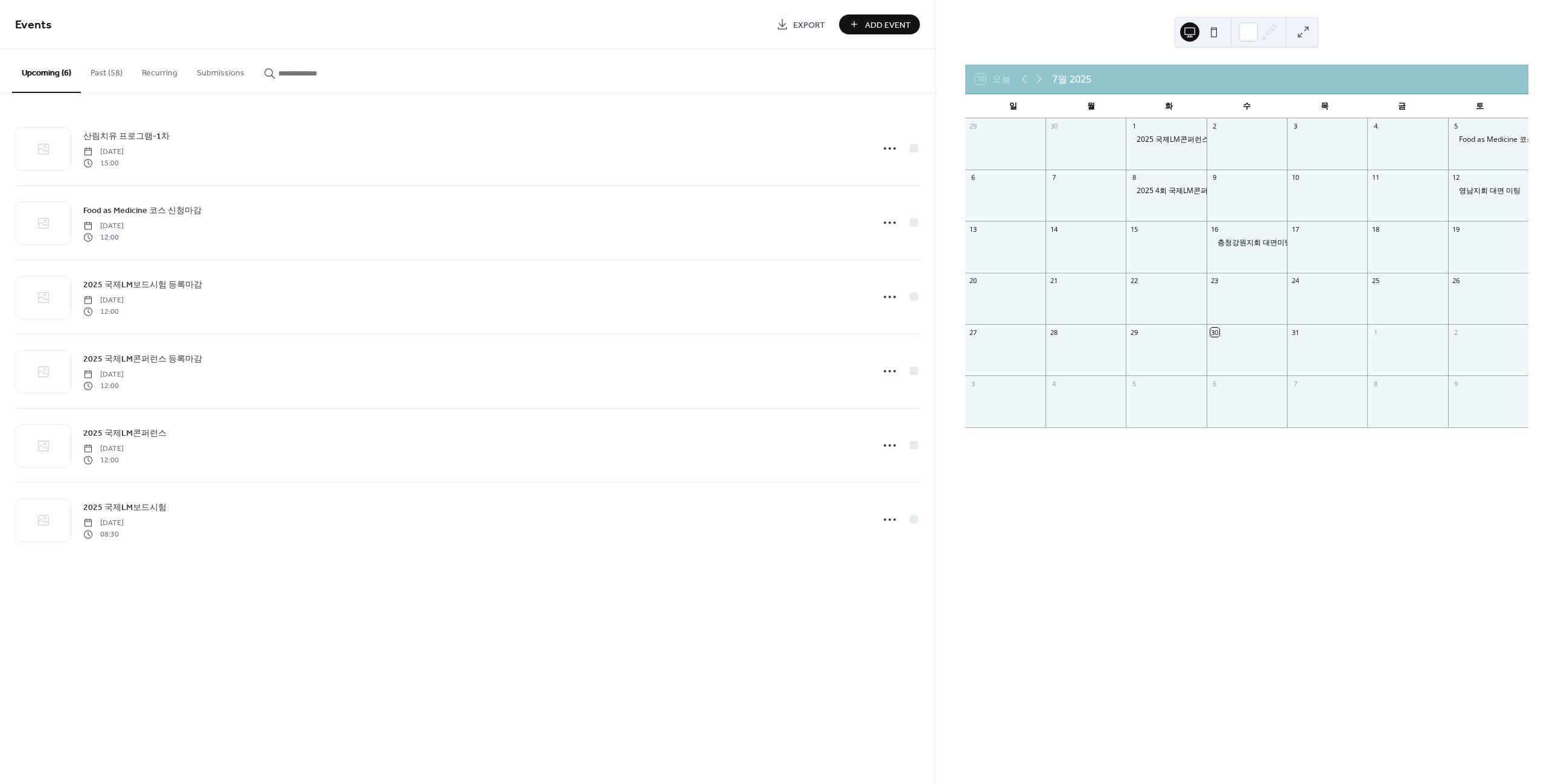 click on "Add Event" at bounding box center (888, 25) 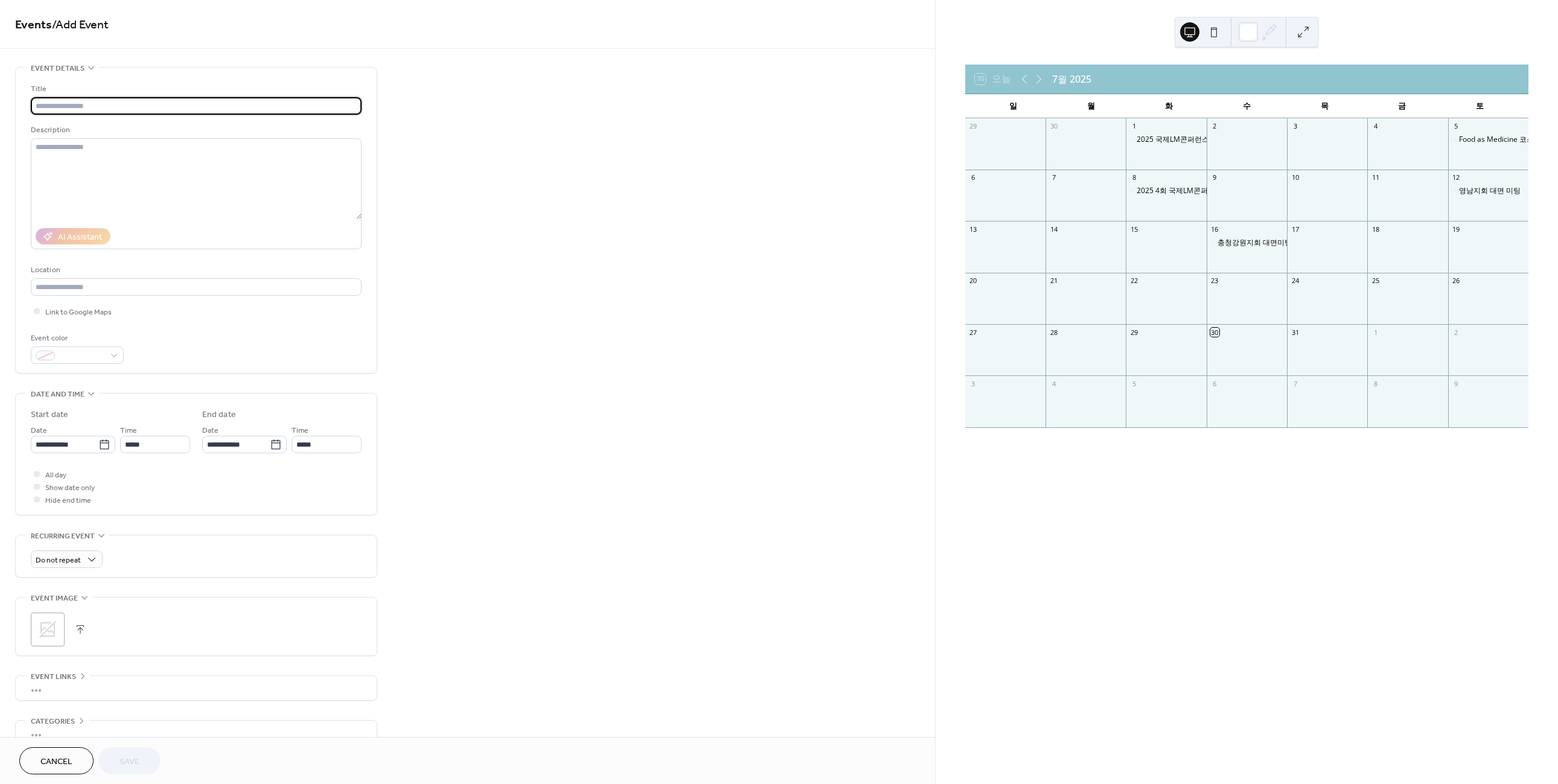 click at bounding box center (196, 106) 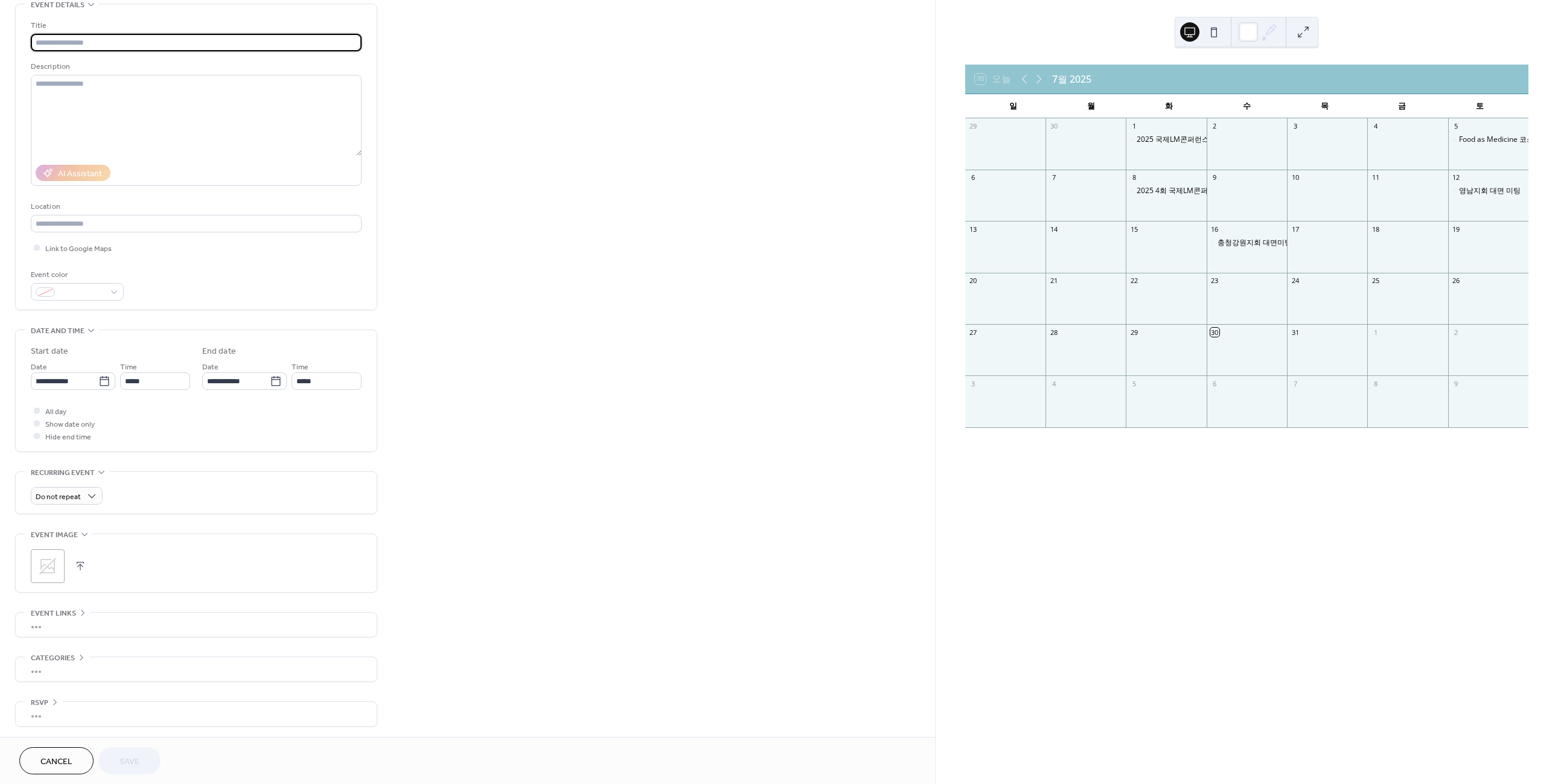 scroll, scrollTop: 69, scrollLeft: 0, axis: vertical 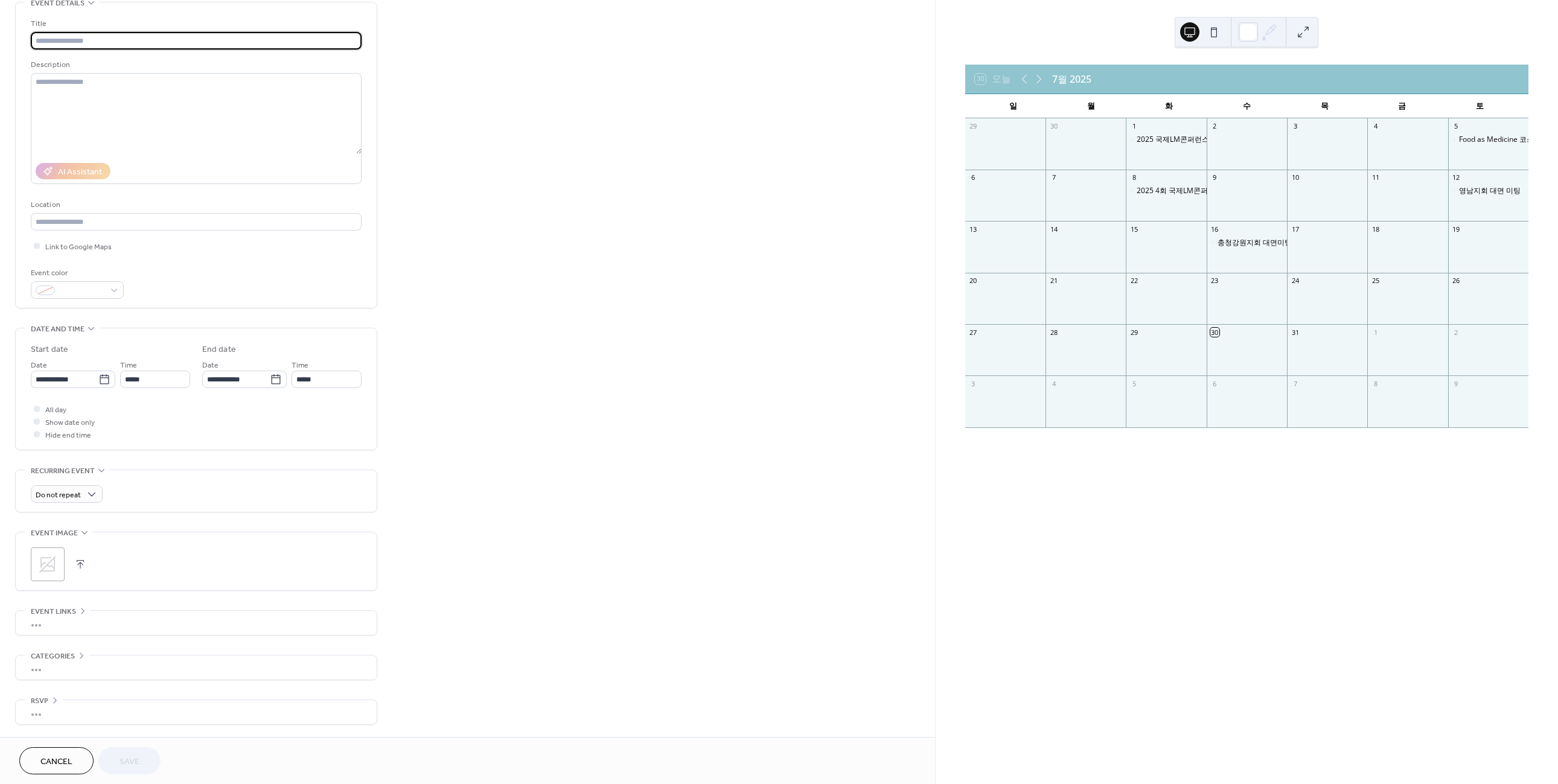 click at bounding box center [196, 40] 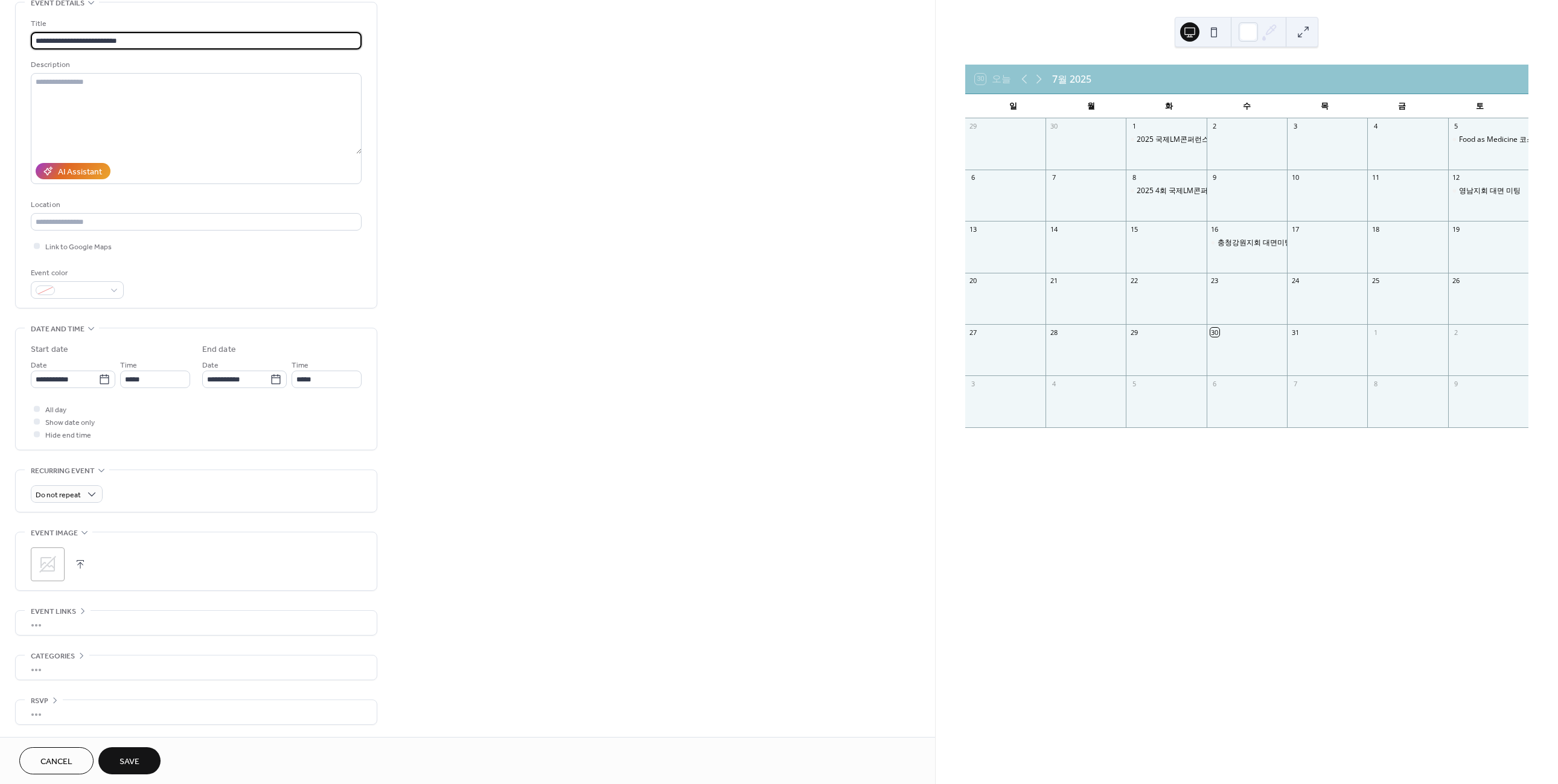 click on "**********" at bounding box center (196, 40) 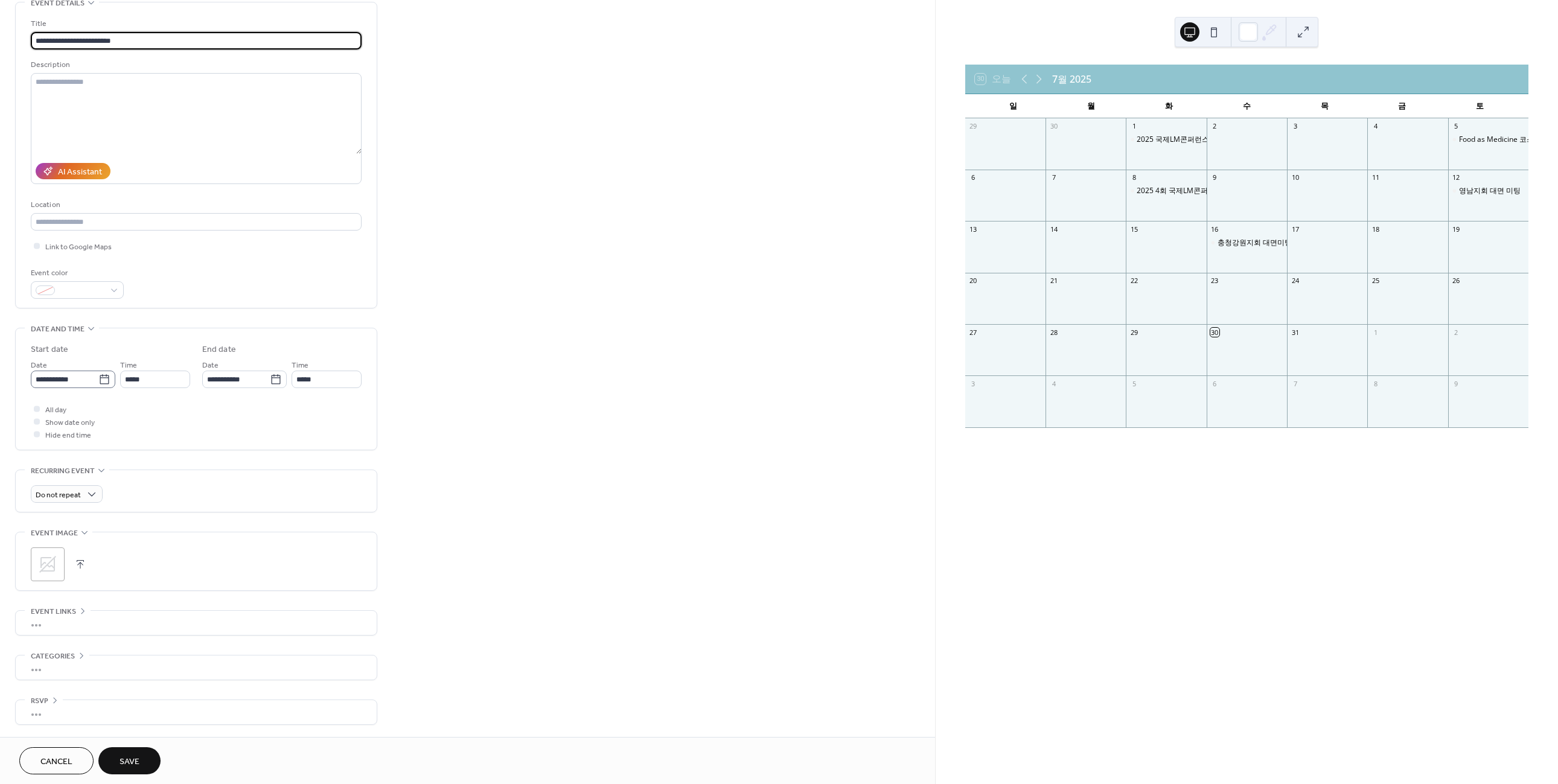 type on "**********" 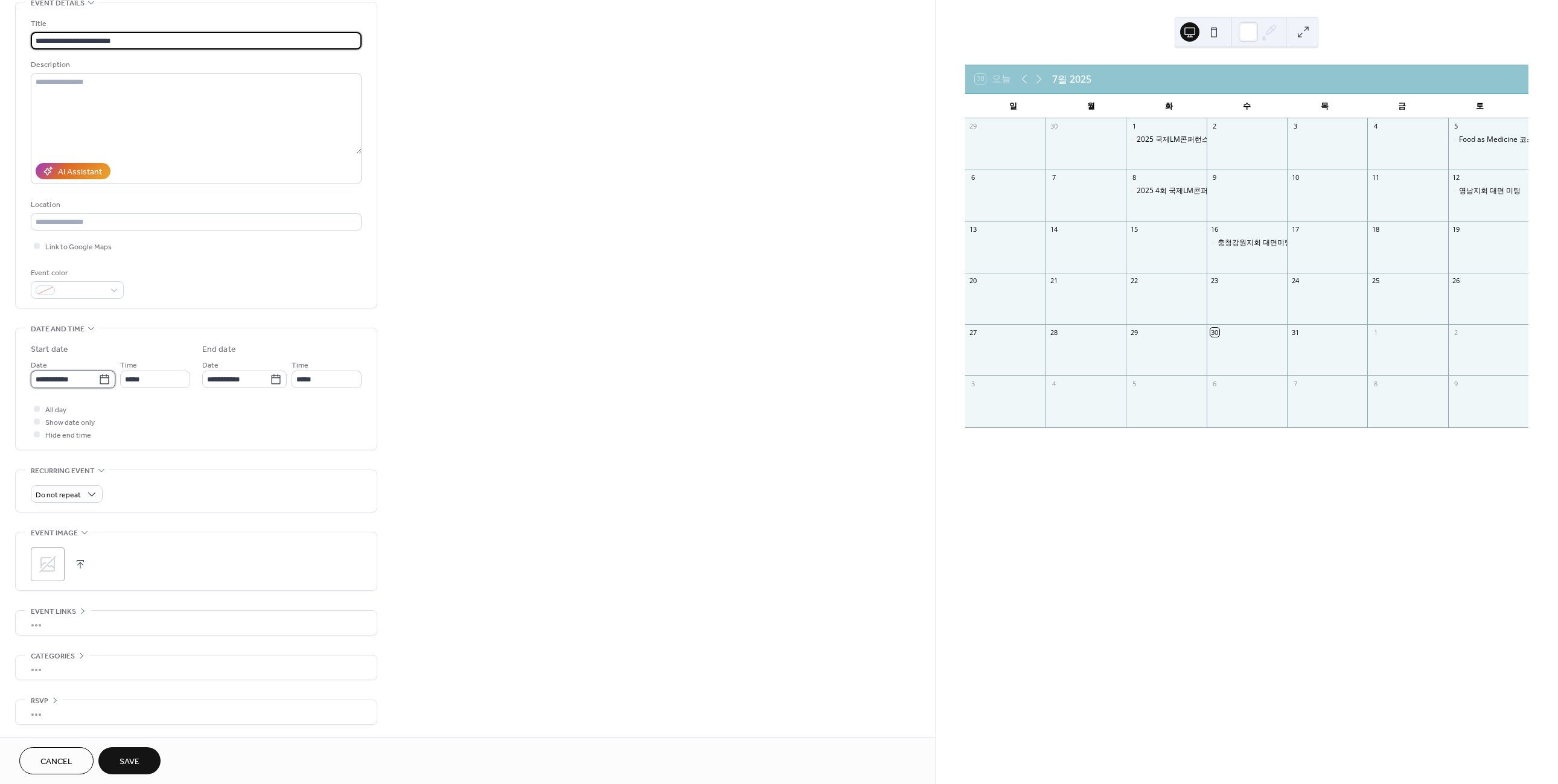 click on "**********" at bounding box center [65, 379] 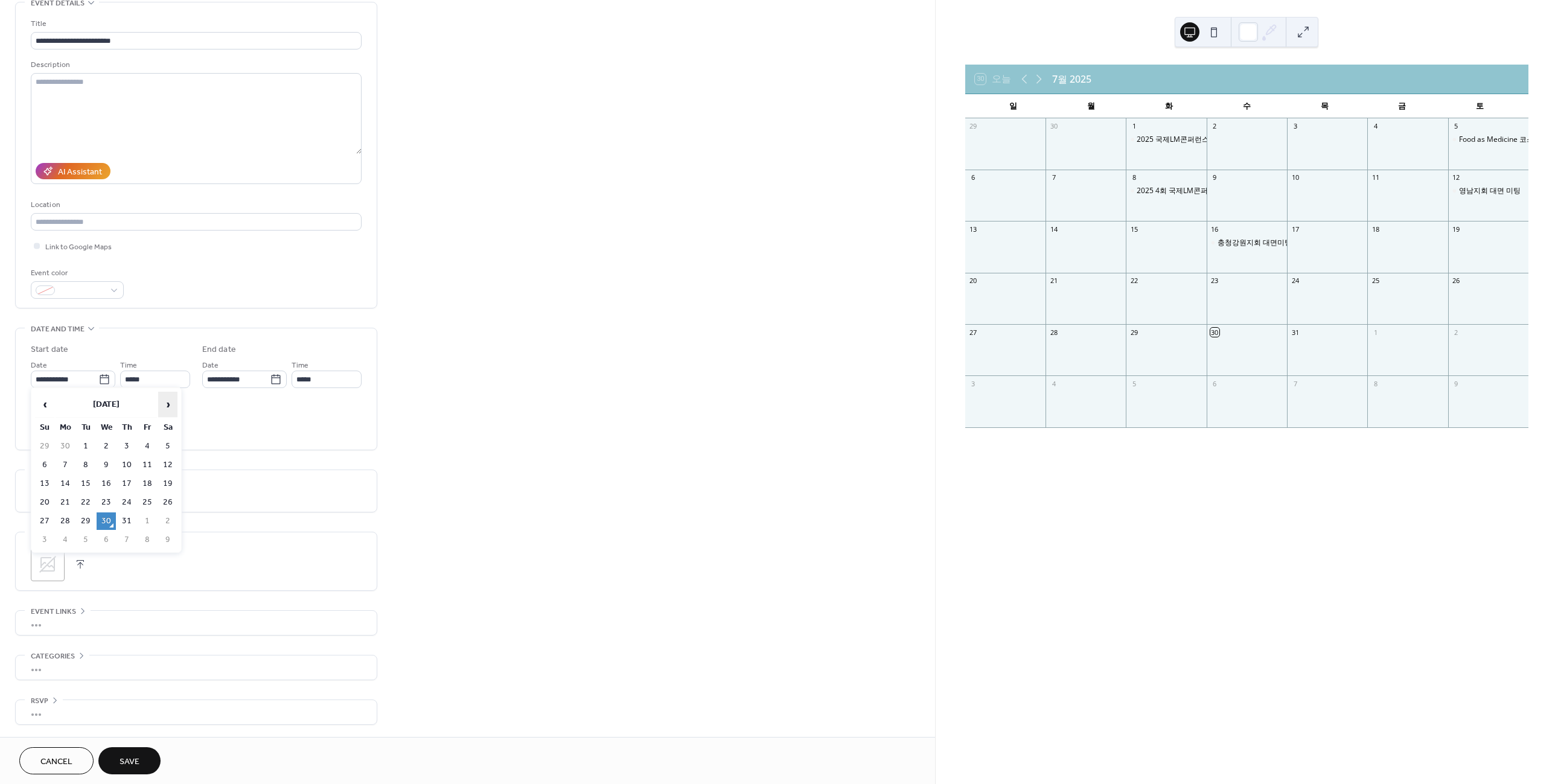 click on "›" at bounding box center [168, 404] 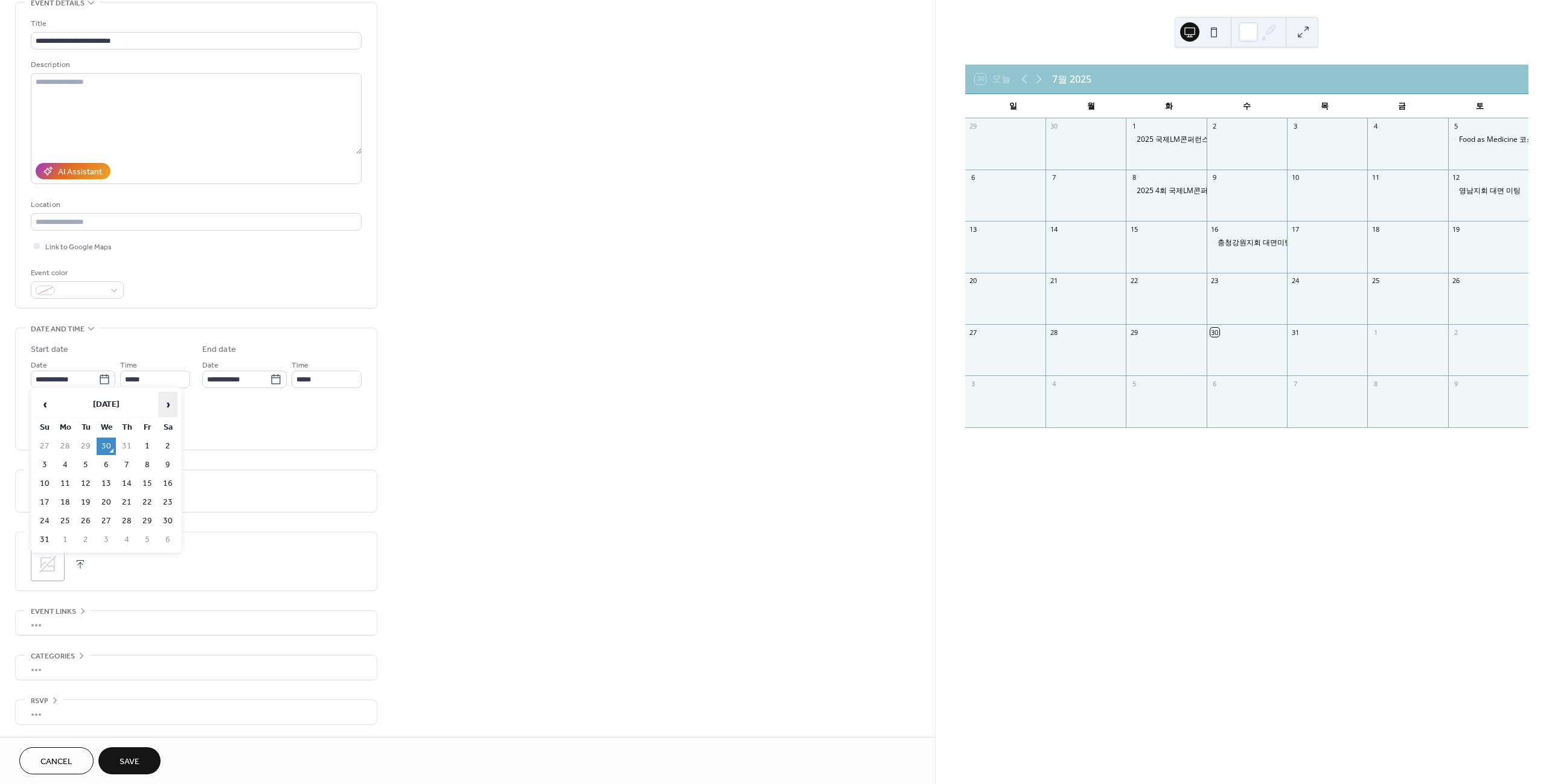 click on "›" at bounding box center [168, 404] 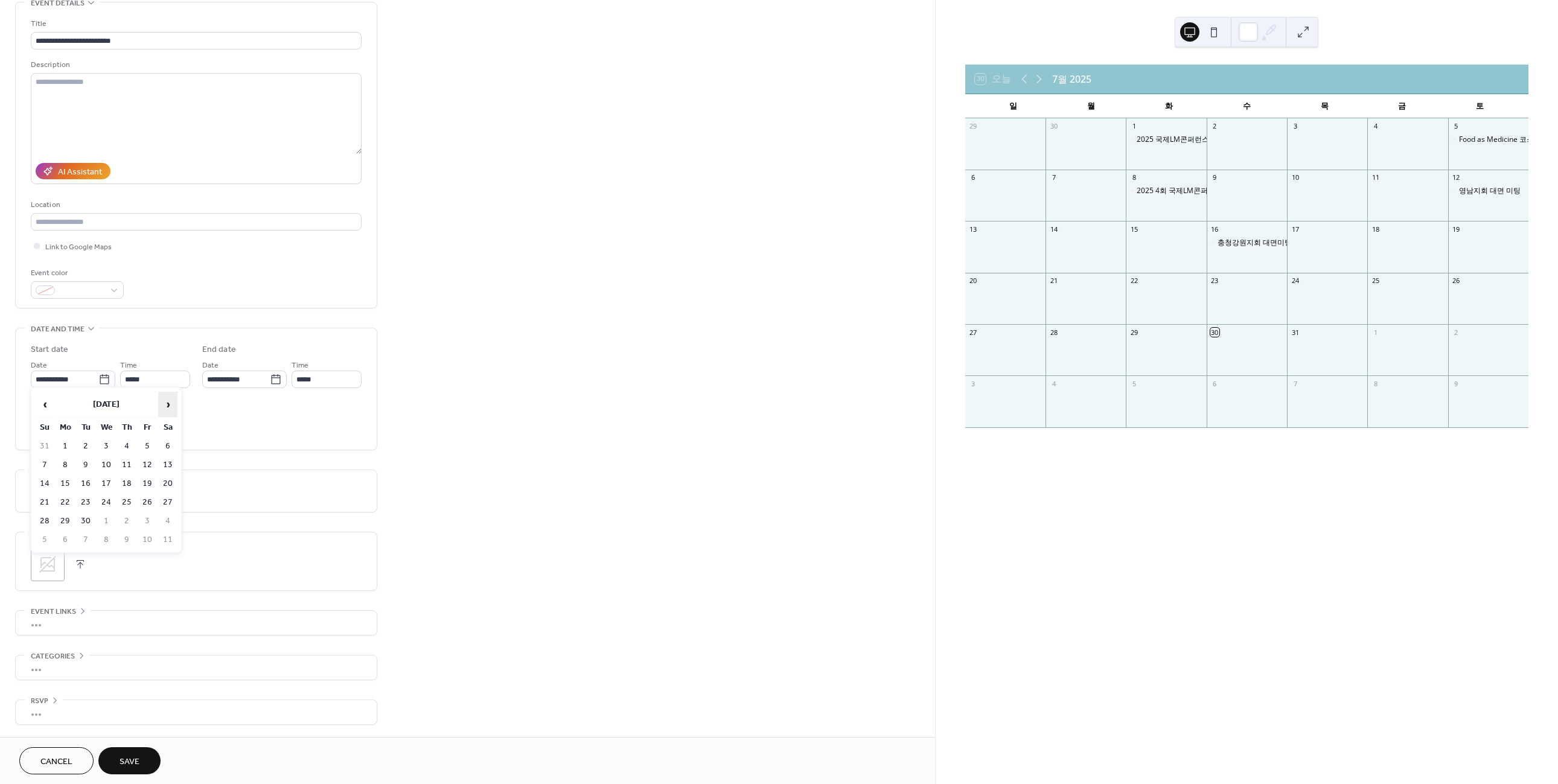 click on "›" at bounding box center [168, 404] 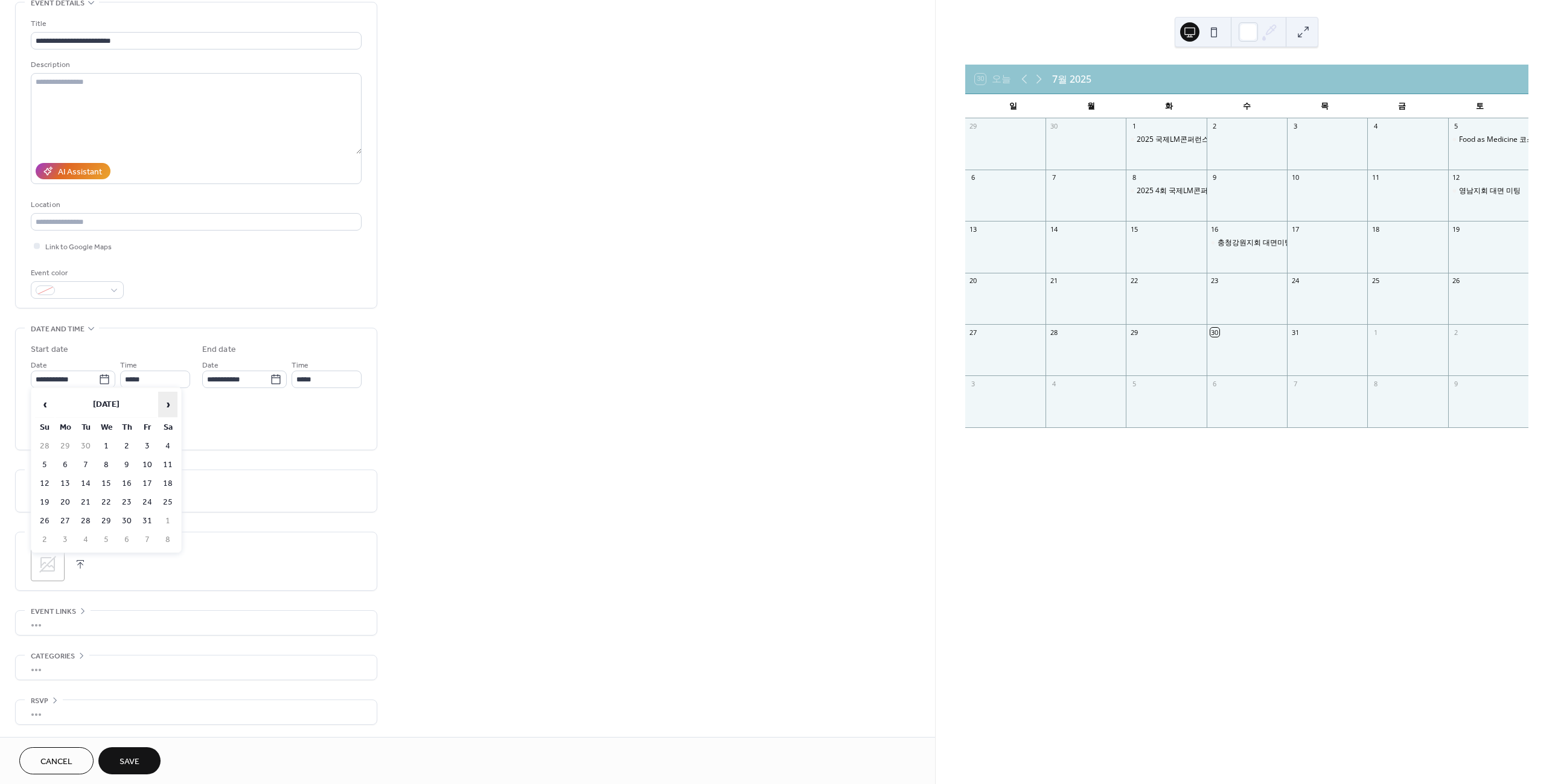 click on "›" at bounding box center (168, 404) 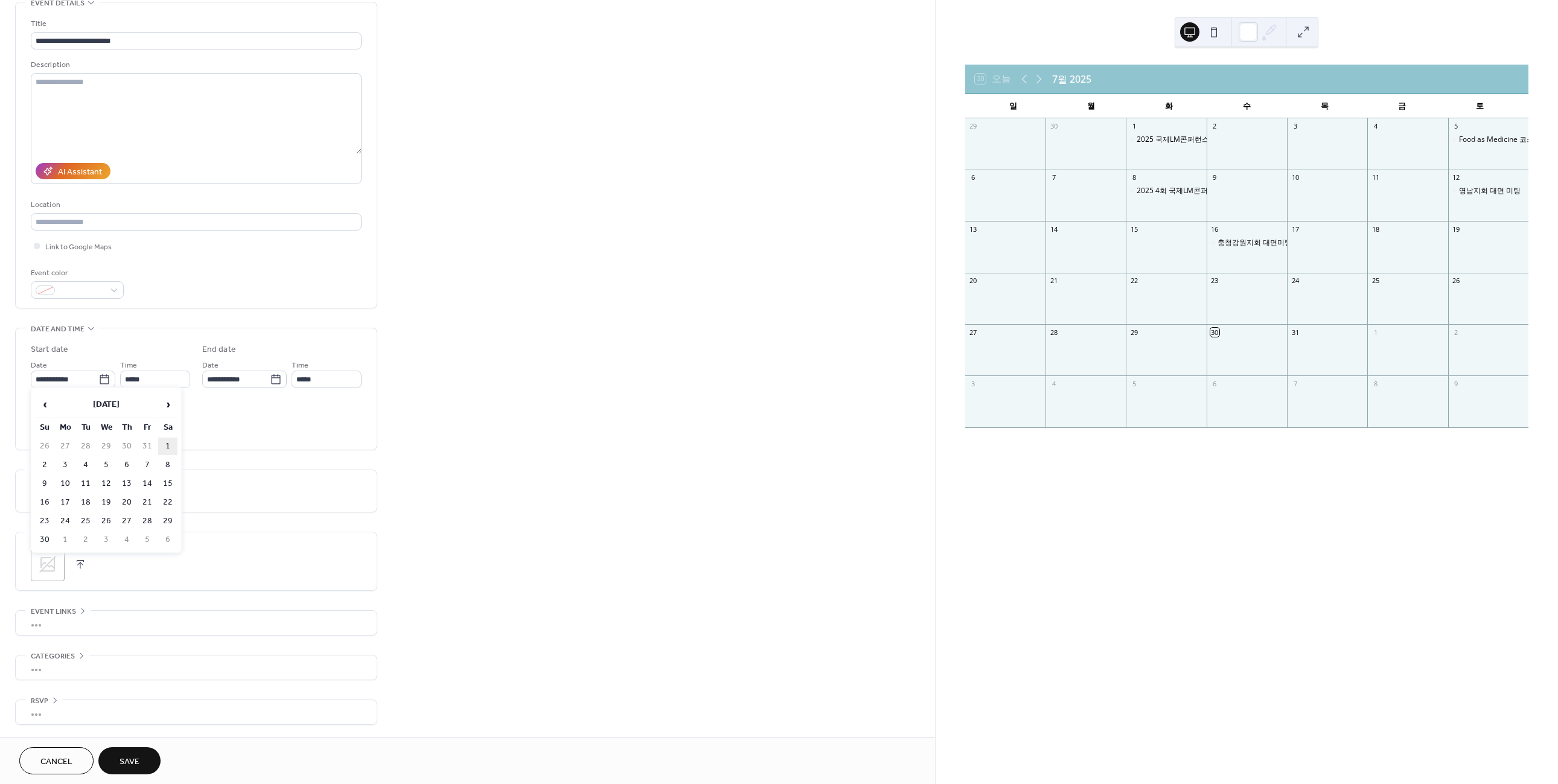 click on "1" at bounding box center [168, 446] 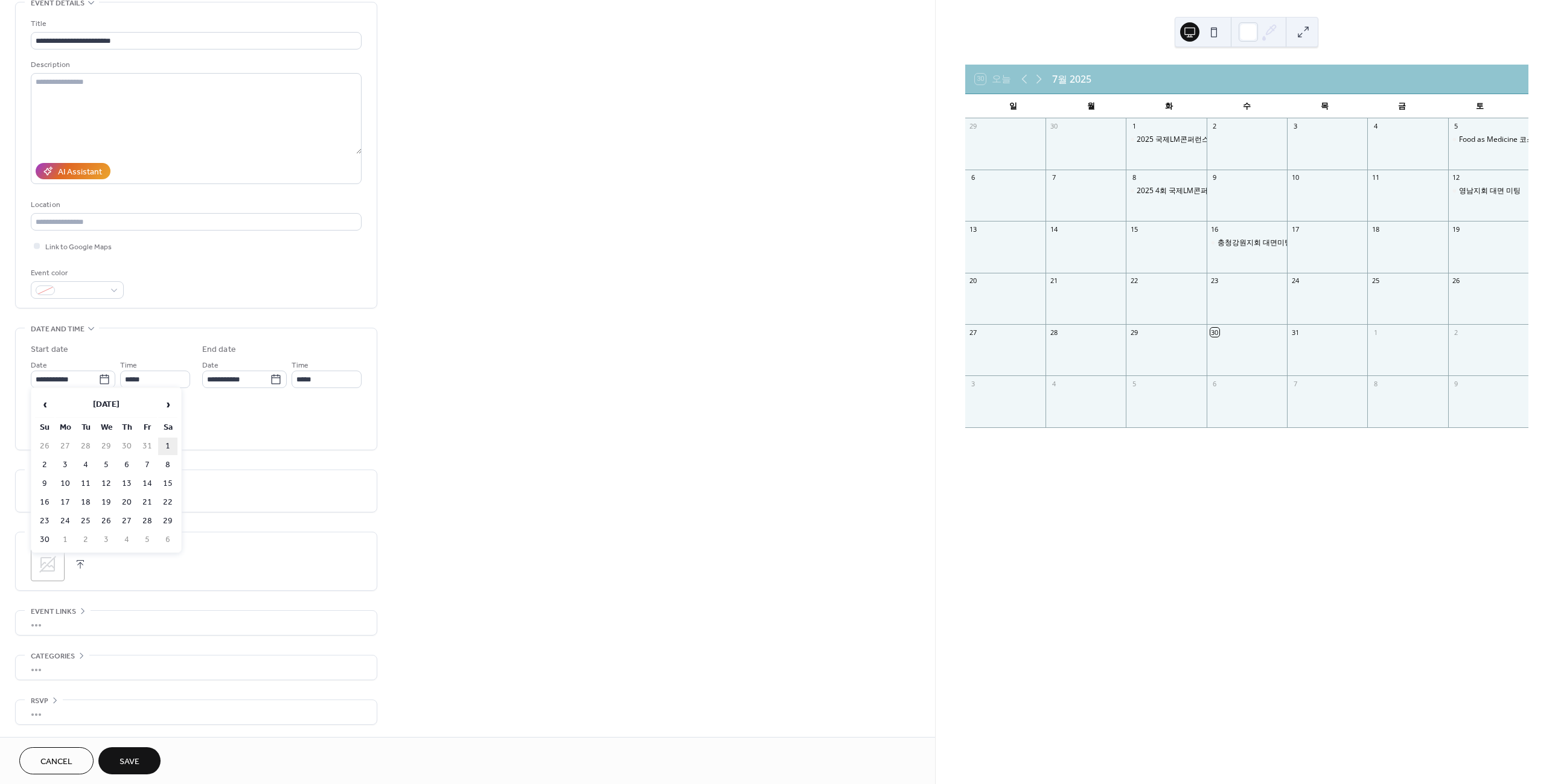 type on "**********" 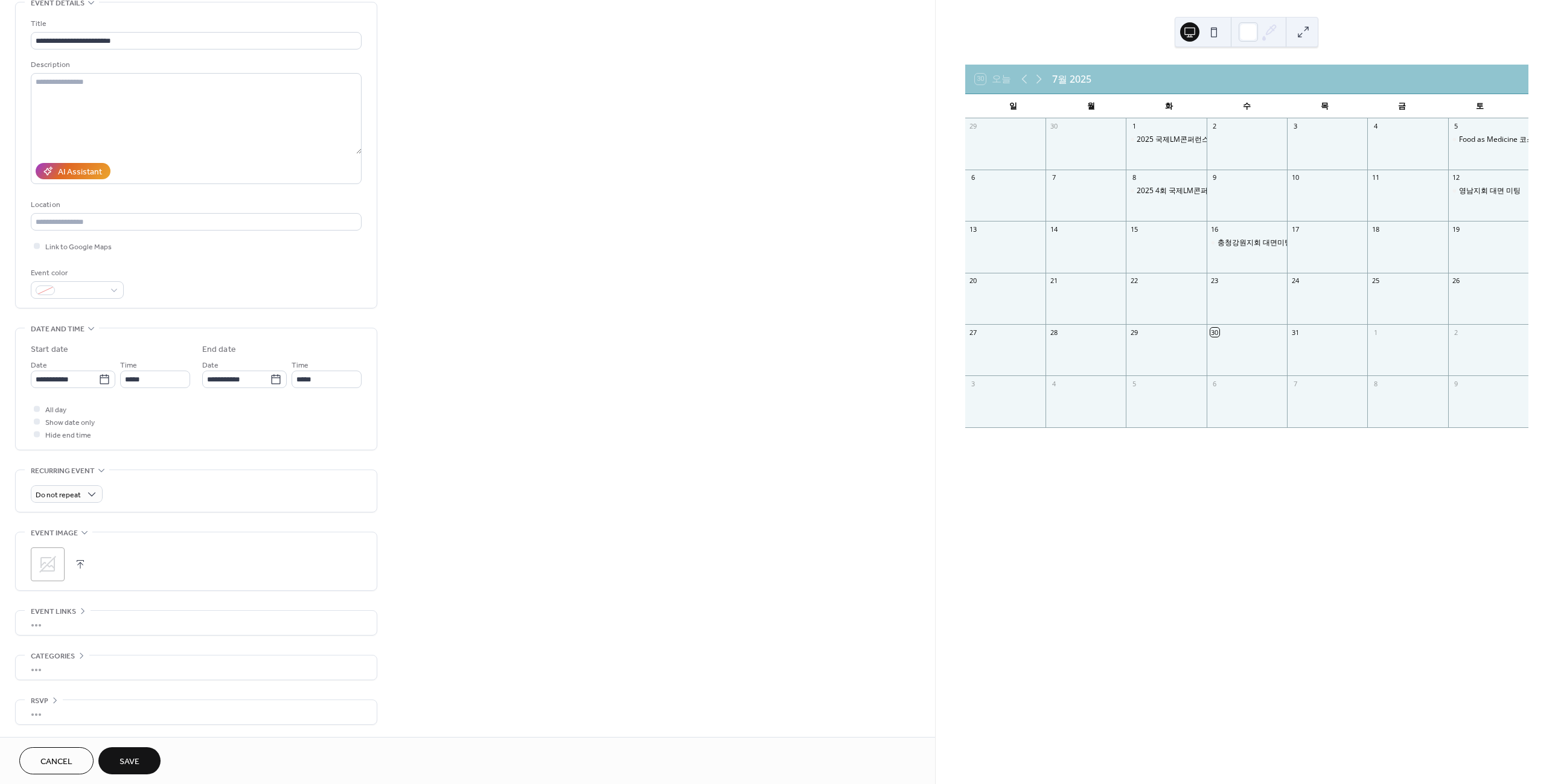 click on "Save" at bounding box center [129, 762] 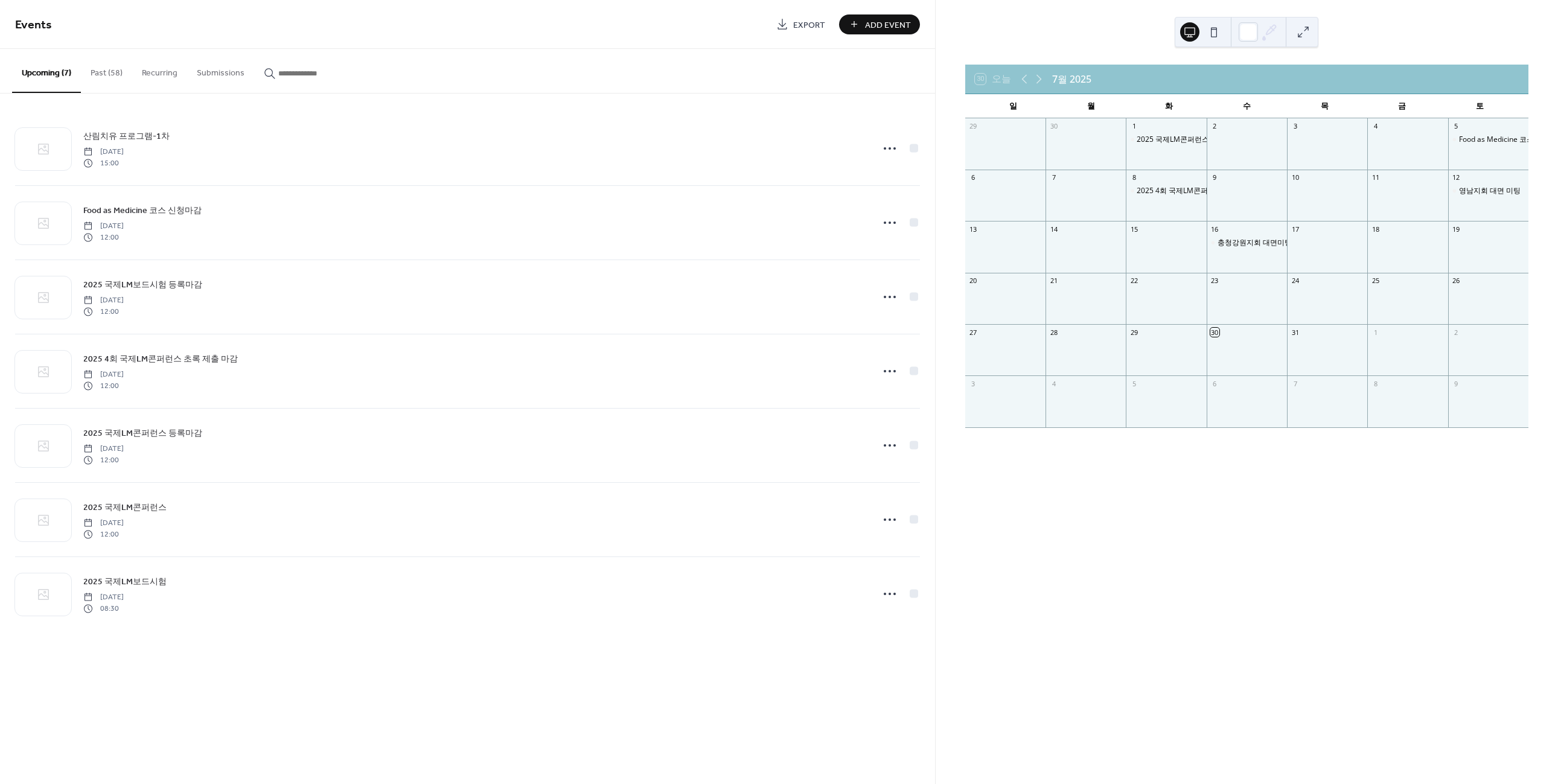 click on "Add Event" at bounding box center [888, 25] 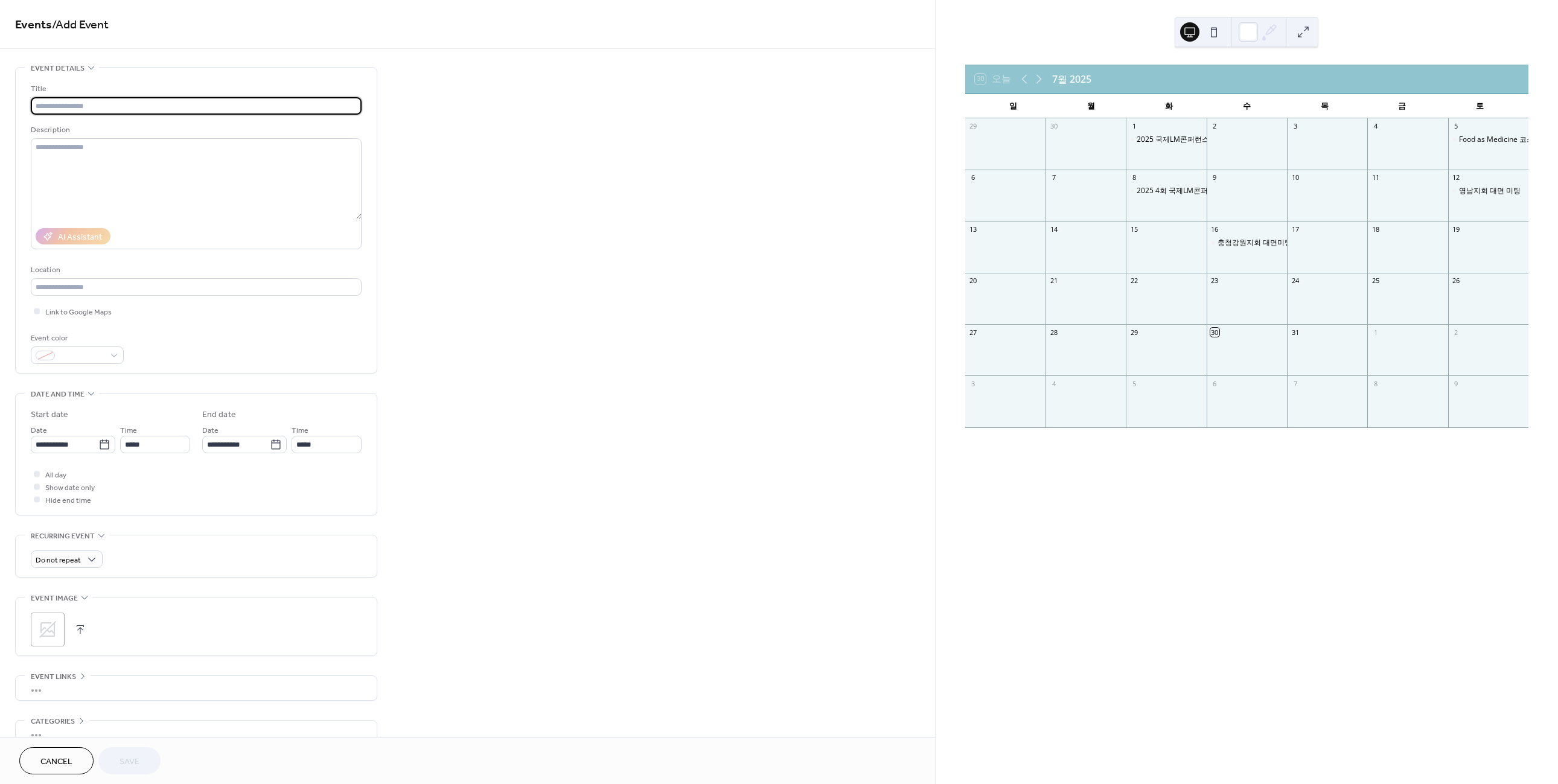 click at bounding box center (196, 106) 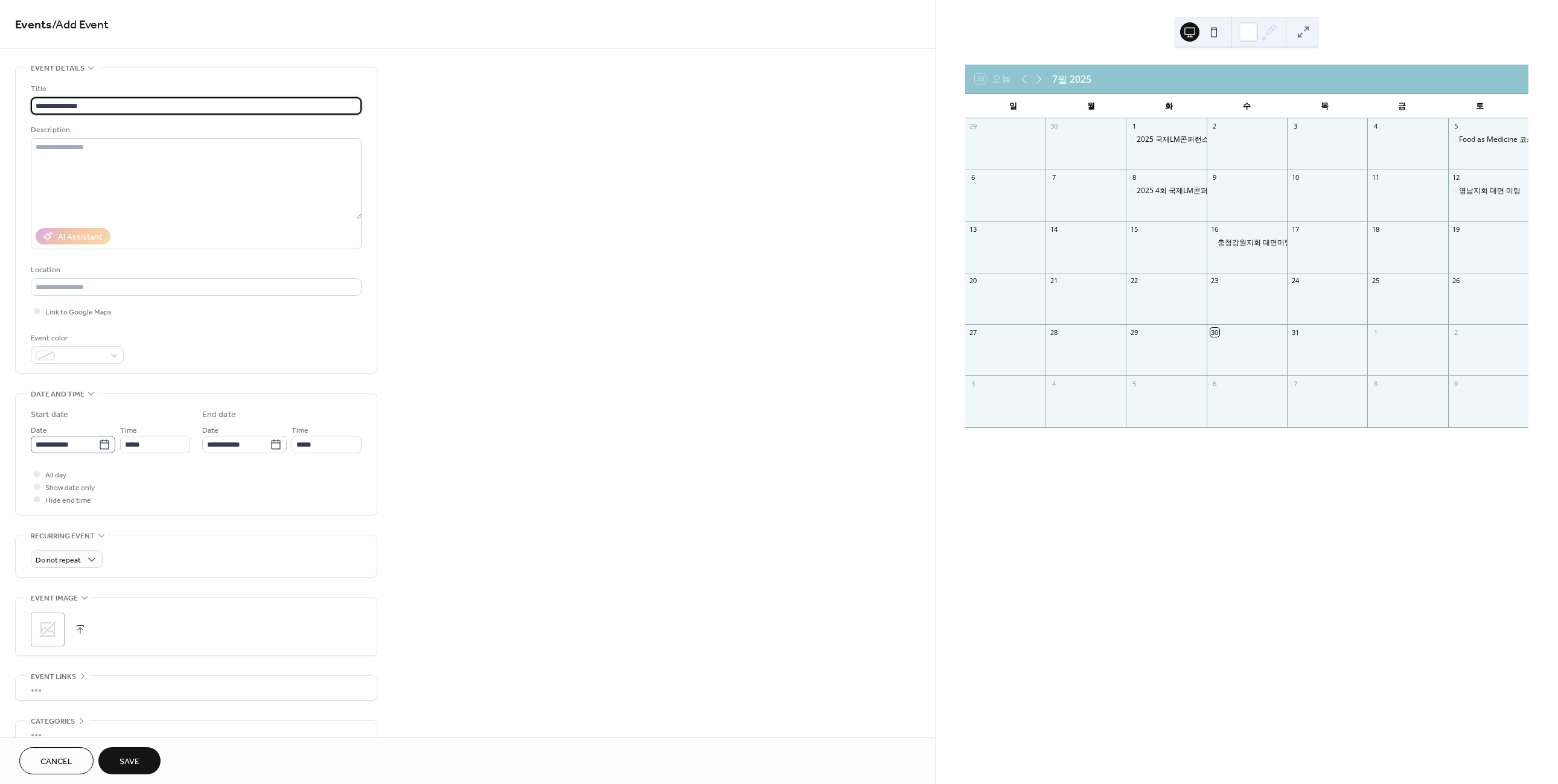 type on "**********" 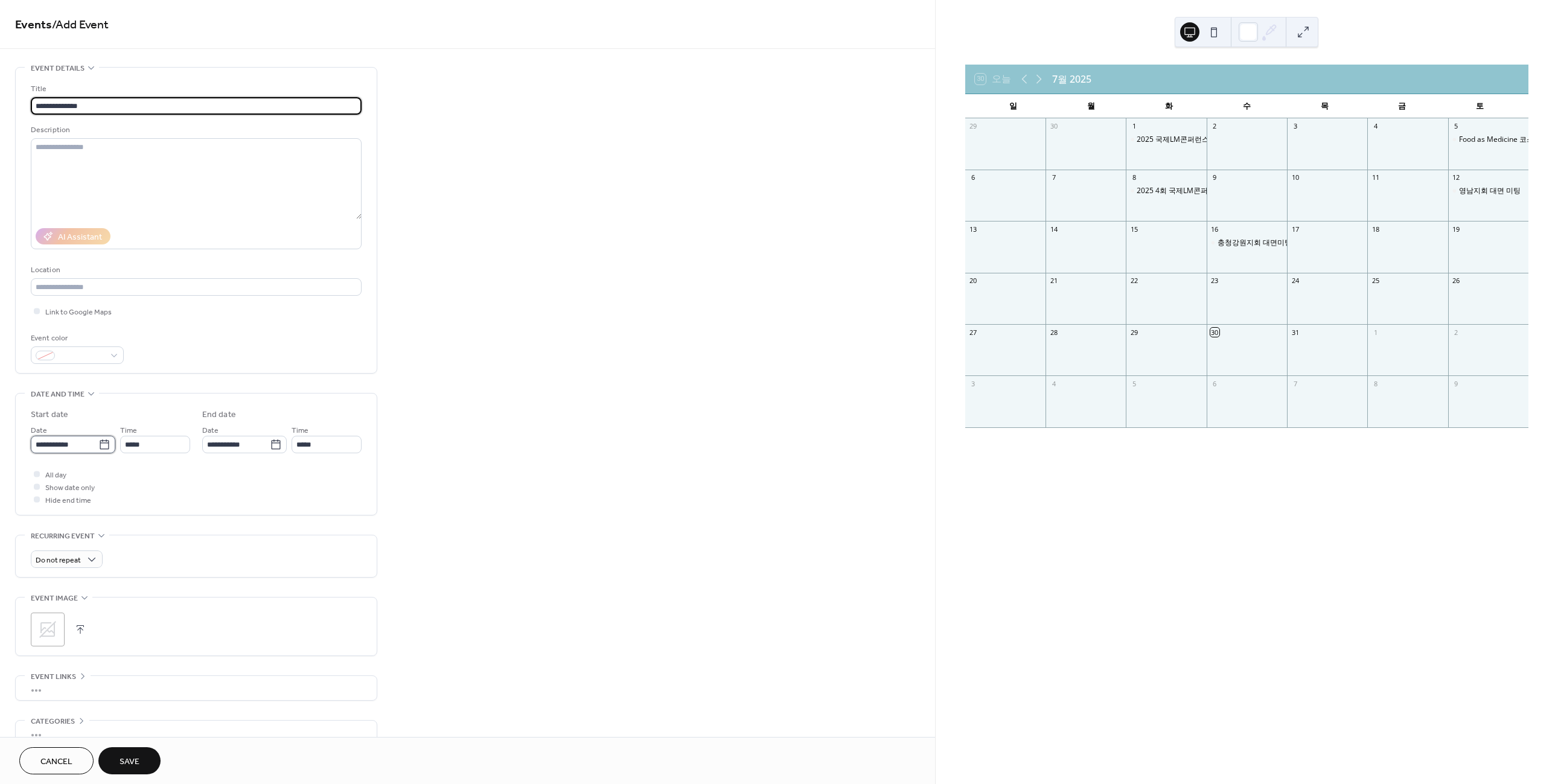 click on "**********" at bounding box center (65, 444) 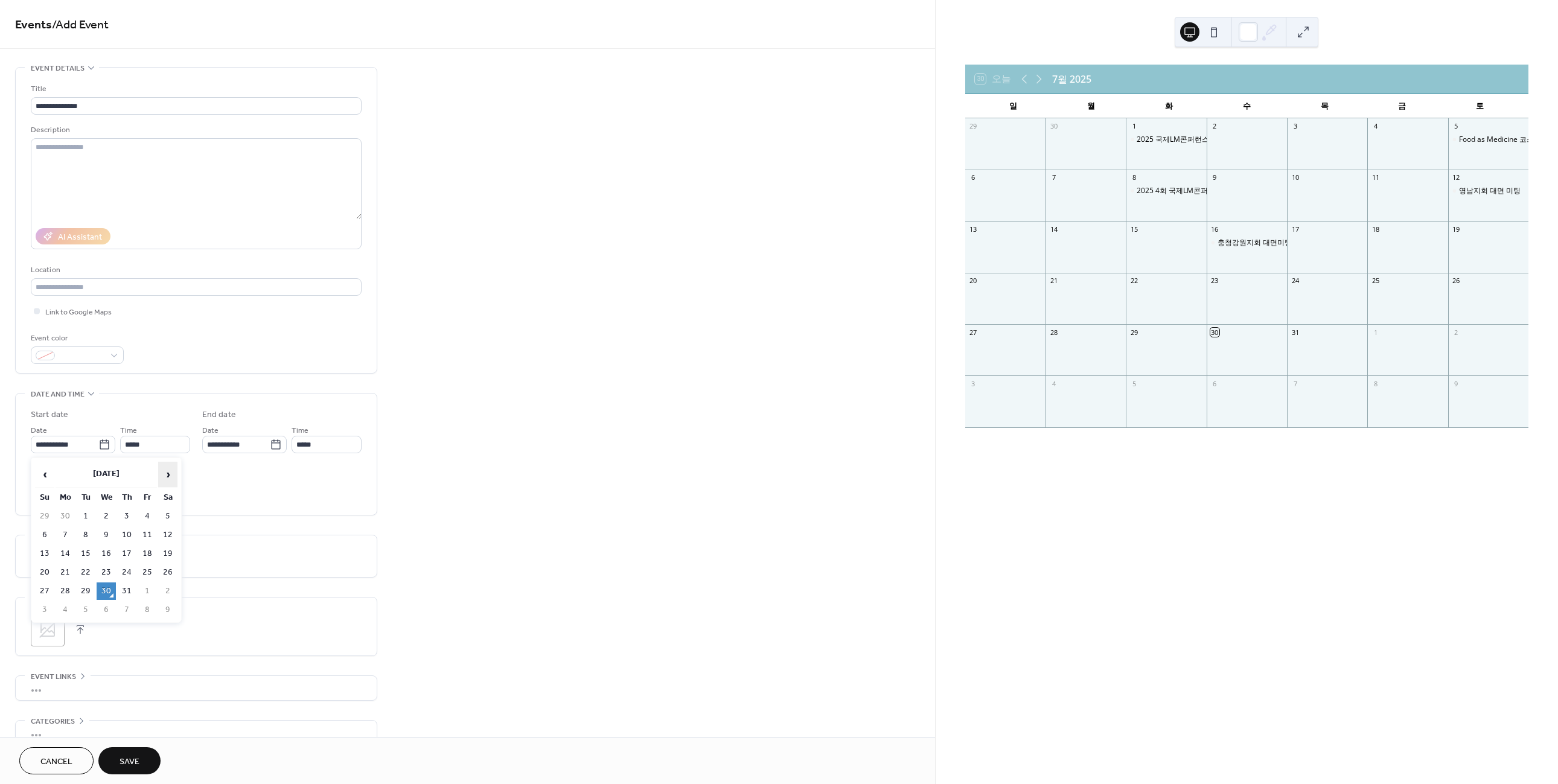 click on "›" at bounding box center (168, 474) 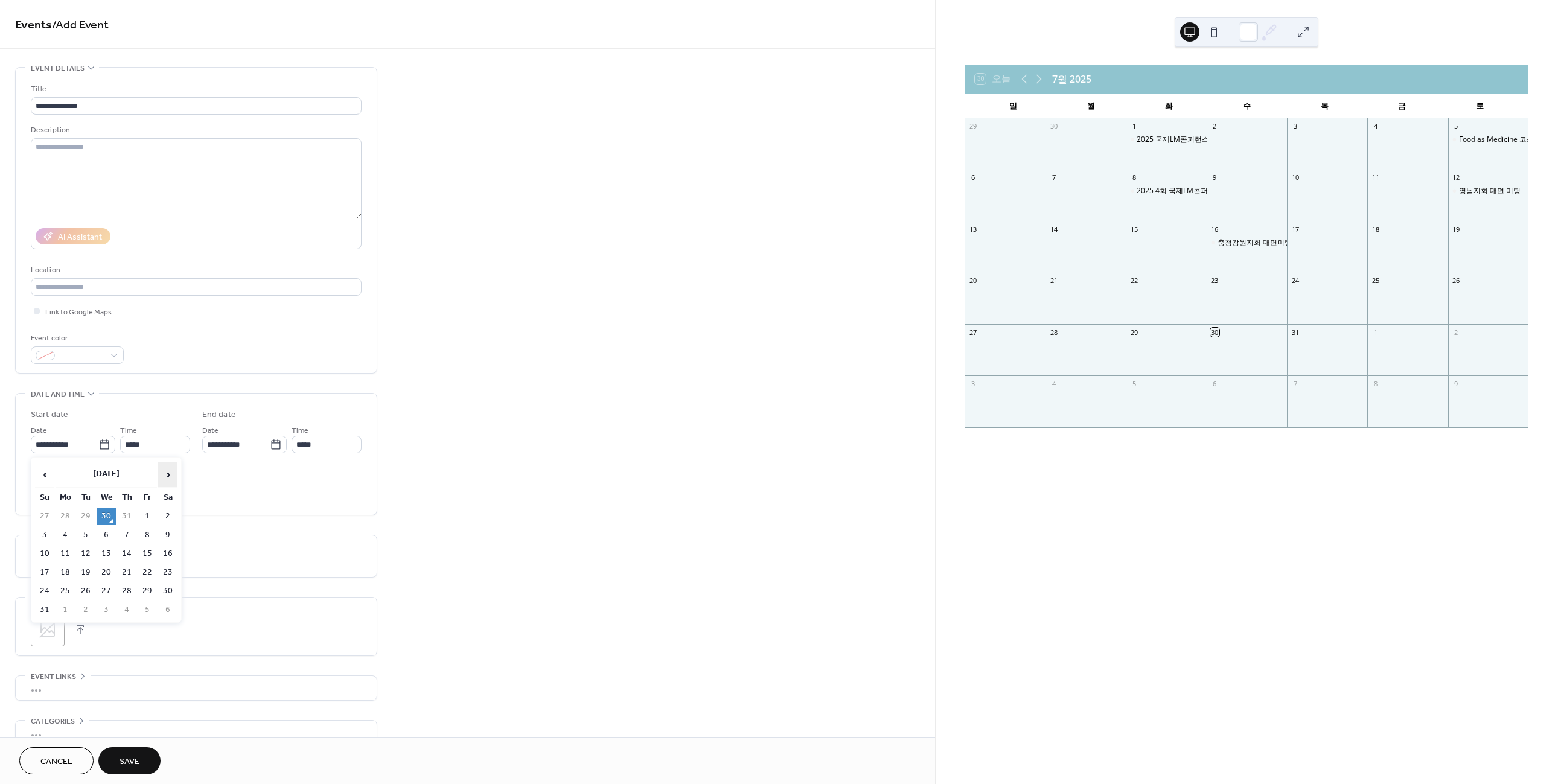 click on "›" at bounding box center [168, 474] 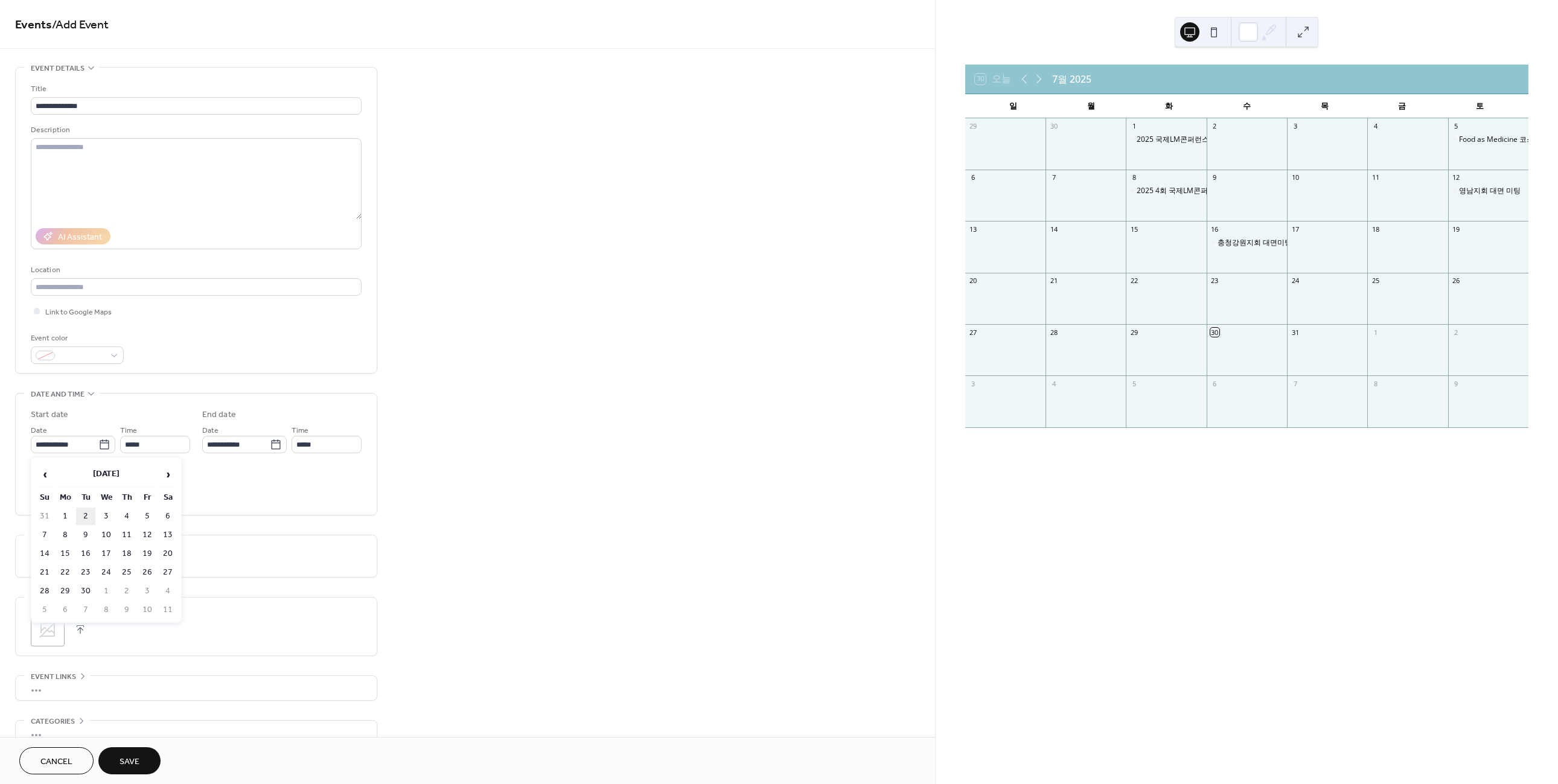 click on "2" at bounding box center [86, 516] 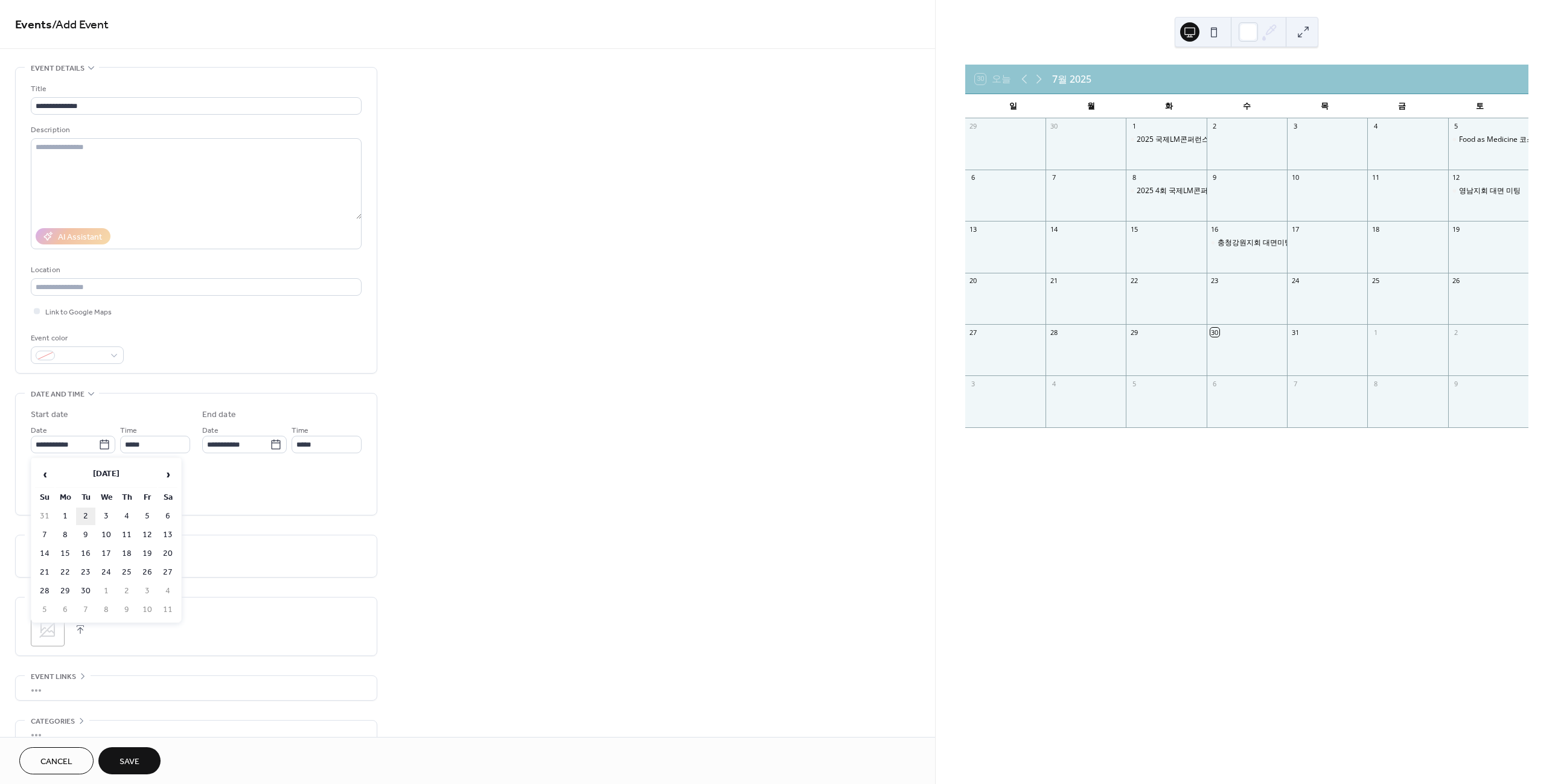 type on "**********" 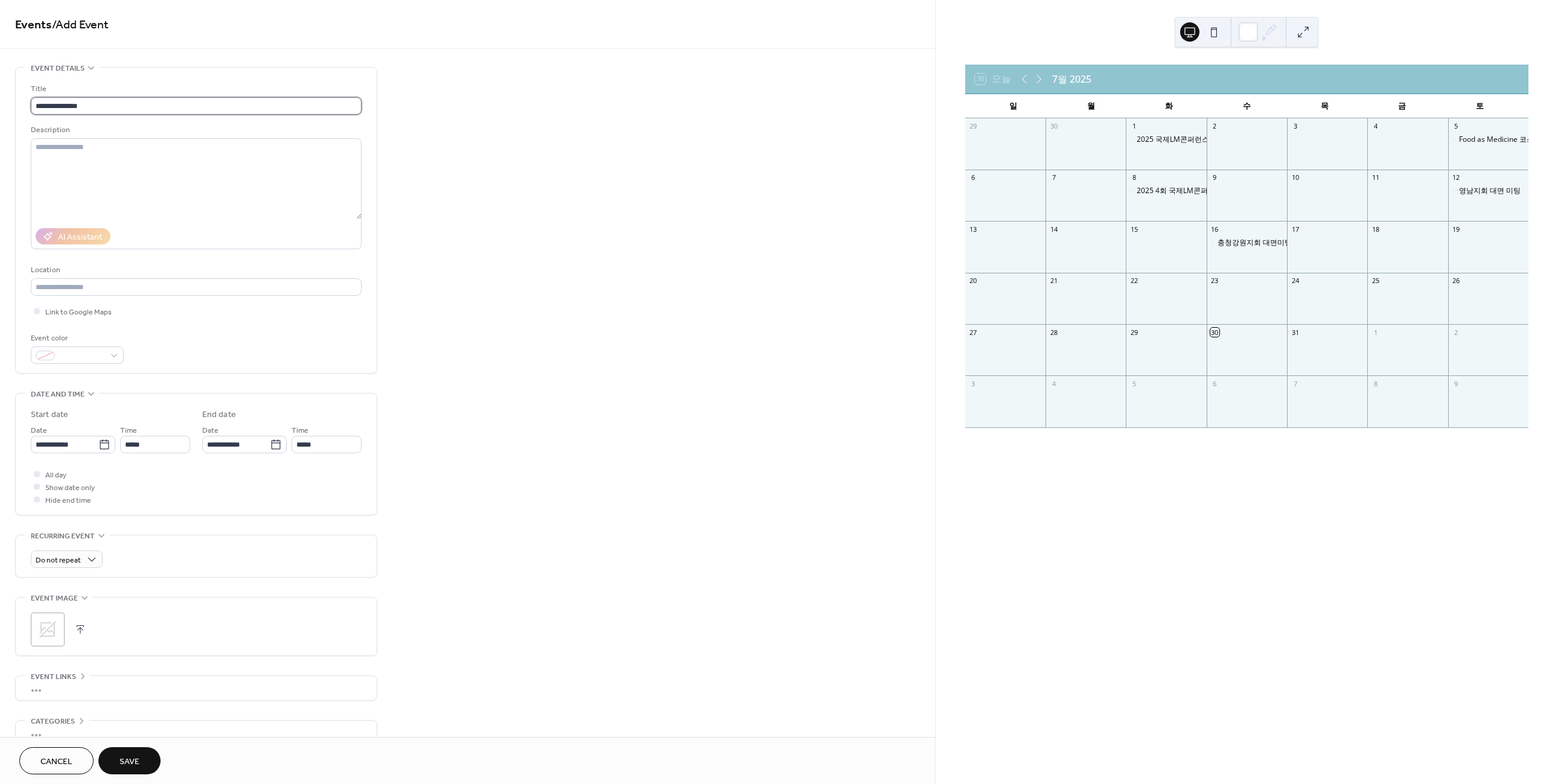 click on "**********" at bounding box center [196, 106] 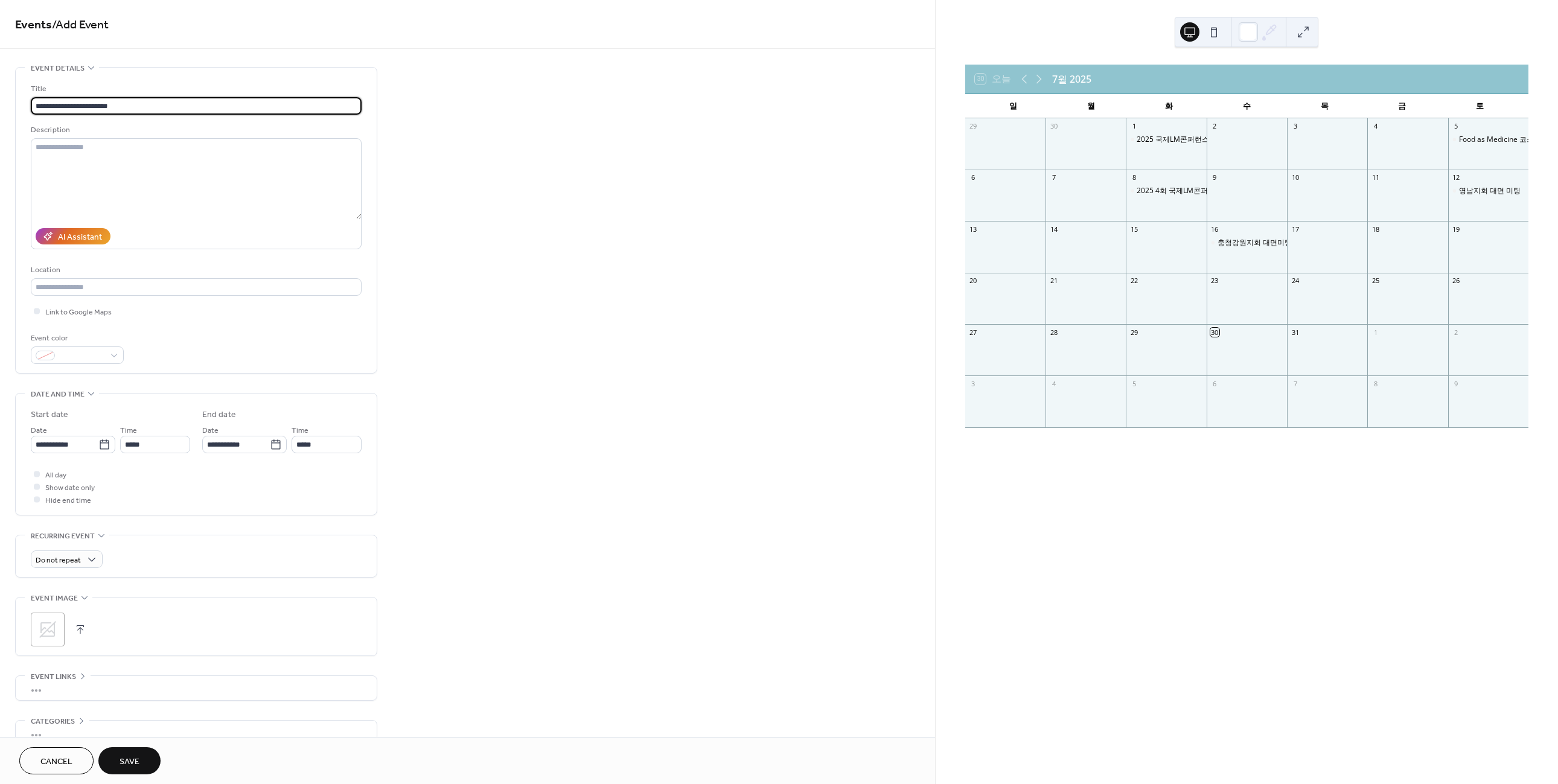 type on "**********" 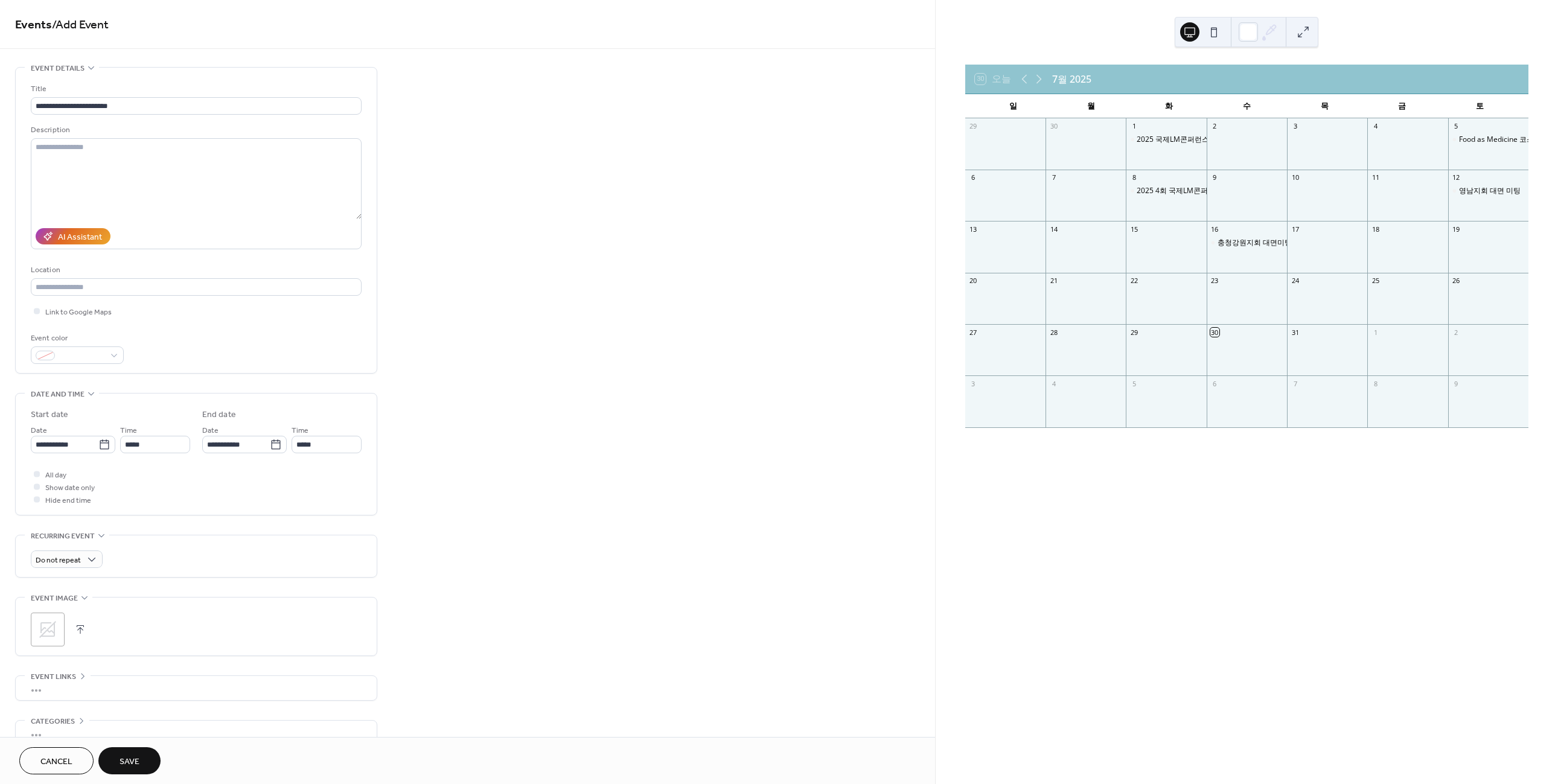 click on "Save" at bounding box center (129, 762) 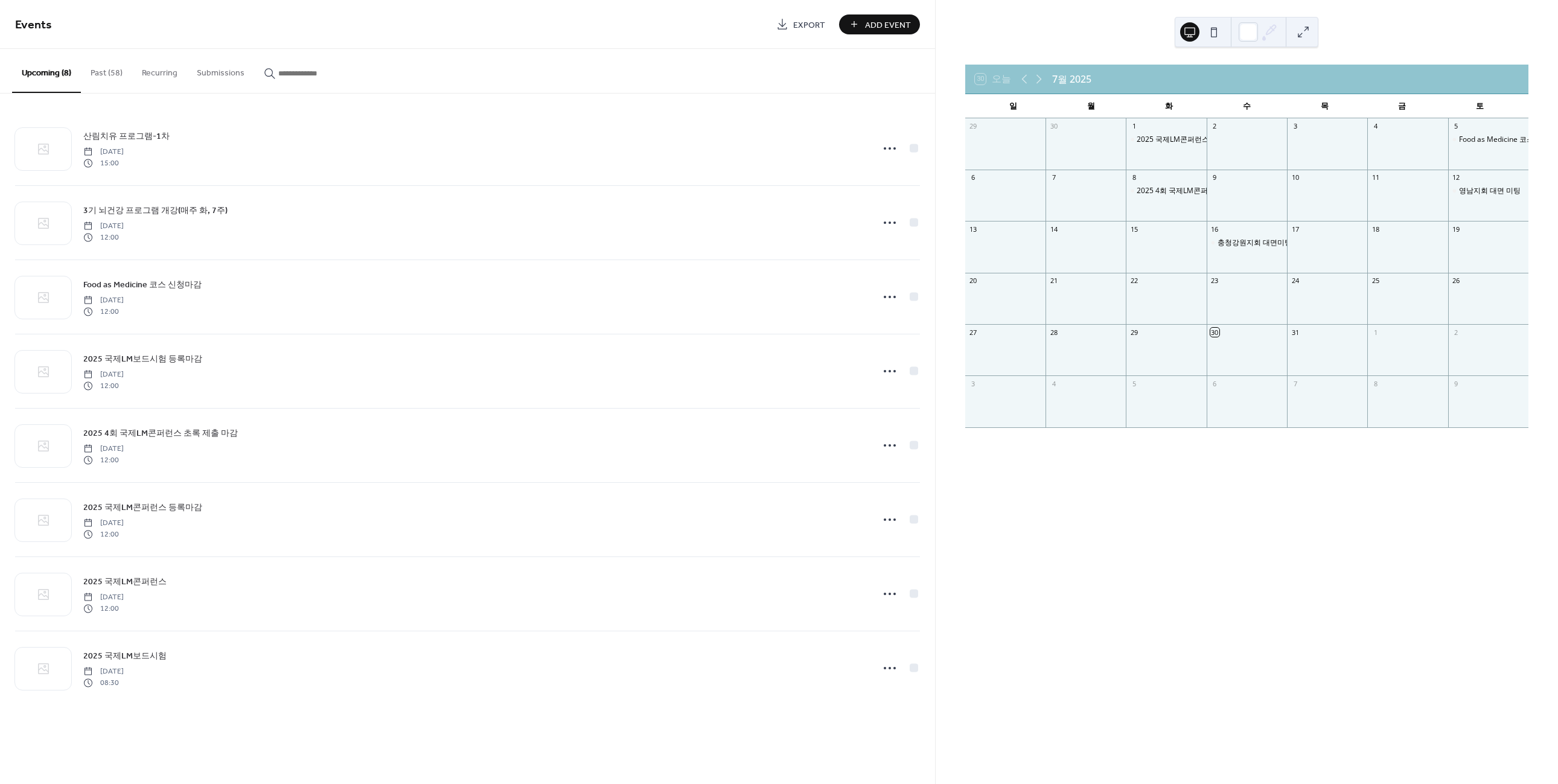 click on "Add Event" at bounding box center [888, 25] 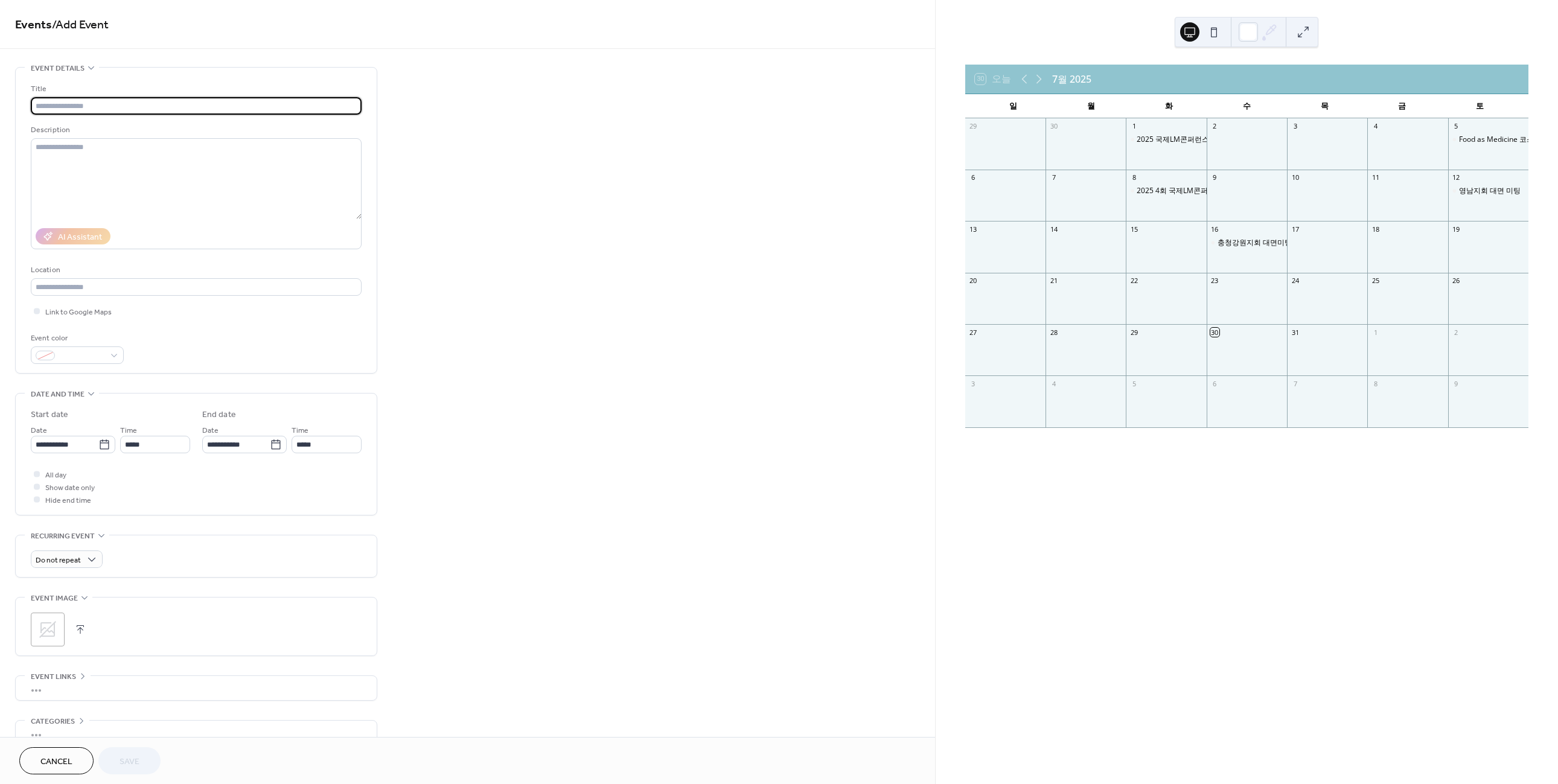 click at bounding box center (196, 106) 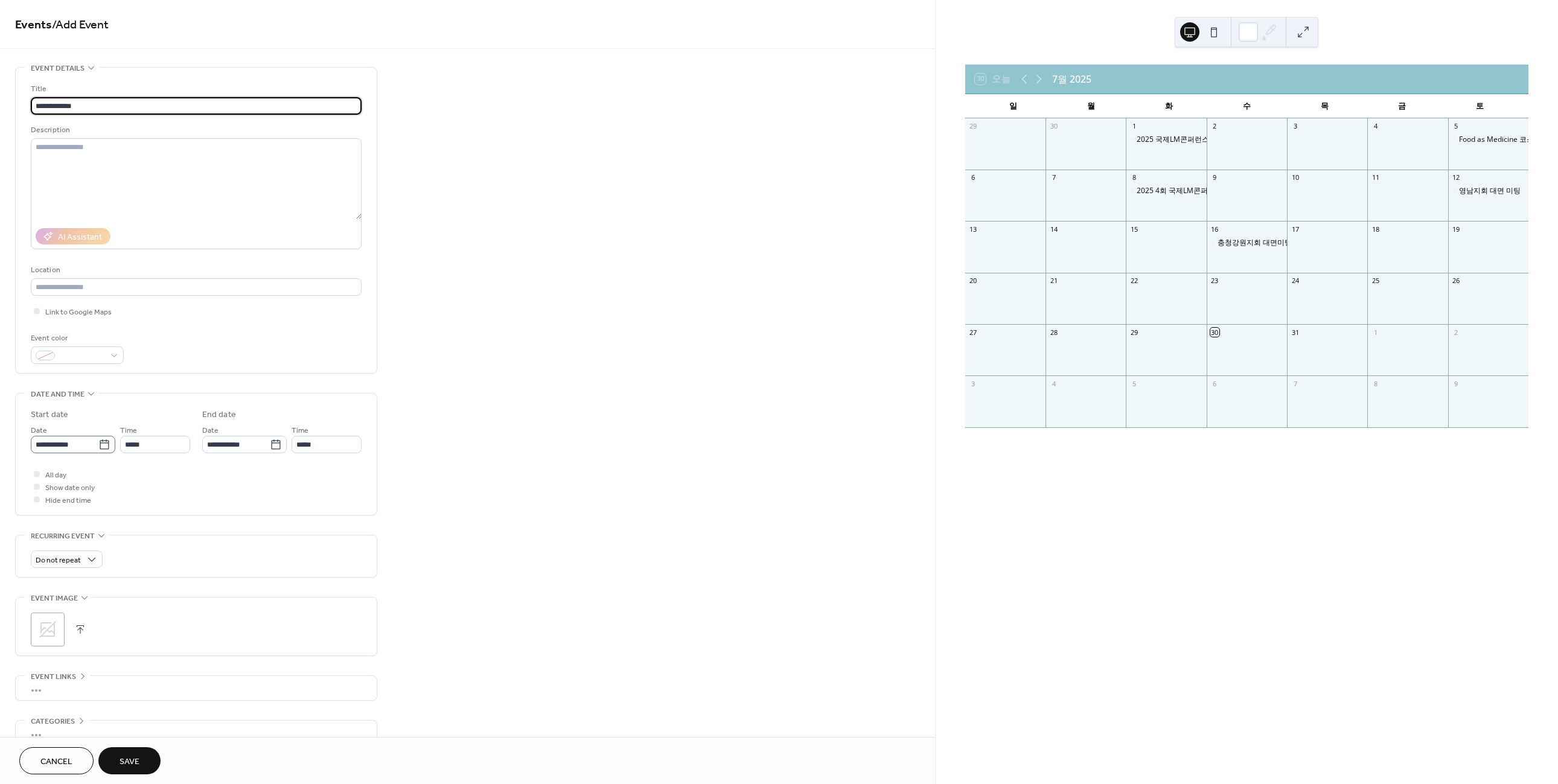 type on "**********" 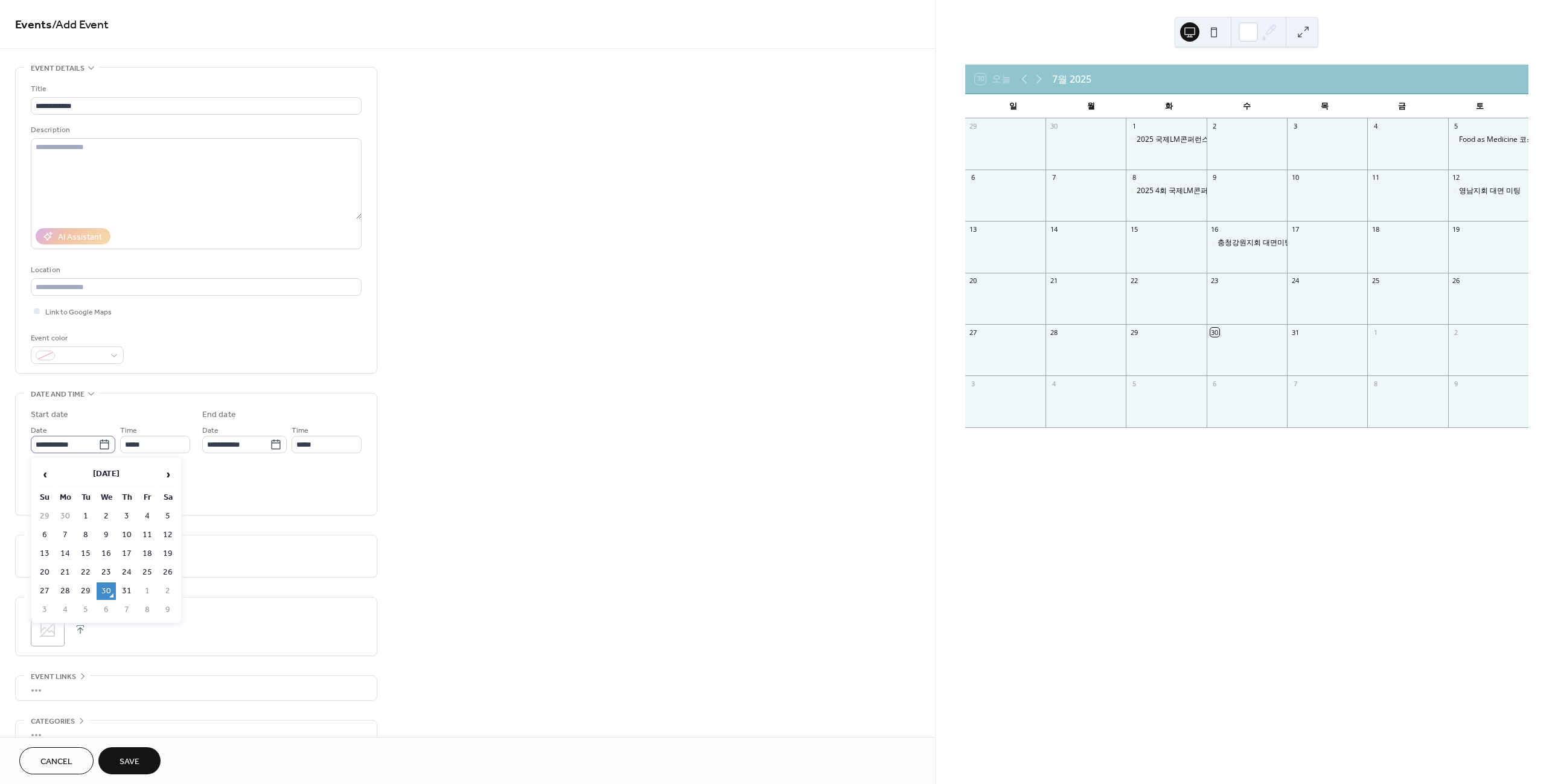 click 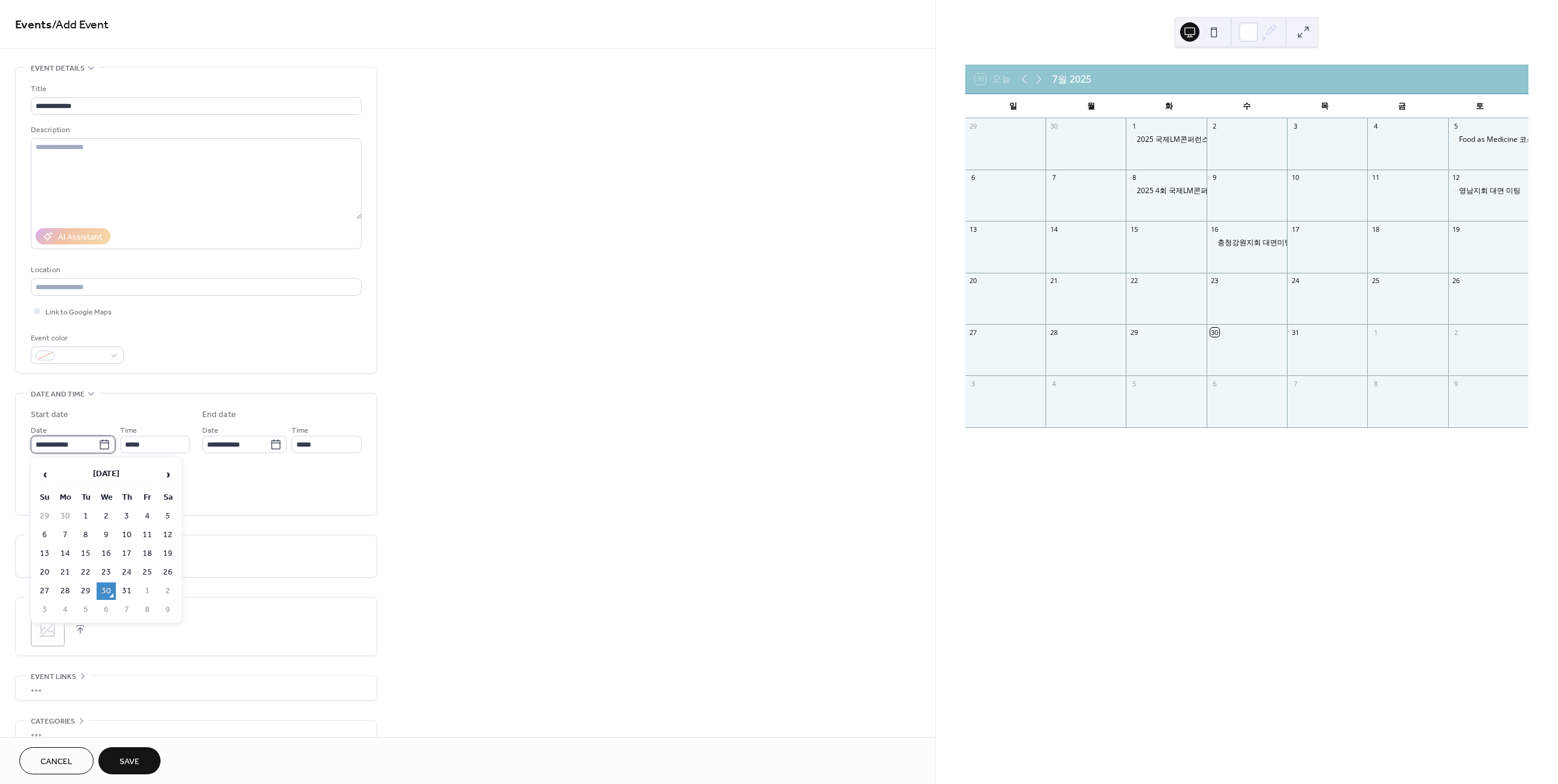 click on "**********" at bounding box center [65, 444] 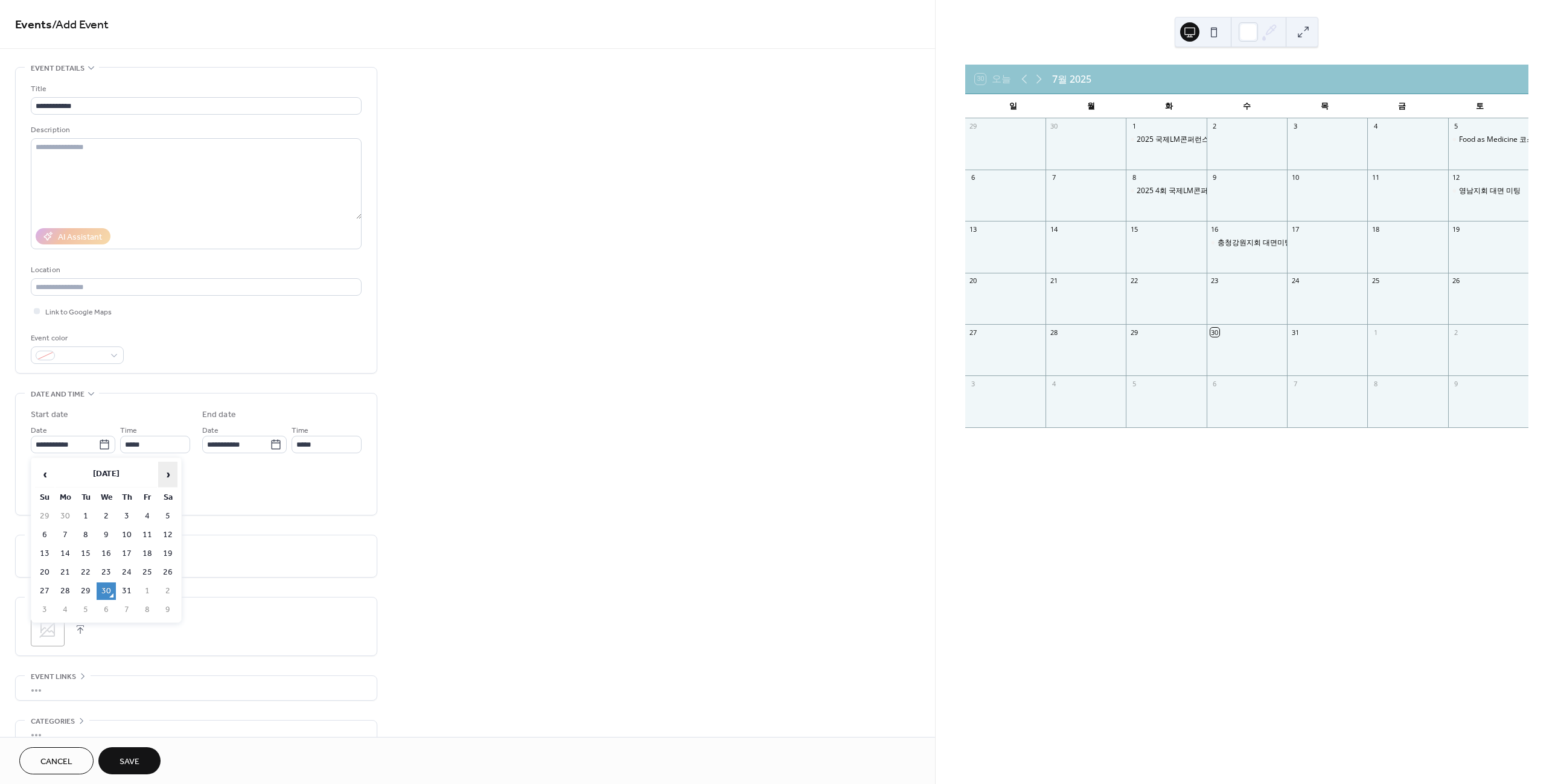 click on "›" at bounding box center [168, 474] 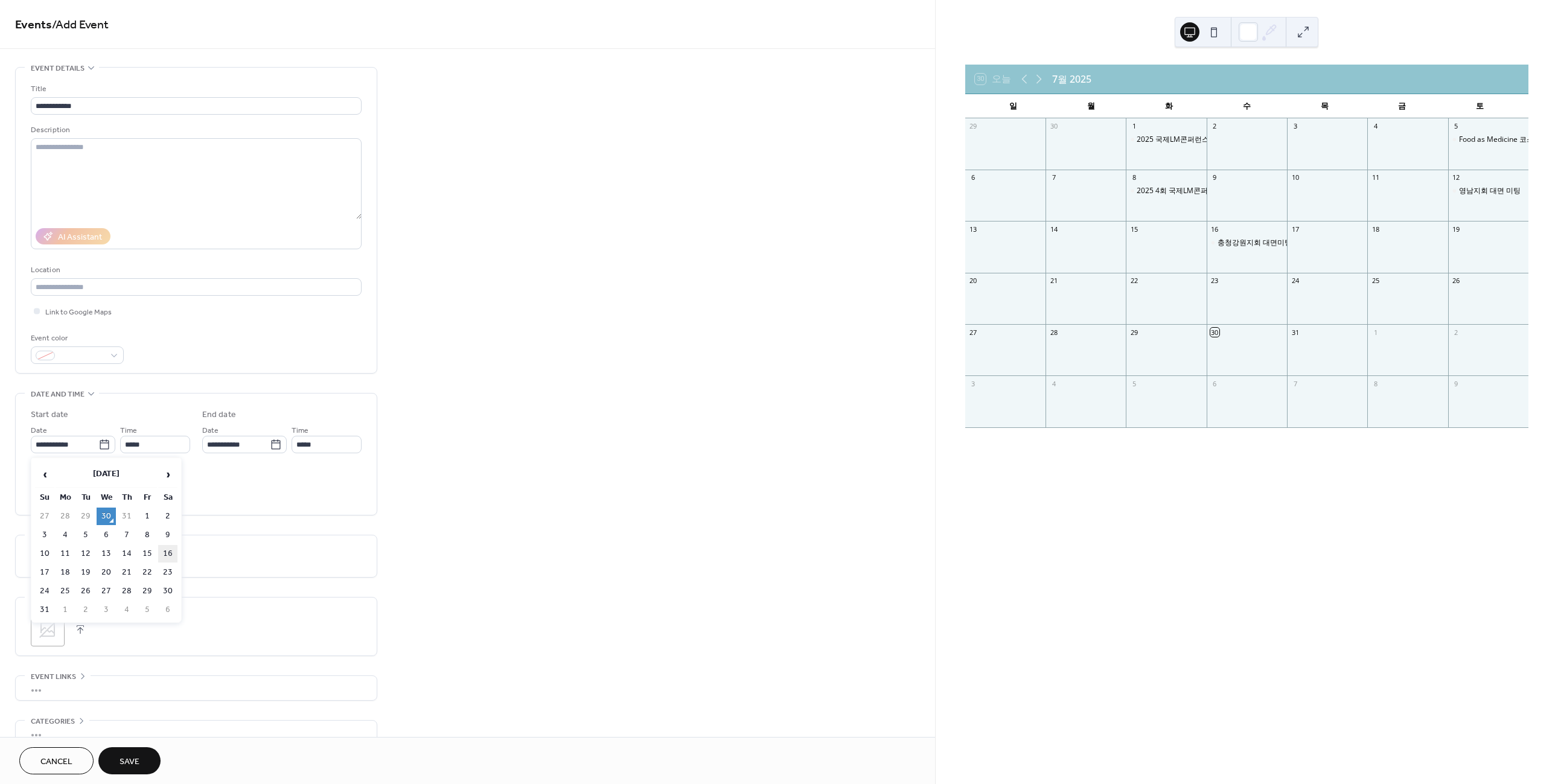 click on "16" at bounding box center (168, 553) 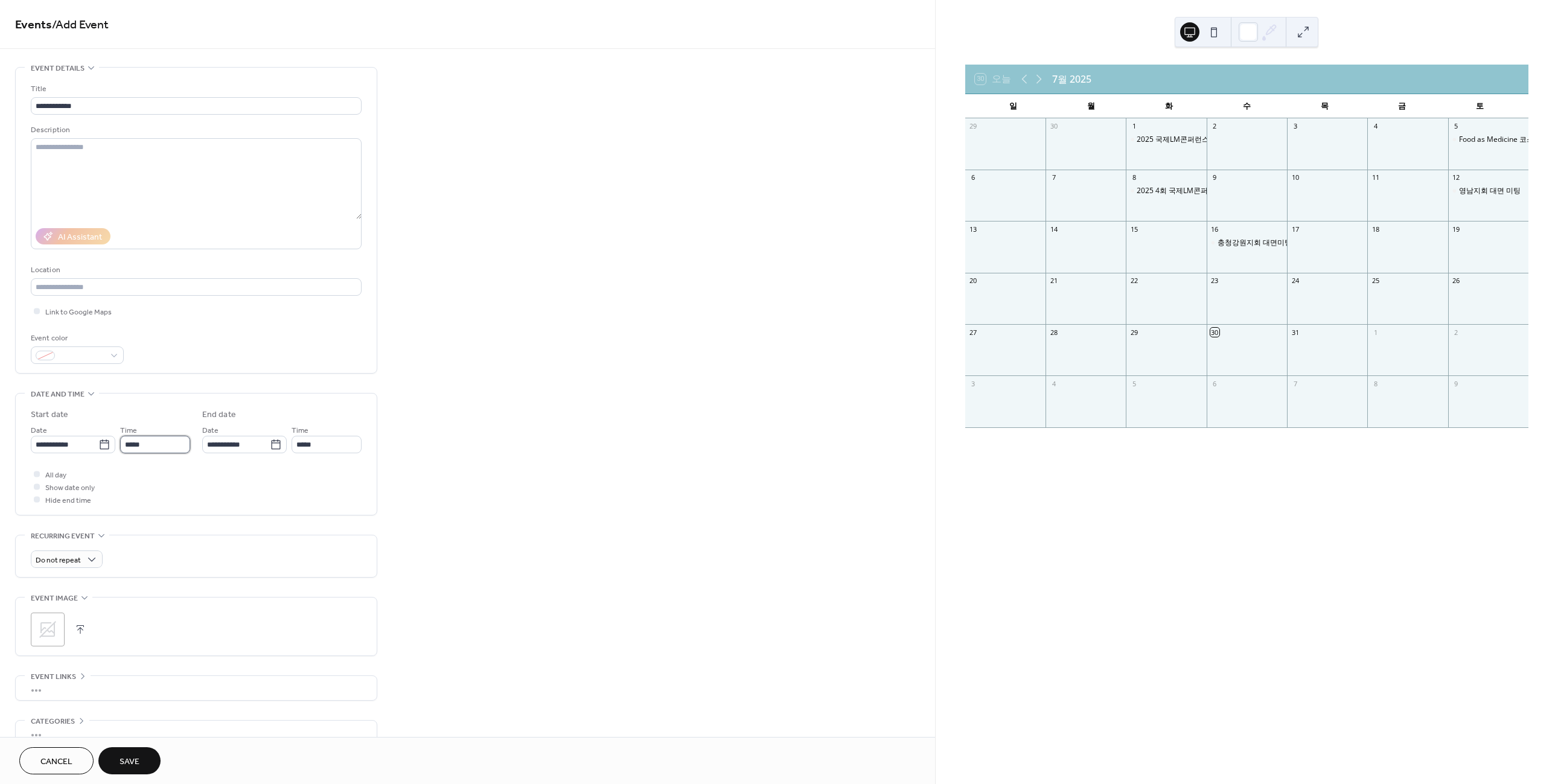 click on "*****" at bounding box center (155, 444) 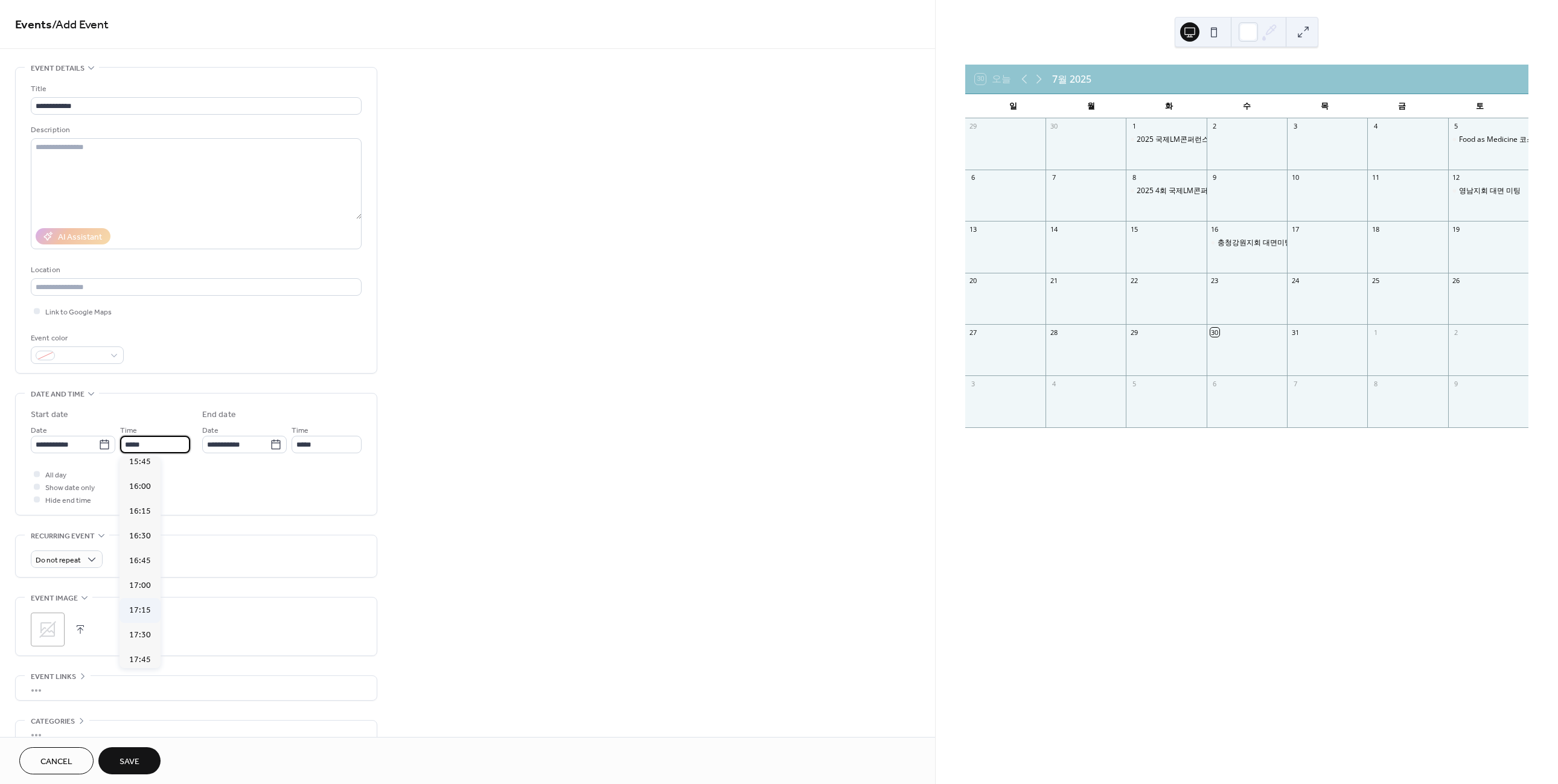 scroll, scrollTop: 1564, scrollLeft: 0, axis: vertical 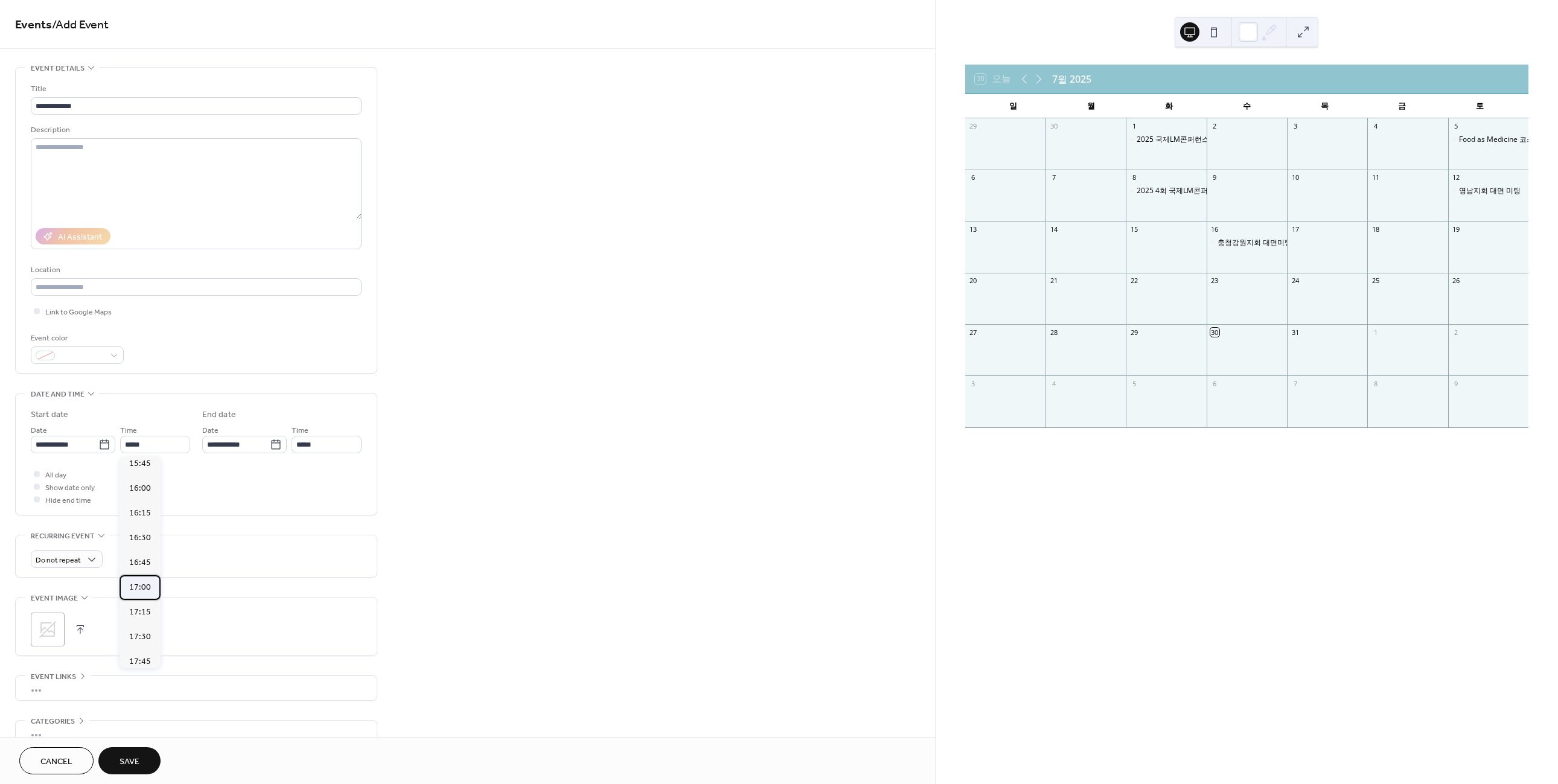 click on "17:00" at bounding box center (140, 587) 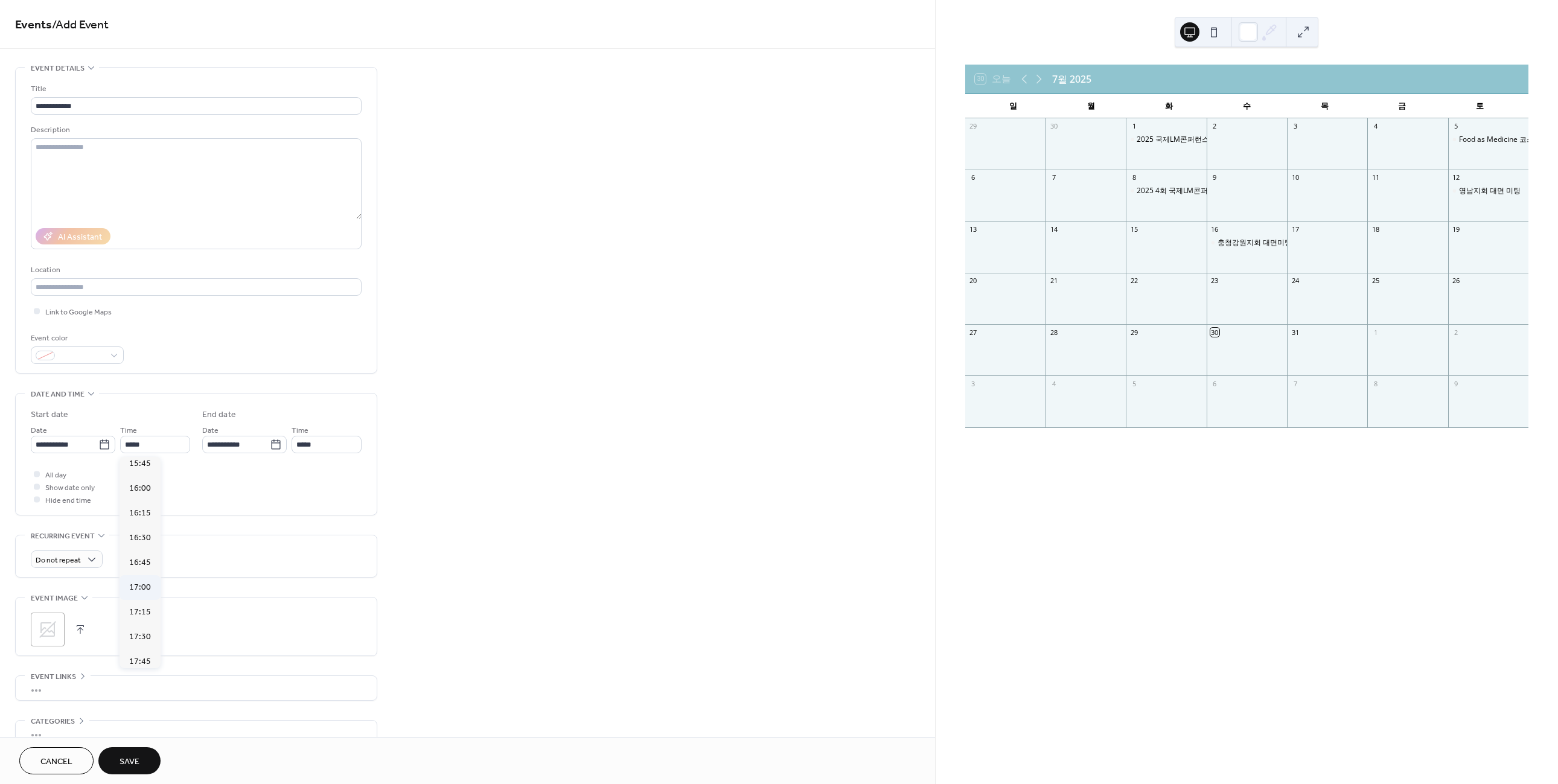 type on "*****" 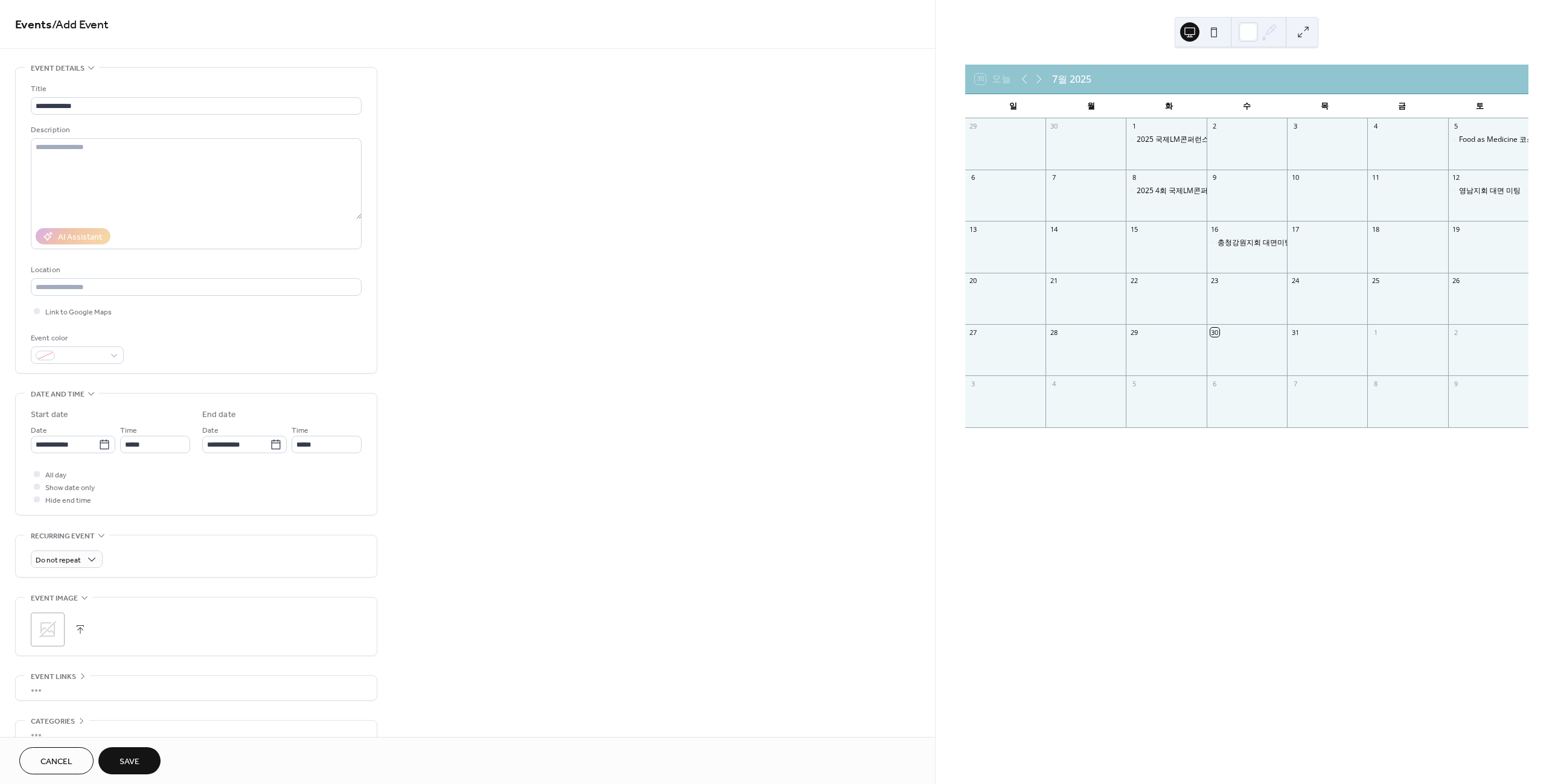 click on "Save" at bounding box center (129, 762) 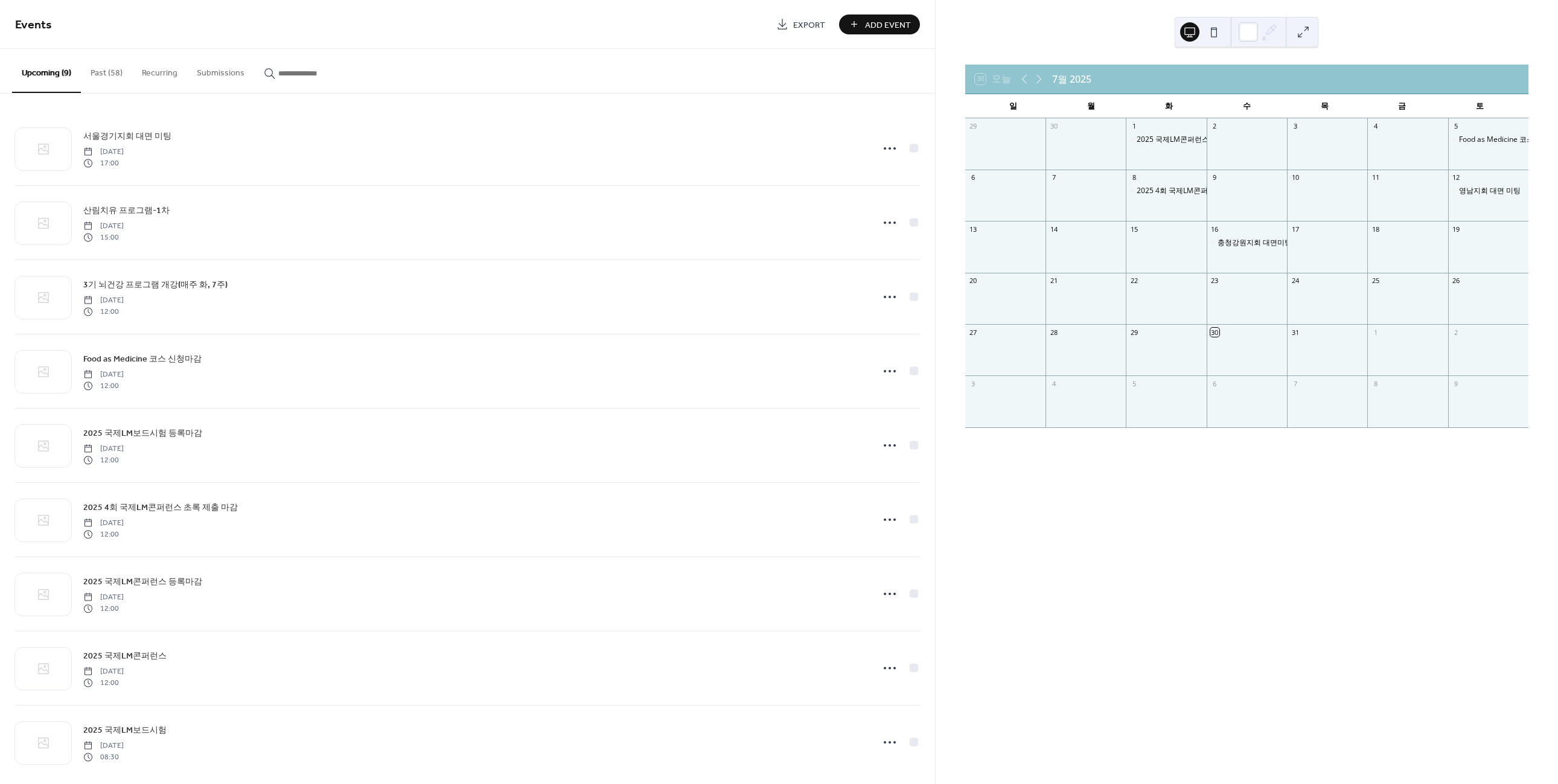 click on "Add Event" at bounding box center [888, 25] 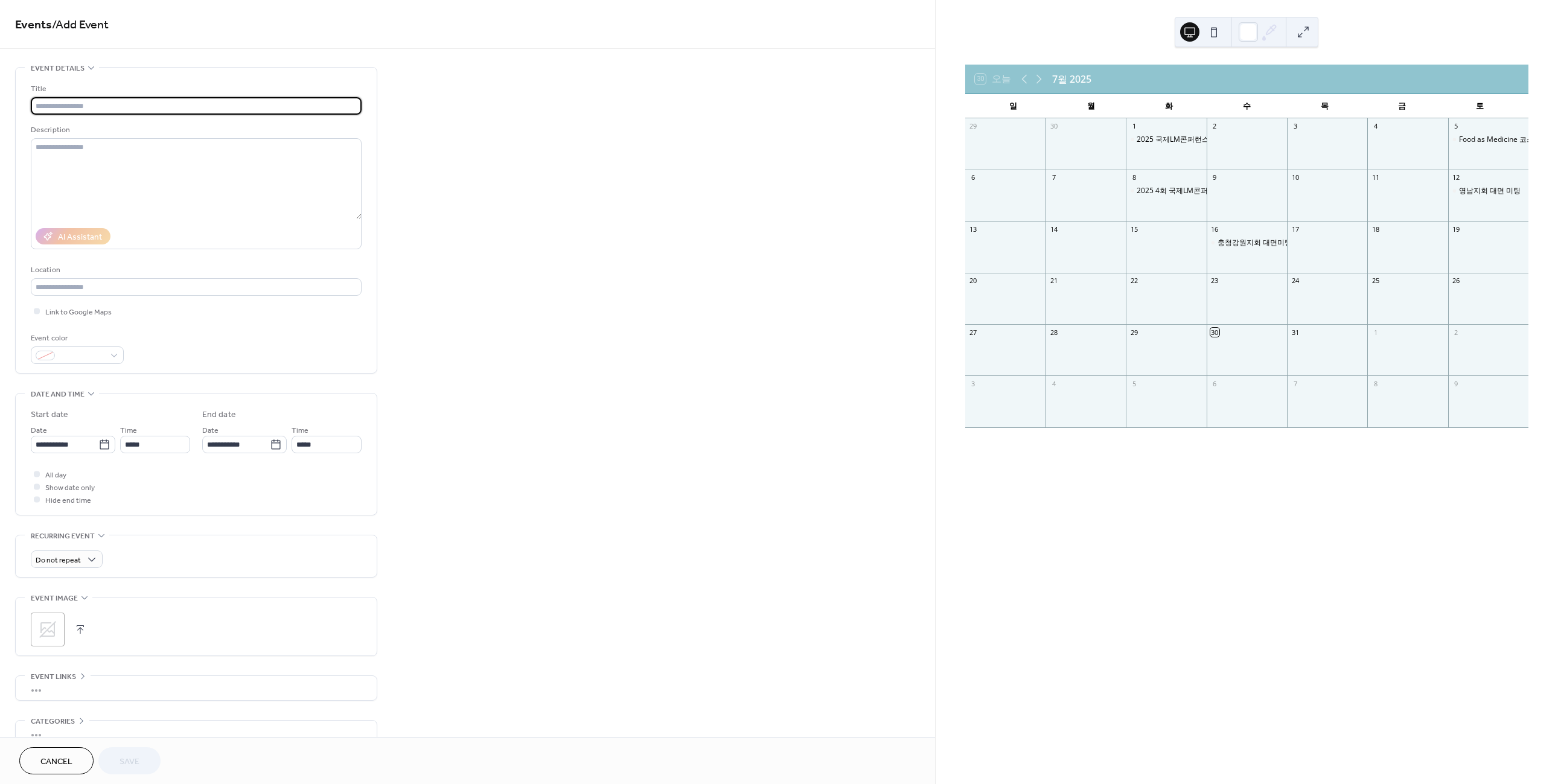 click at bounding box center [196, 106] 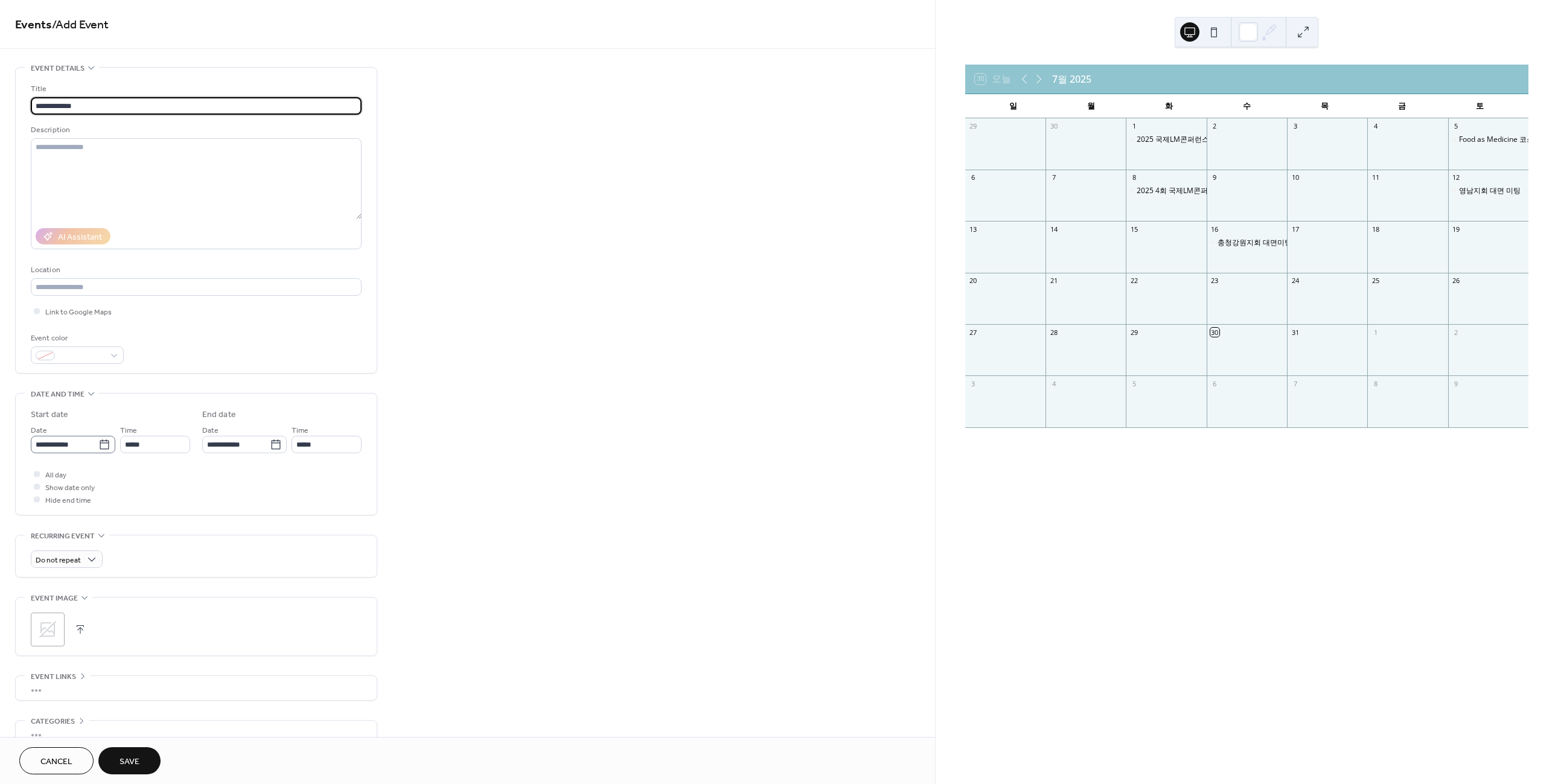 type on "**********" 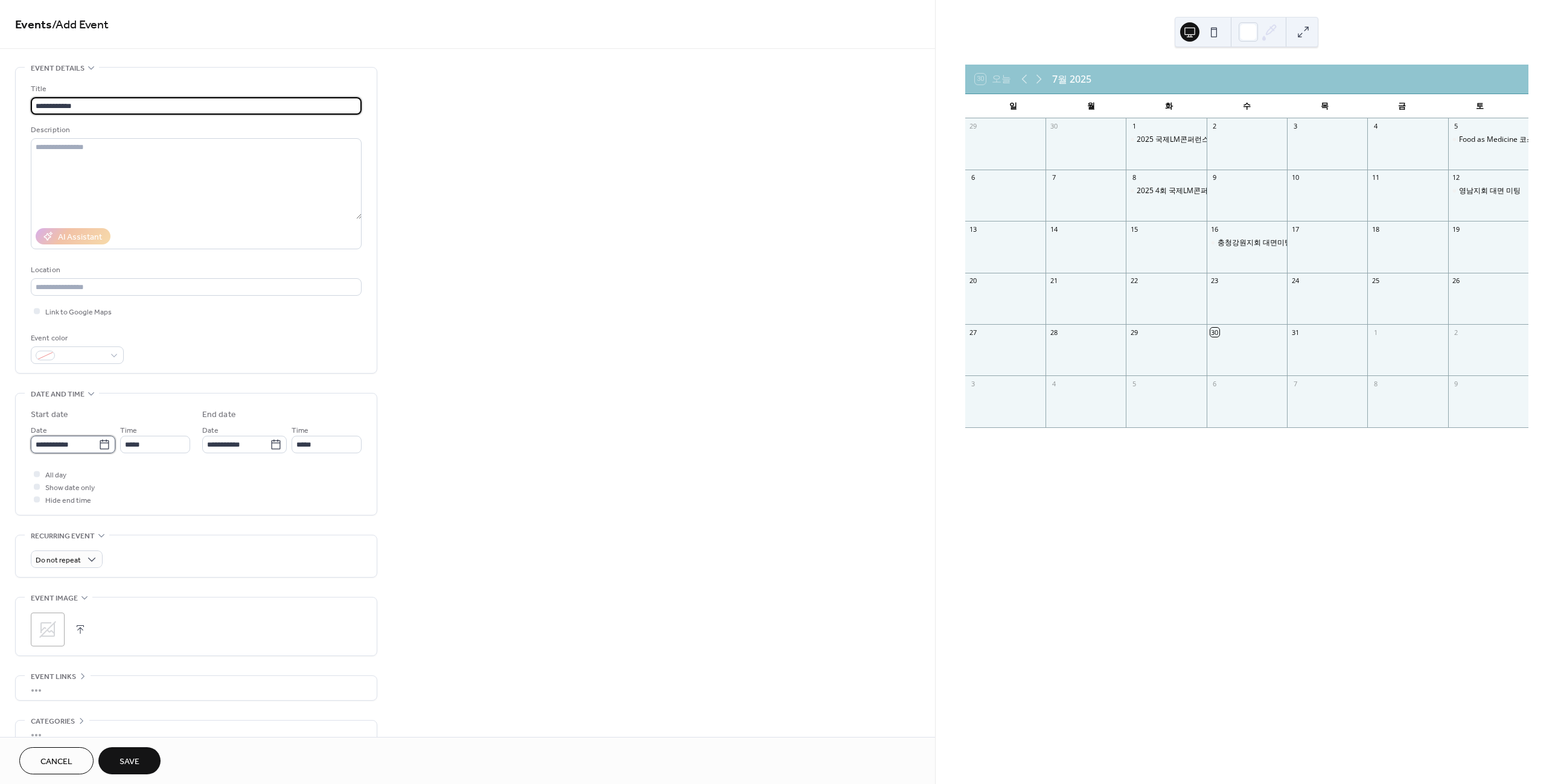 click on "**********" at bounding box center (65, 444) 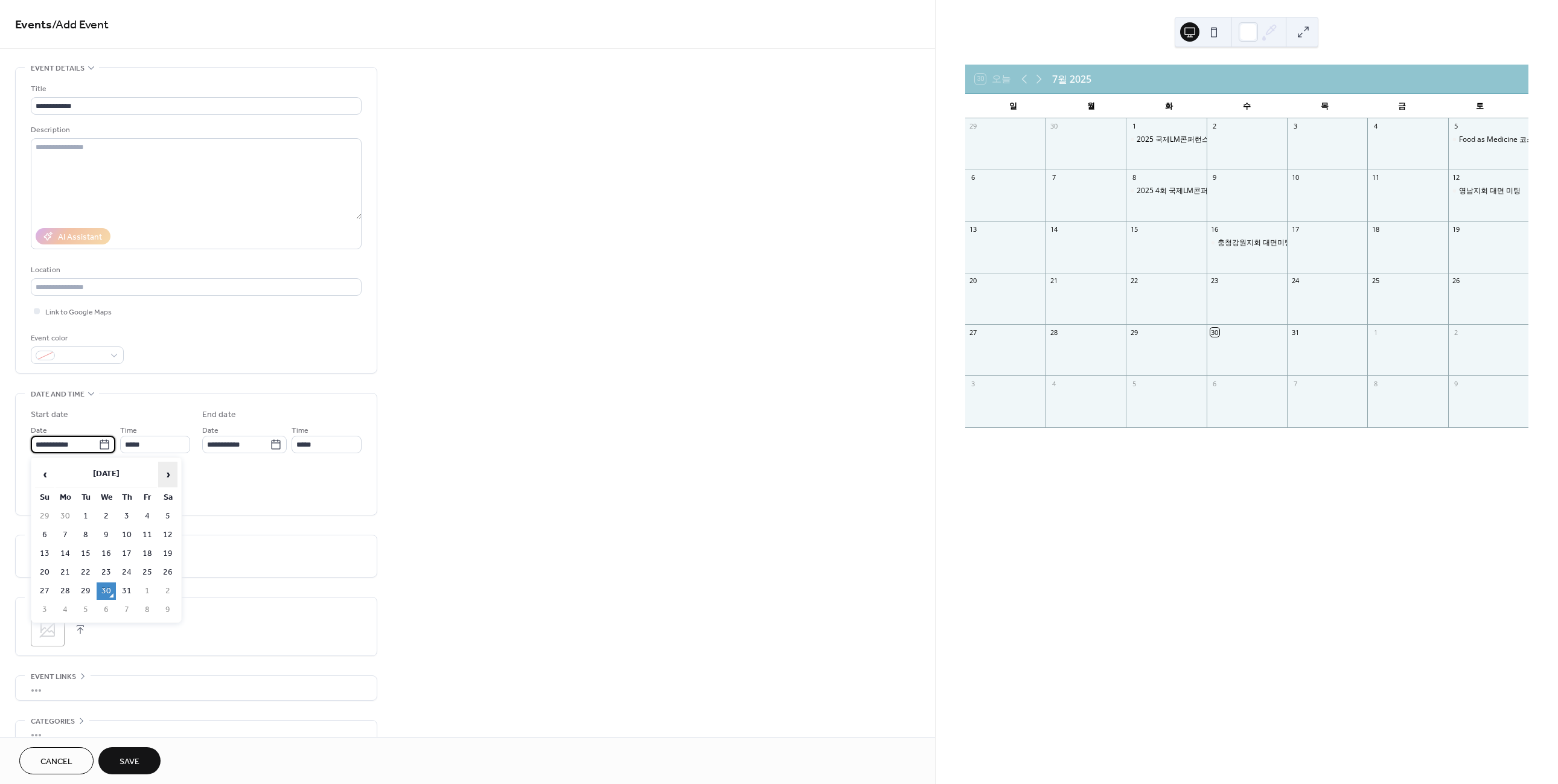click on "›" at bounding box center [168, 474] 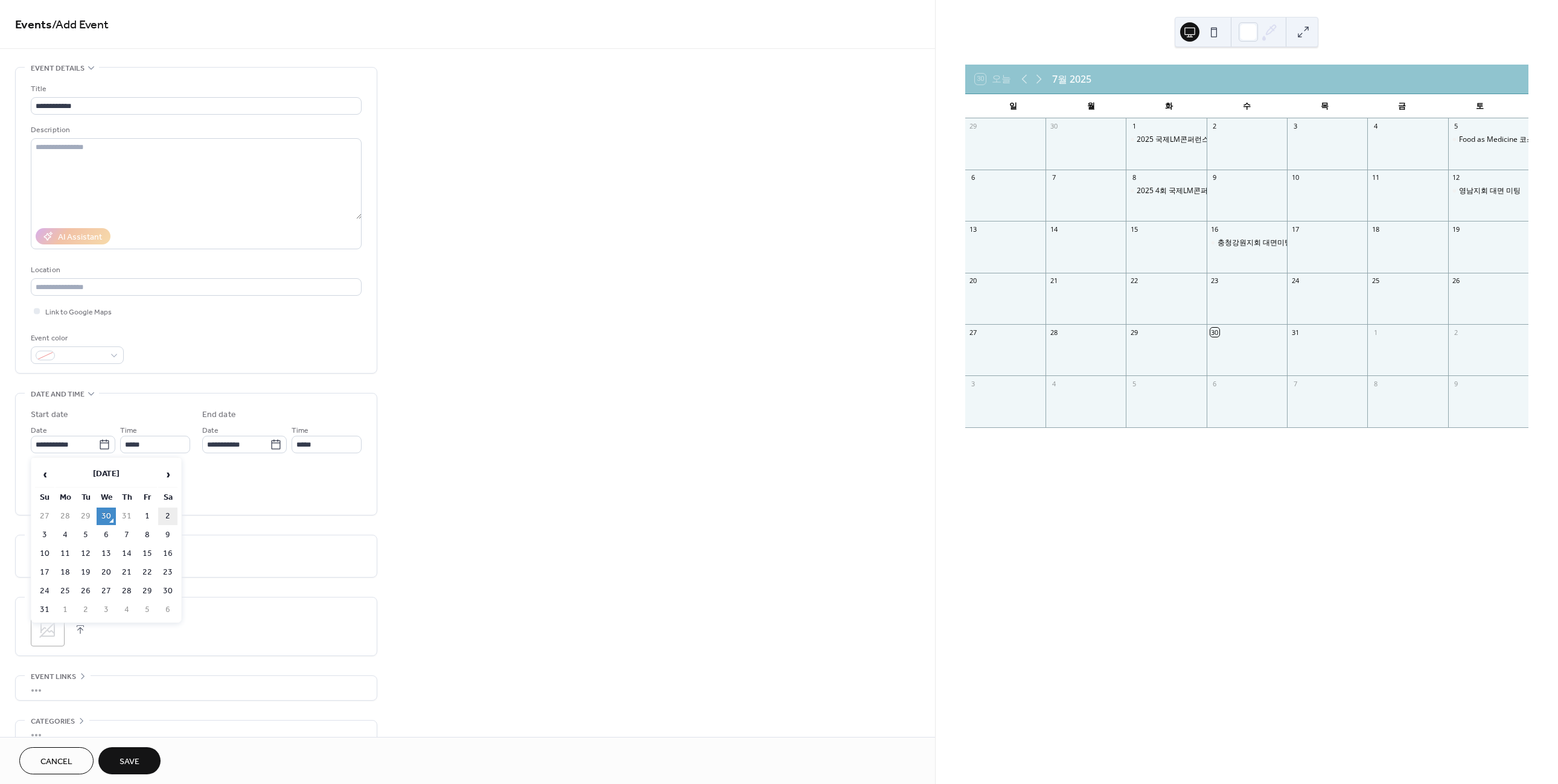 click on "2" at bounding box center [168, 516] 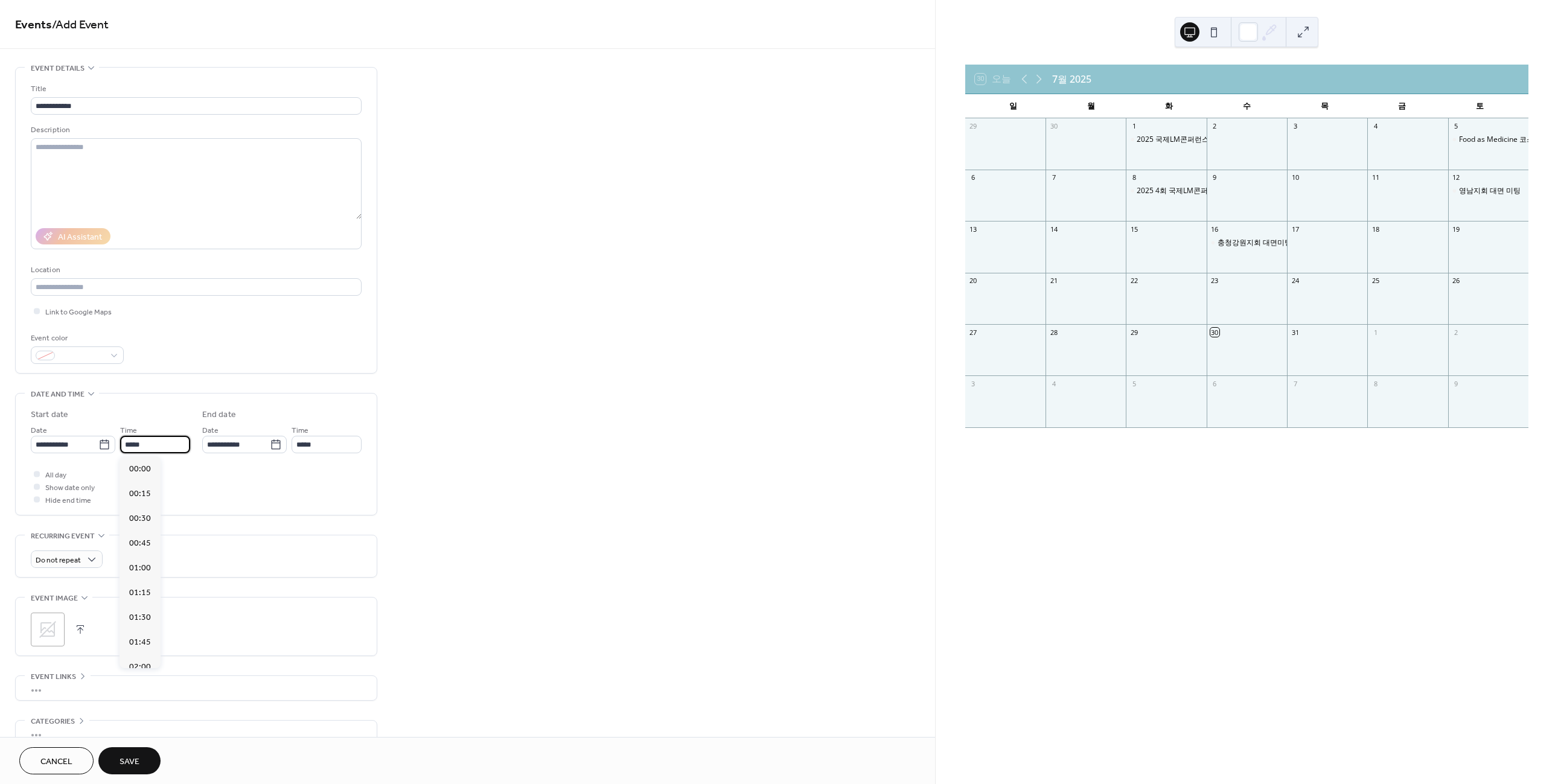 click on "*****" at bounding box center [155, 444] 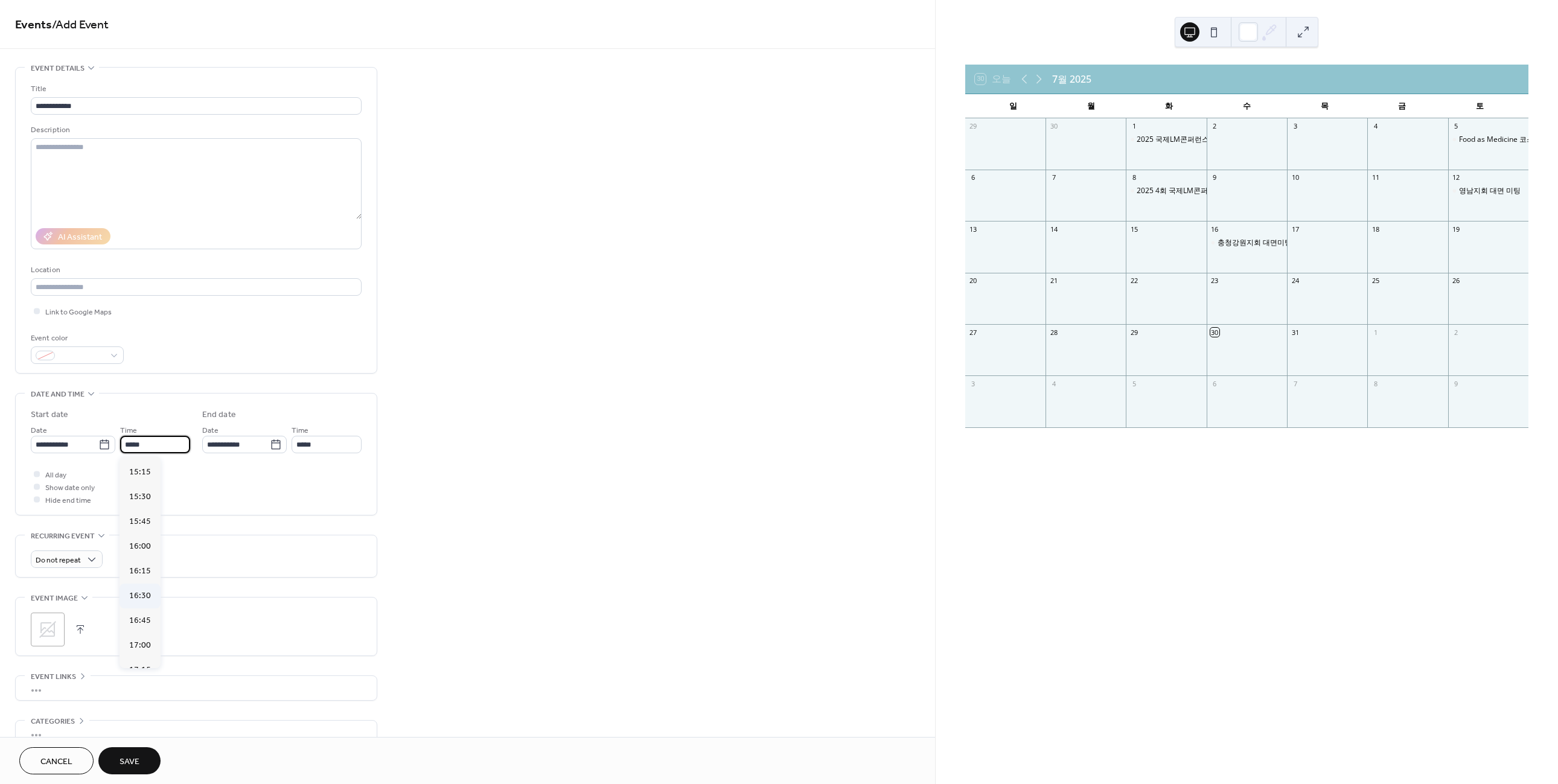 scroll, scrollTop: 1564, scrollLeft: 0, axis: vertical 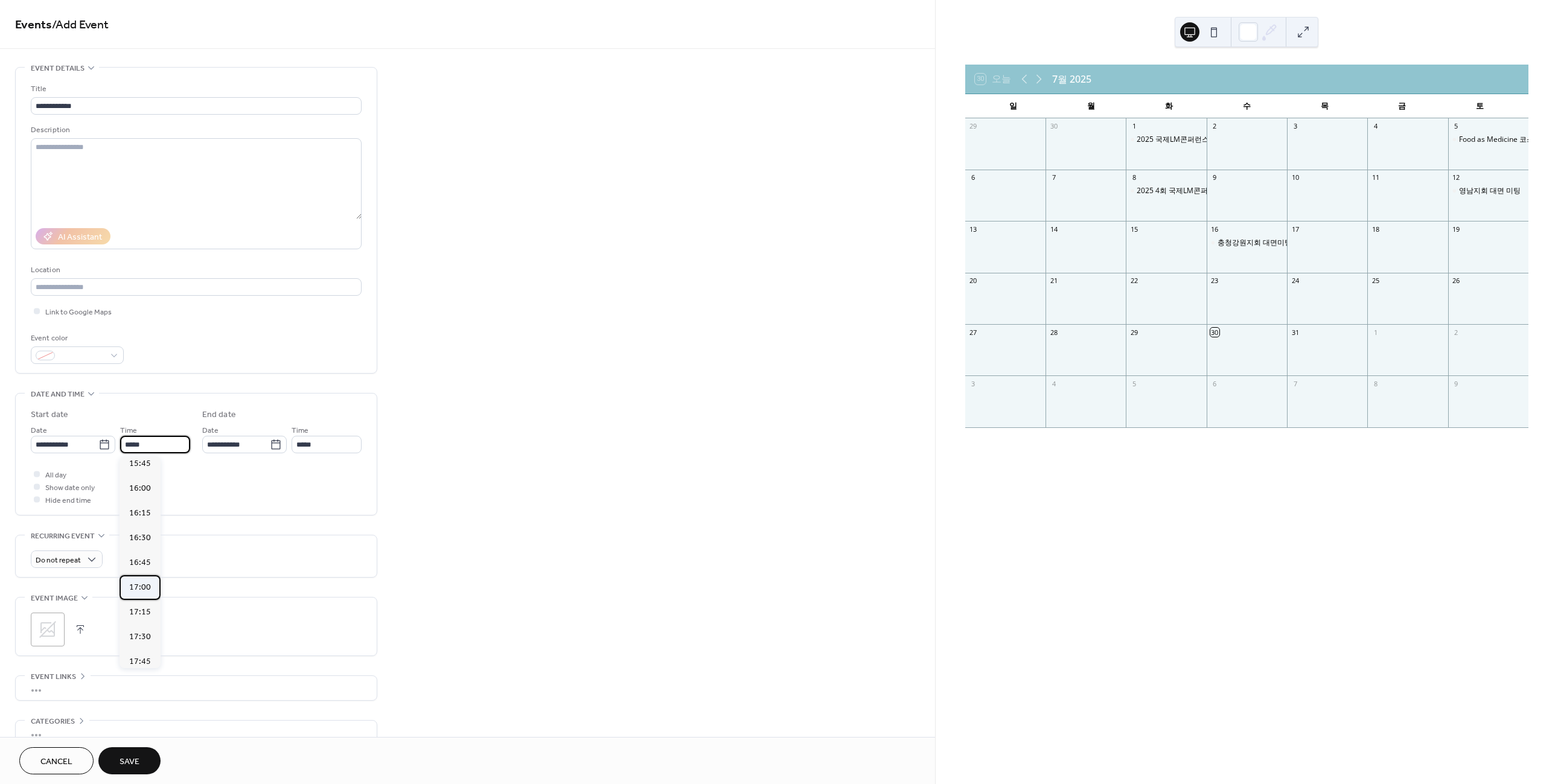 click on "17:00" at bounding box center [140, 587] 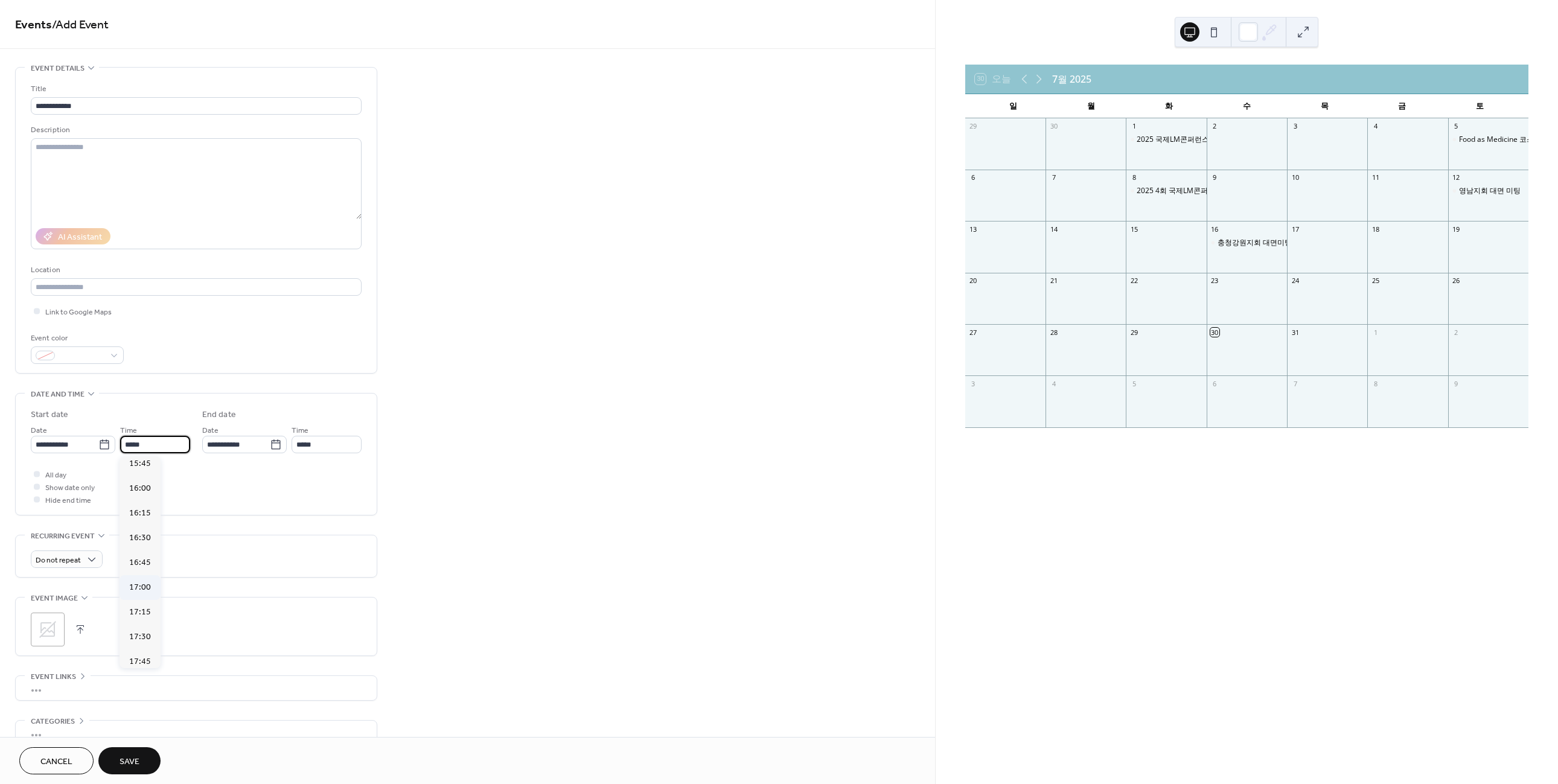 type on "*****" 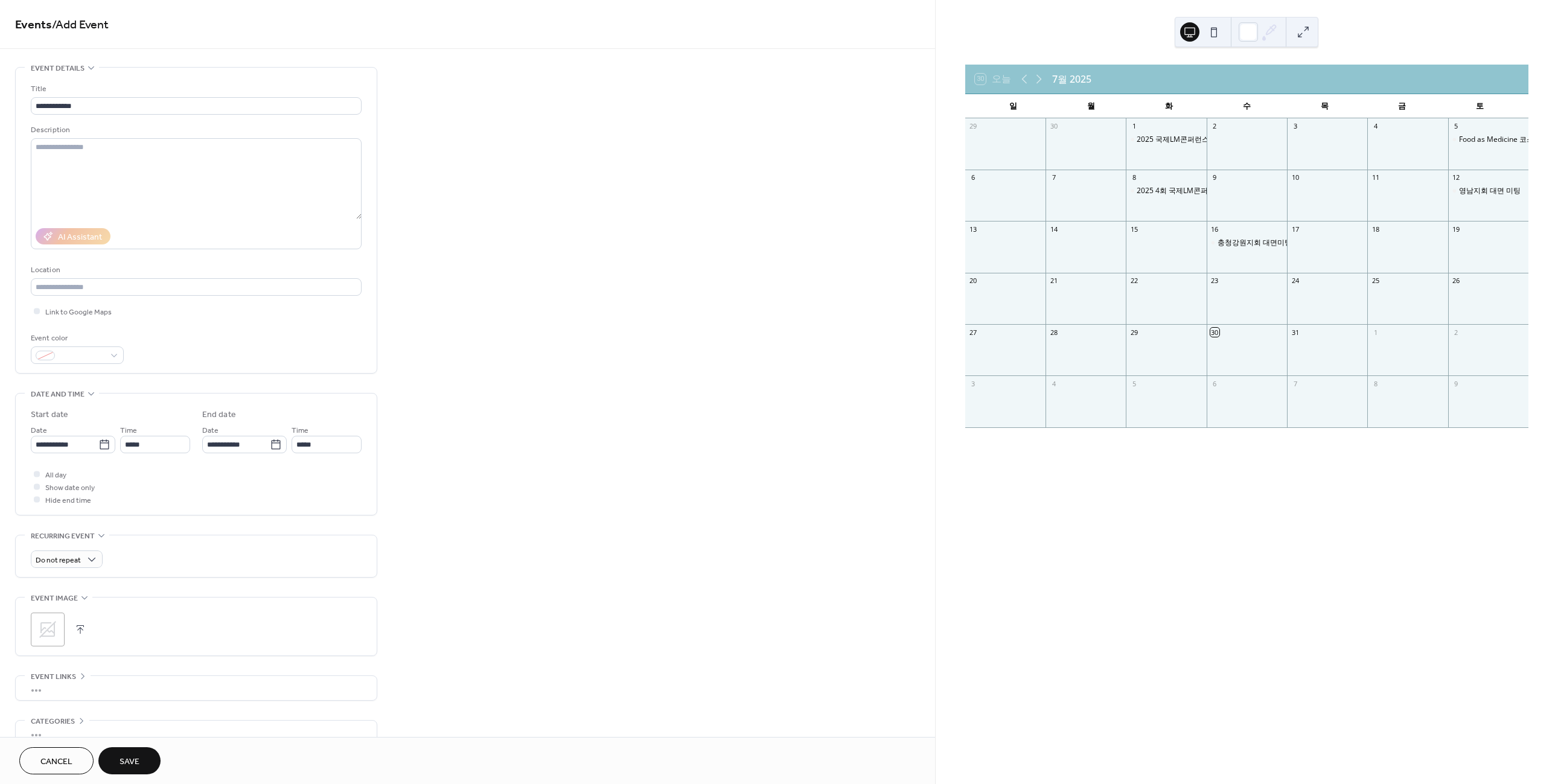click on "Save" at bounding box center (129, 760) 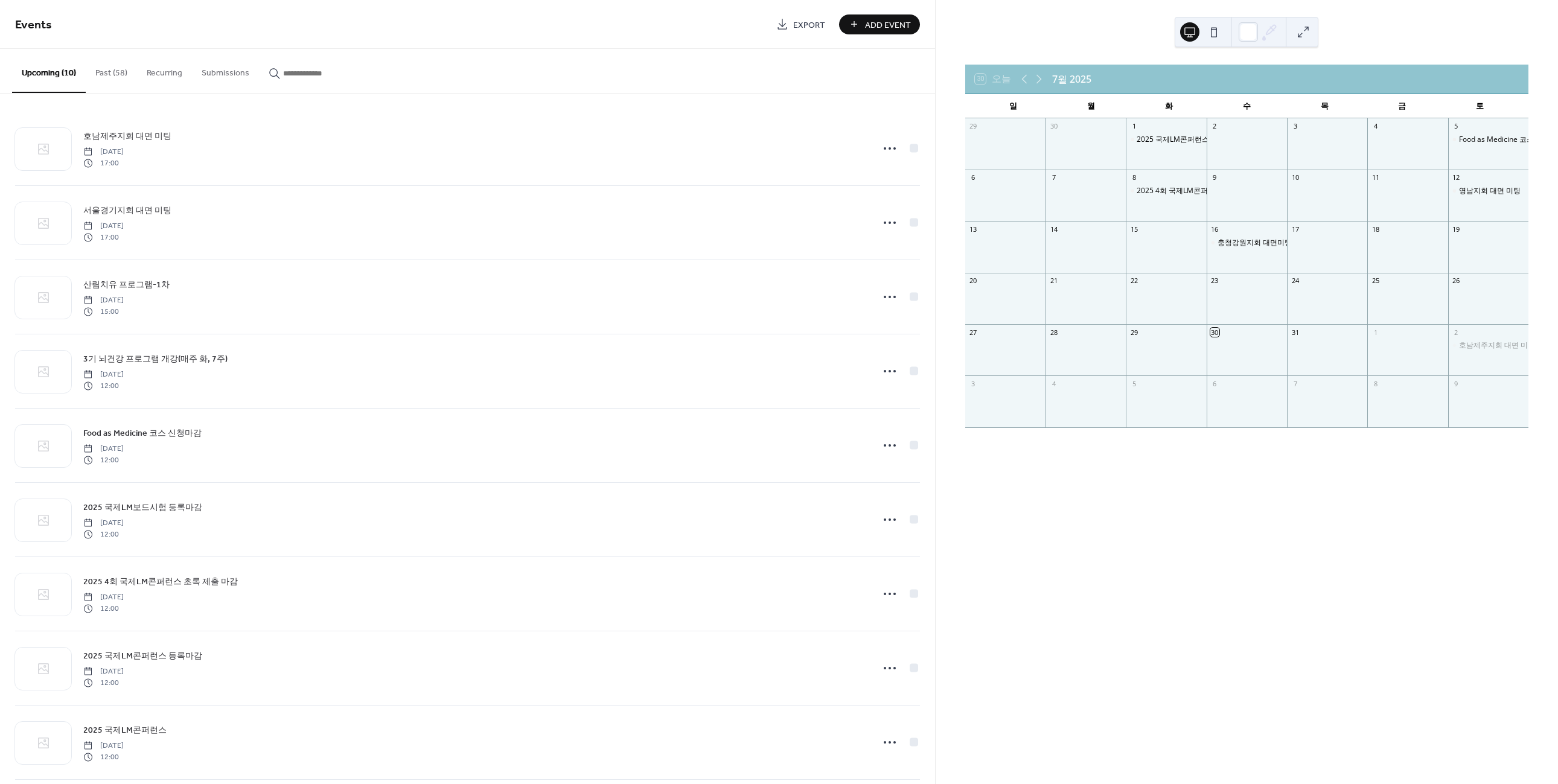 click on "Add Event" at bounding box center [888, 25] 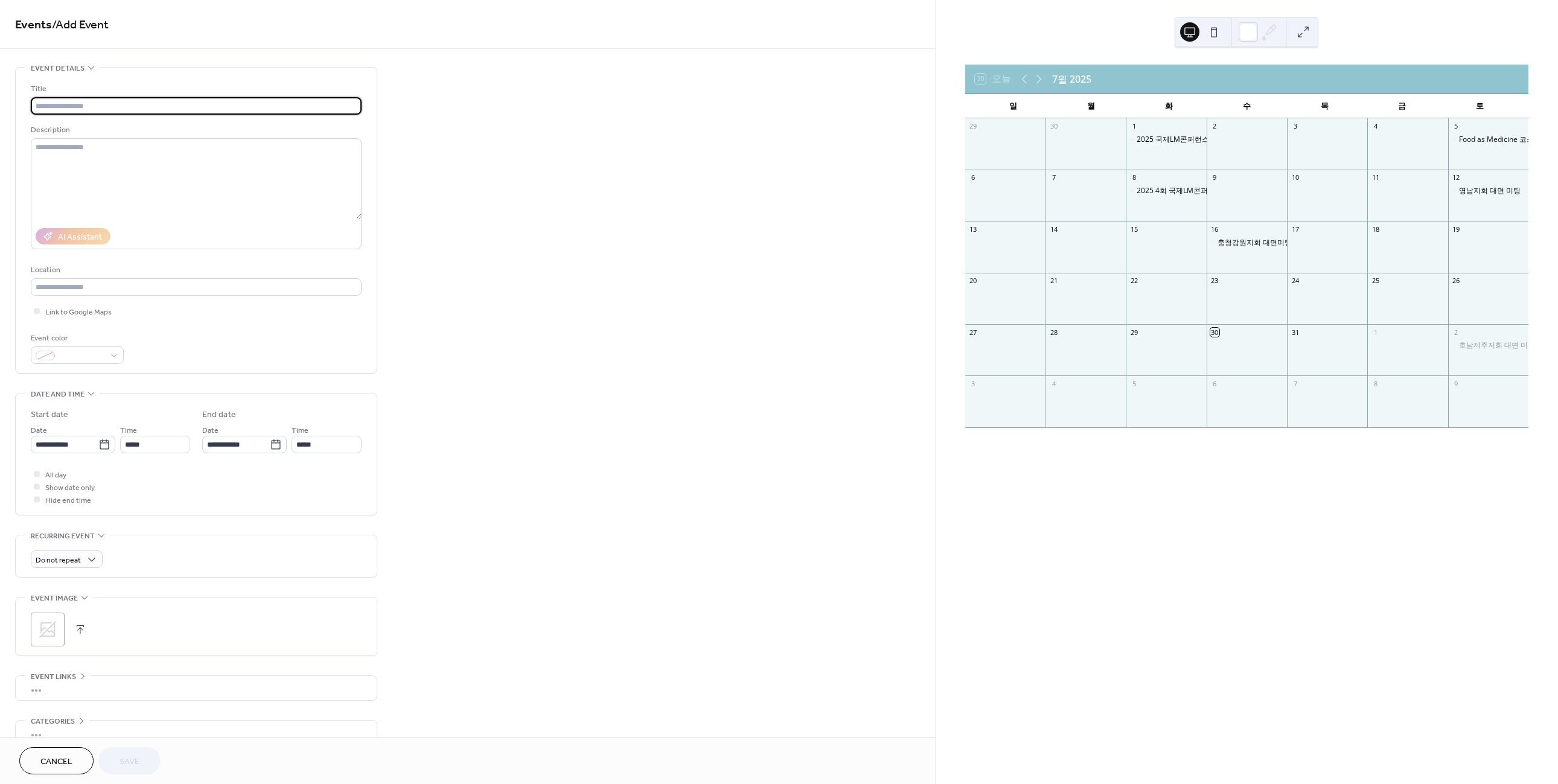 click at bounding box center (196, 106) 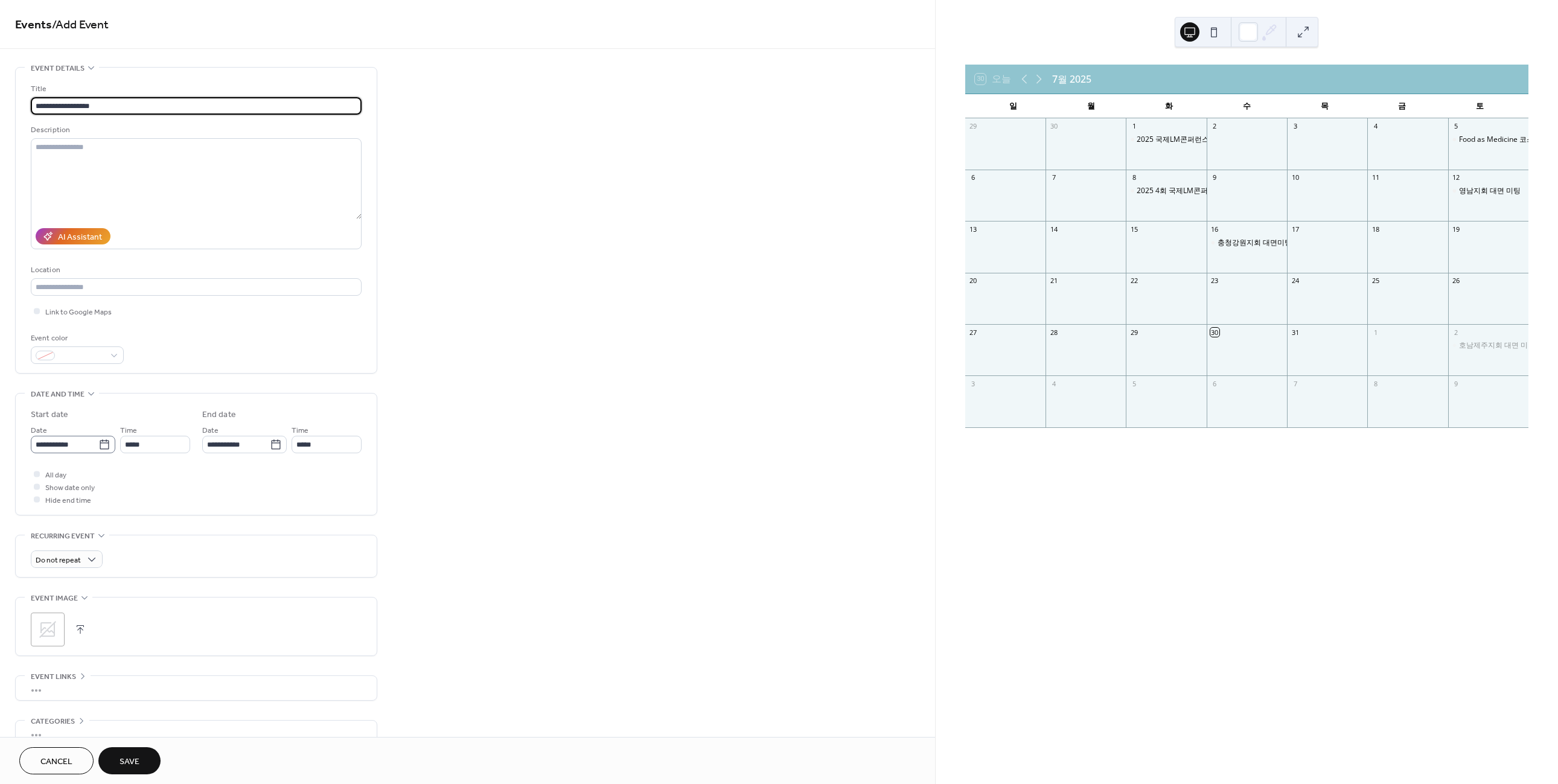 type on "**********" 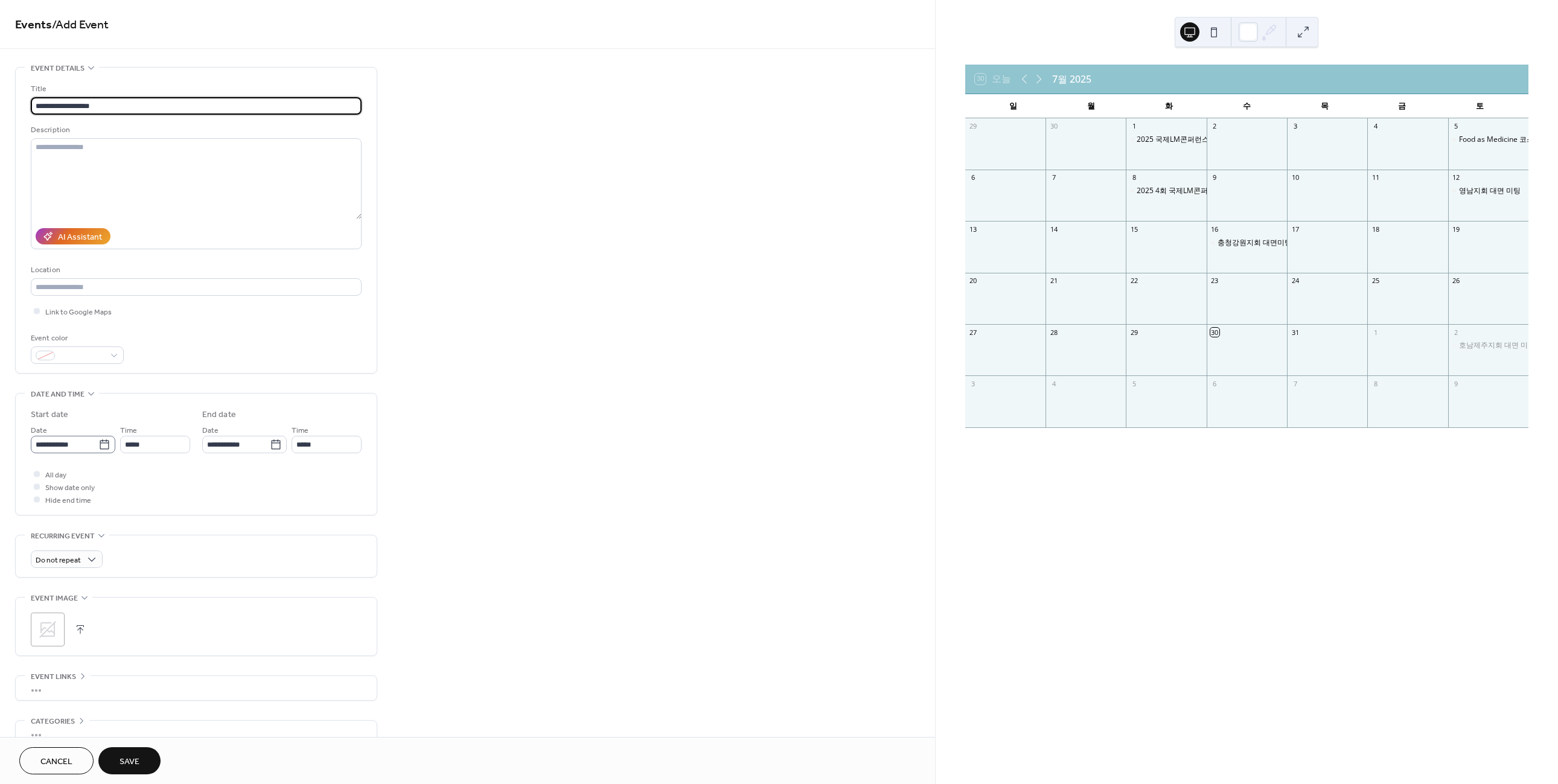 click 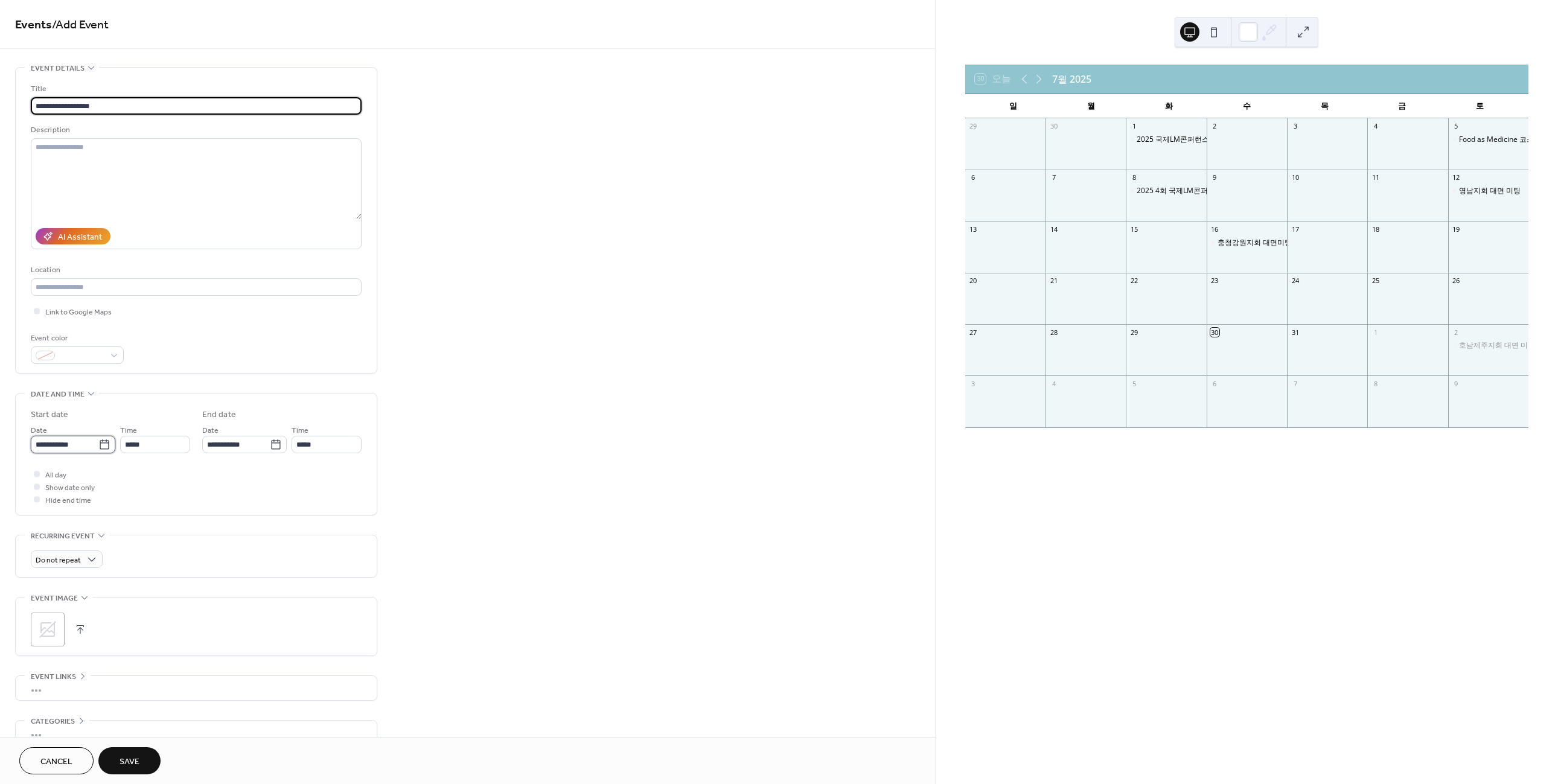 click on "**********" at bounding box center (65, 444) 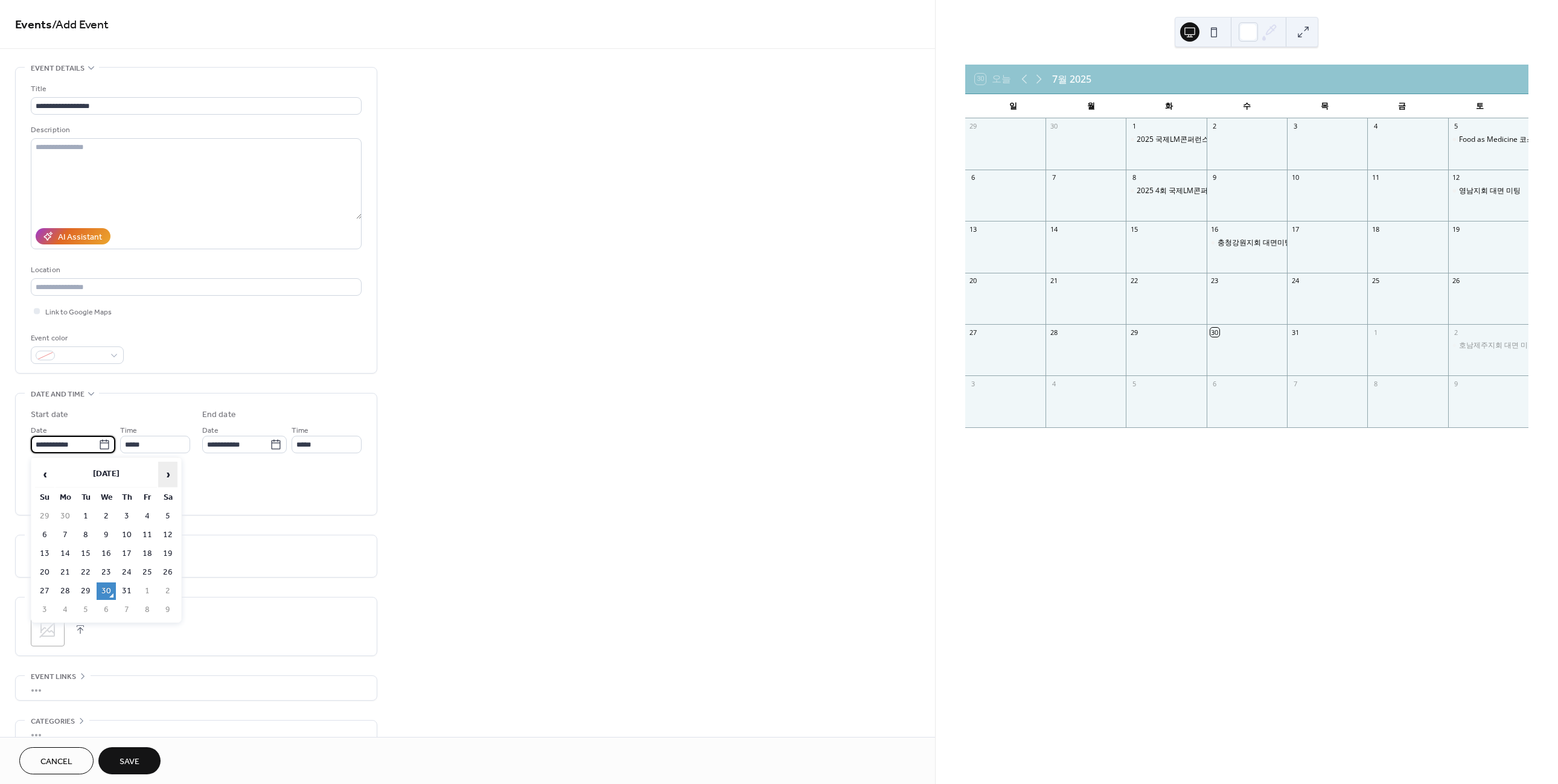 click on "›" at bounding box center [168, 474] 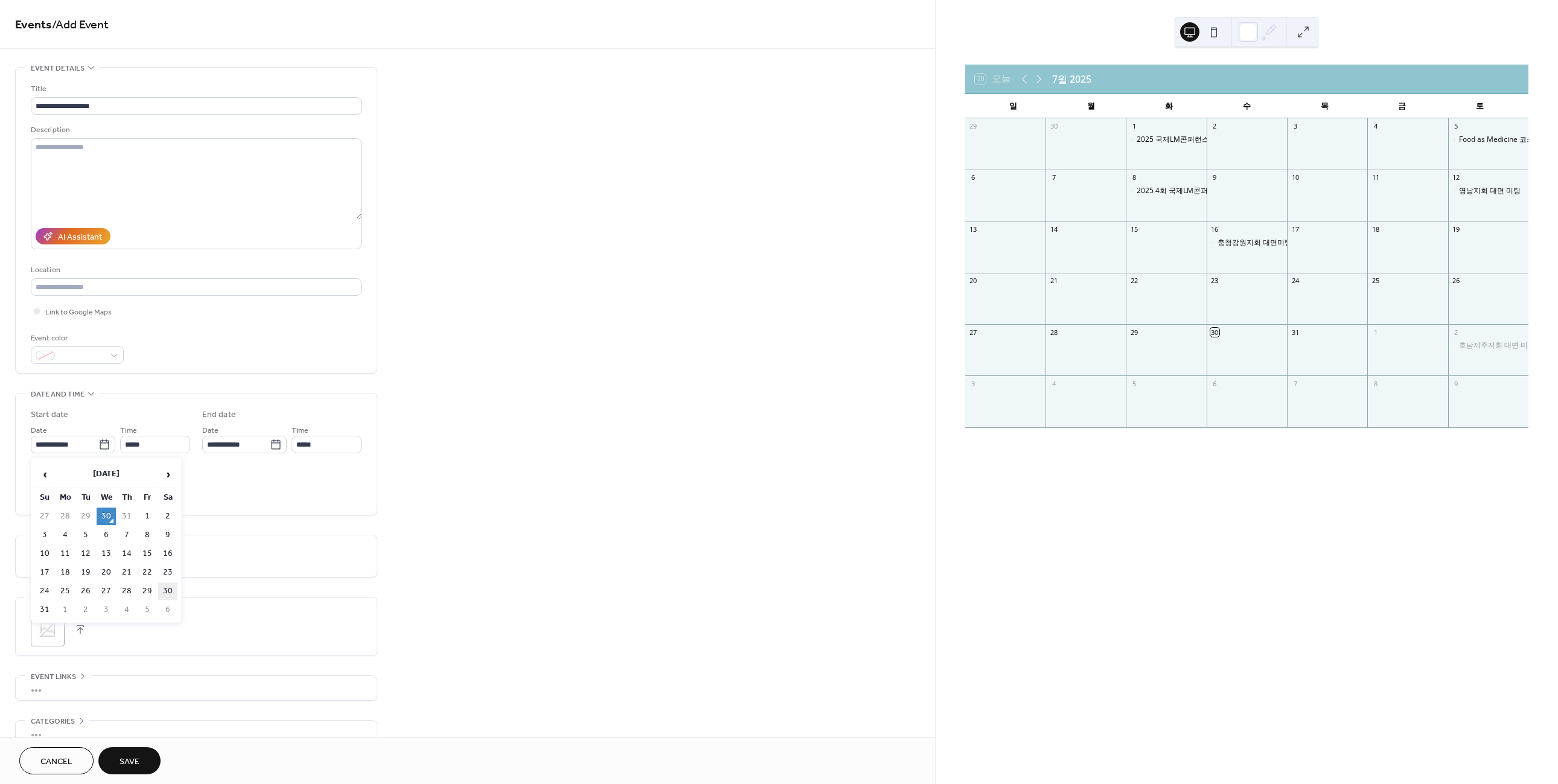click on "30" at bounding box center (168, 591) 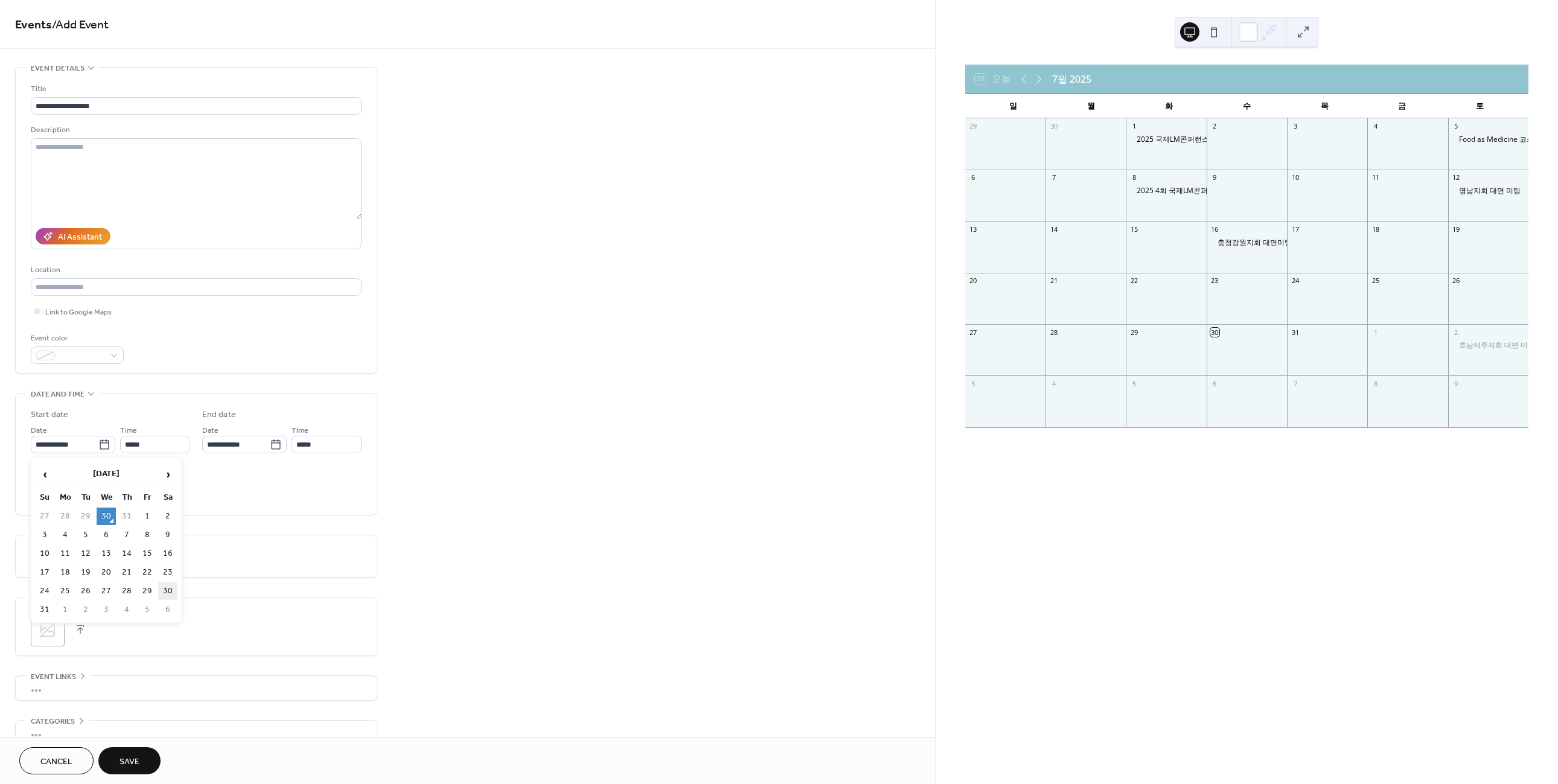 type on "**********" 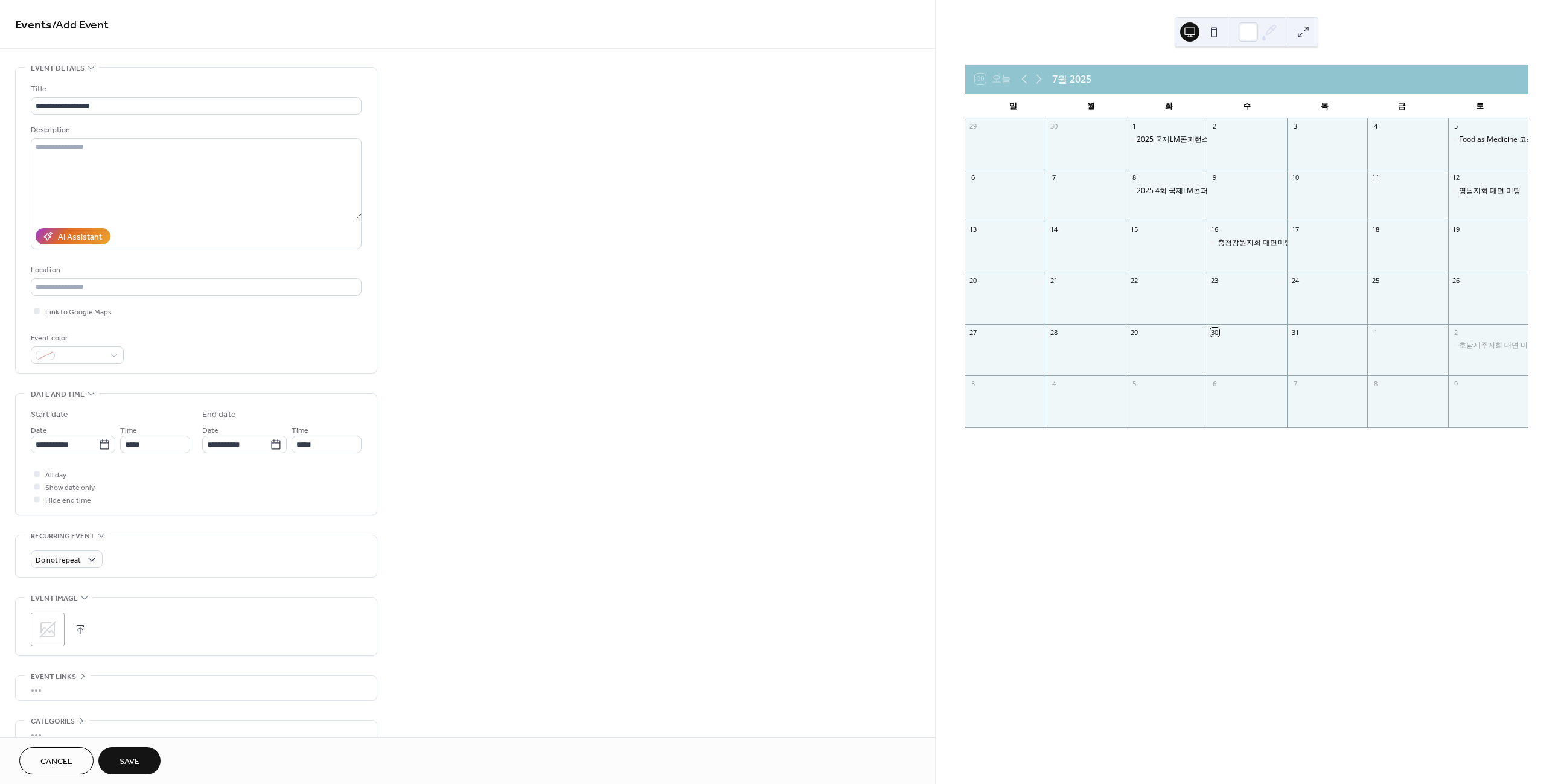 click on "Save" at bounding box center [129, 760] 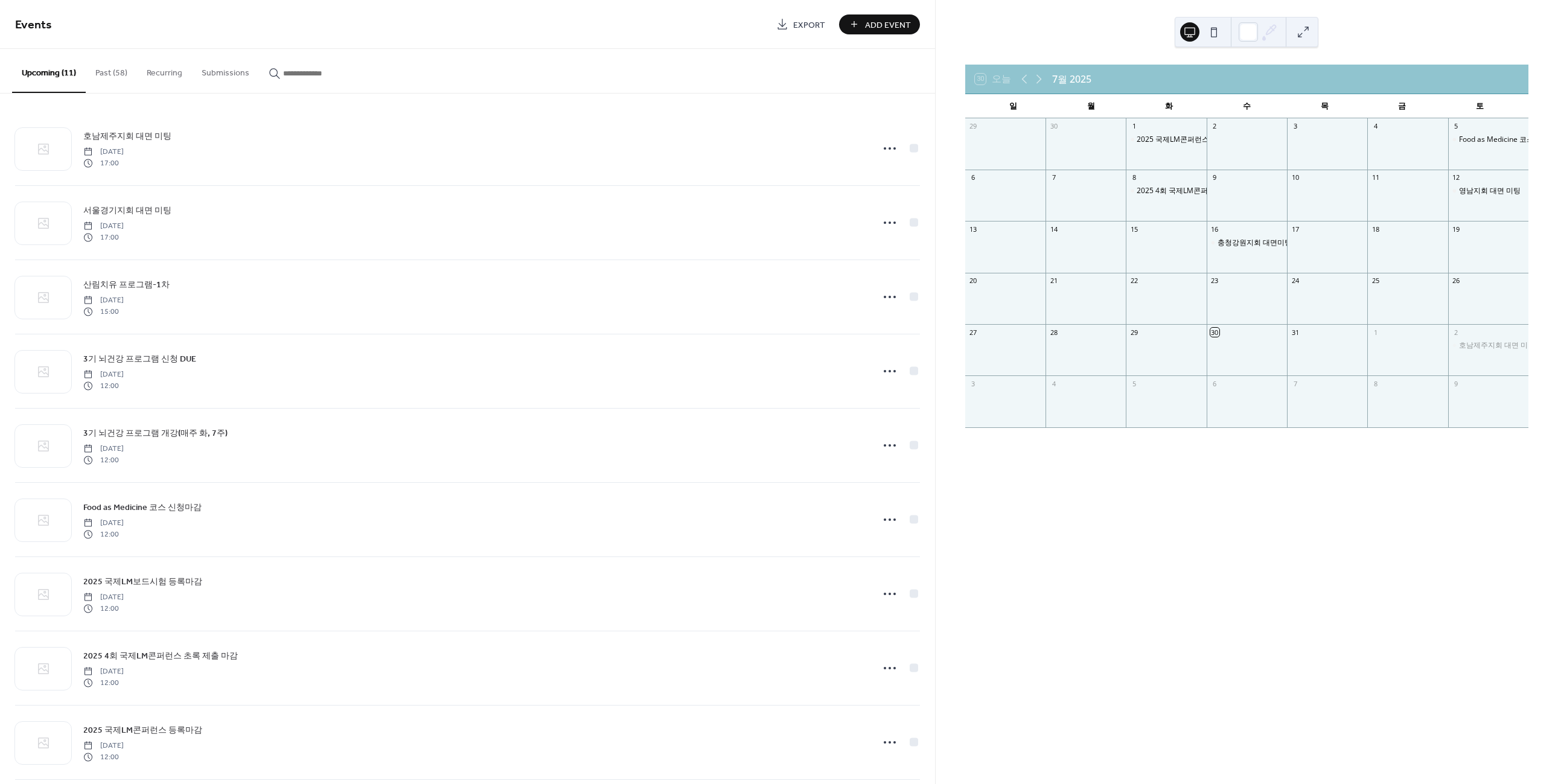 click on "Add Event" at bounding box center (888, 25) 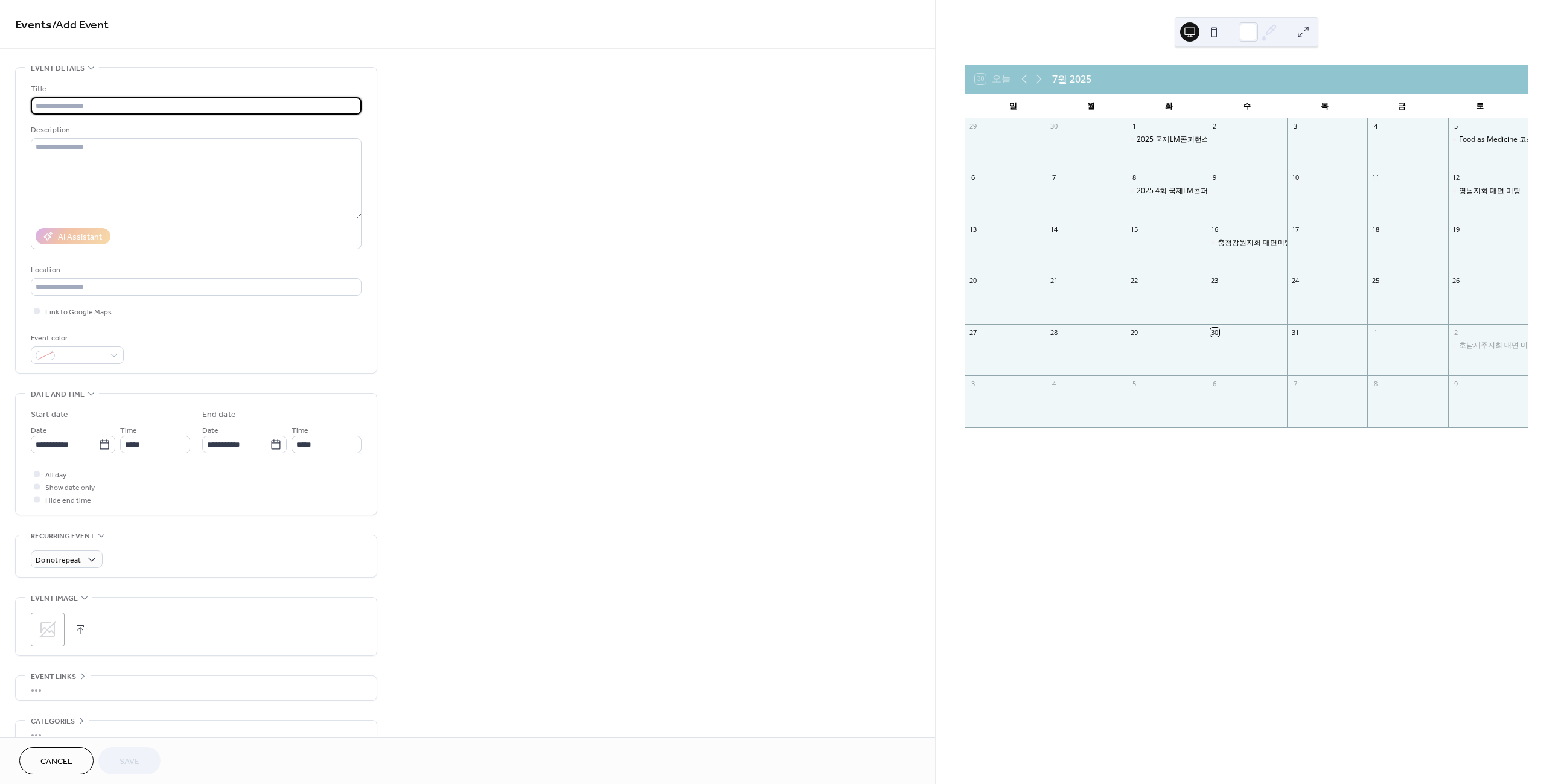click at bounding box center (196, 106) 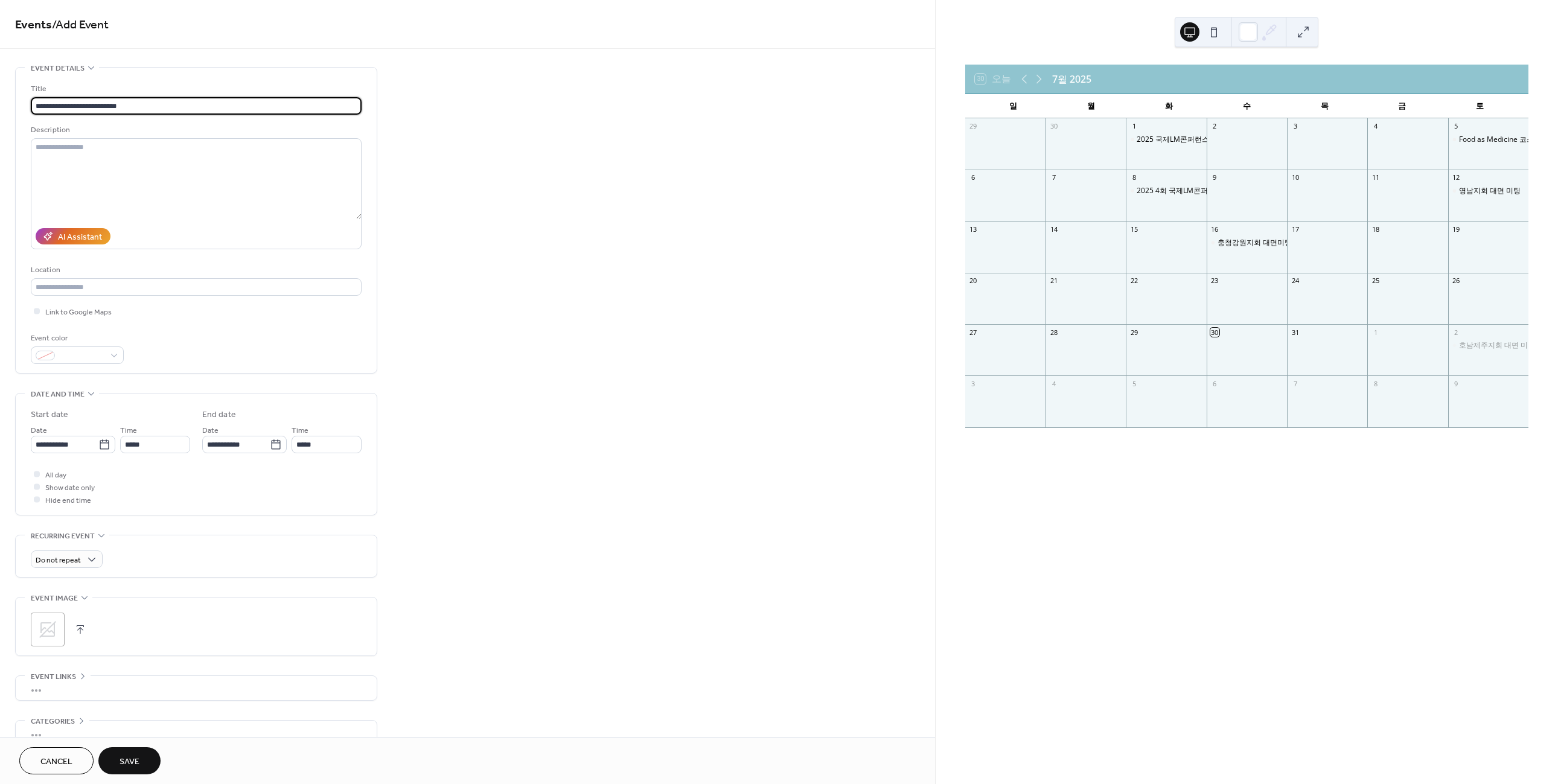 click on "**********" at bounding box center [196, 106] 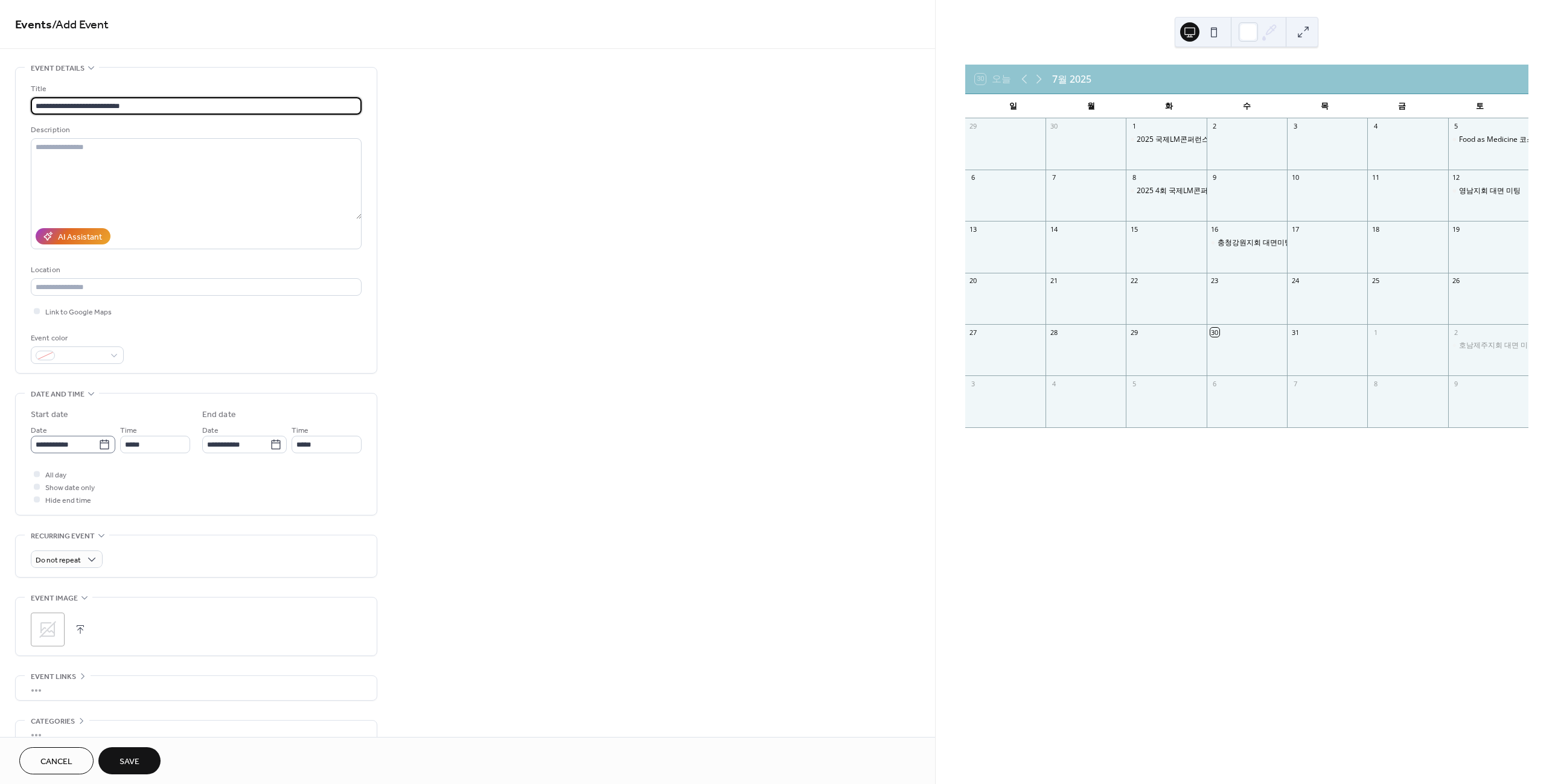 type on "**********" 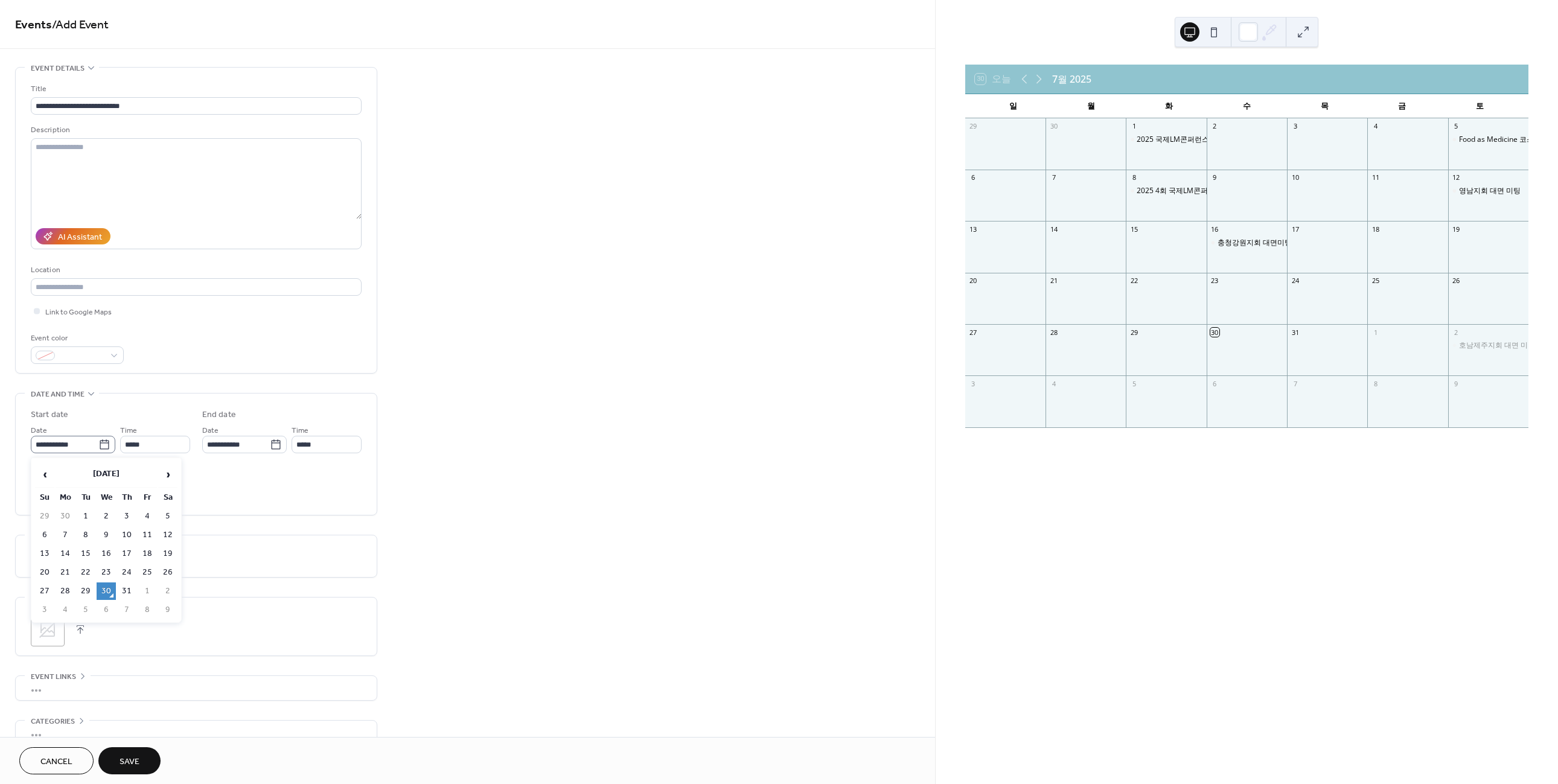 click 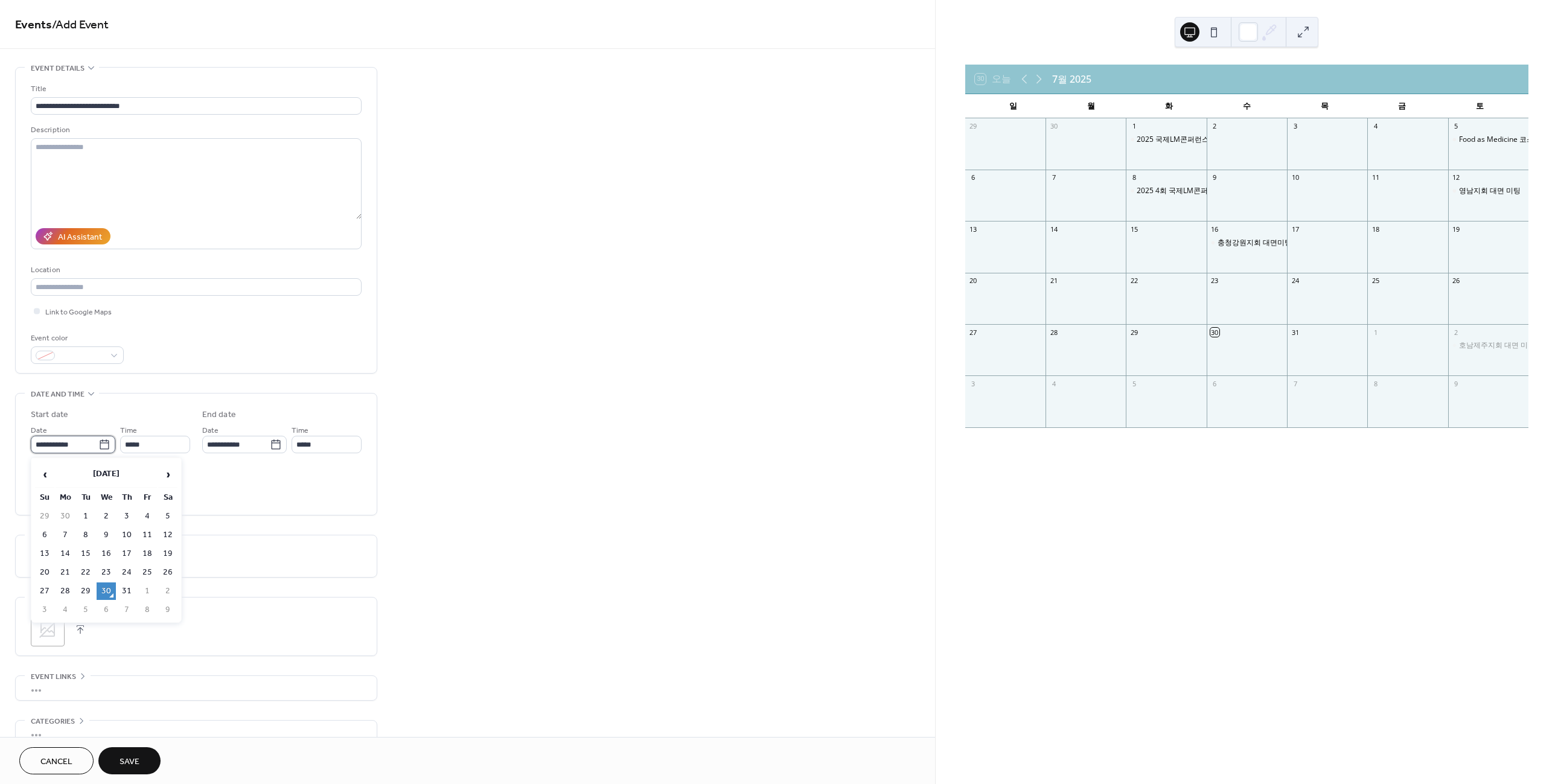 click on "**********" at bounding box center (65, 444) 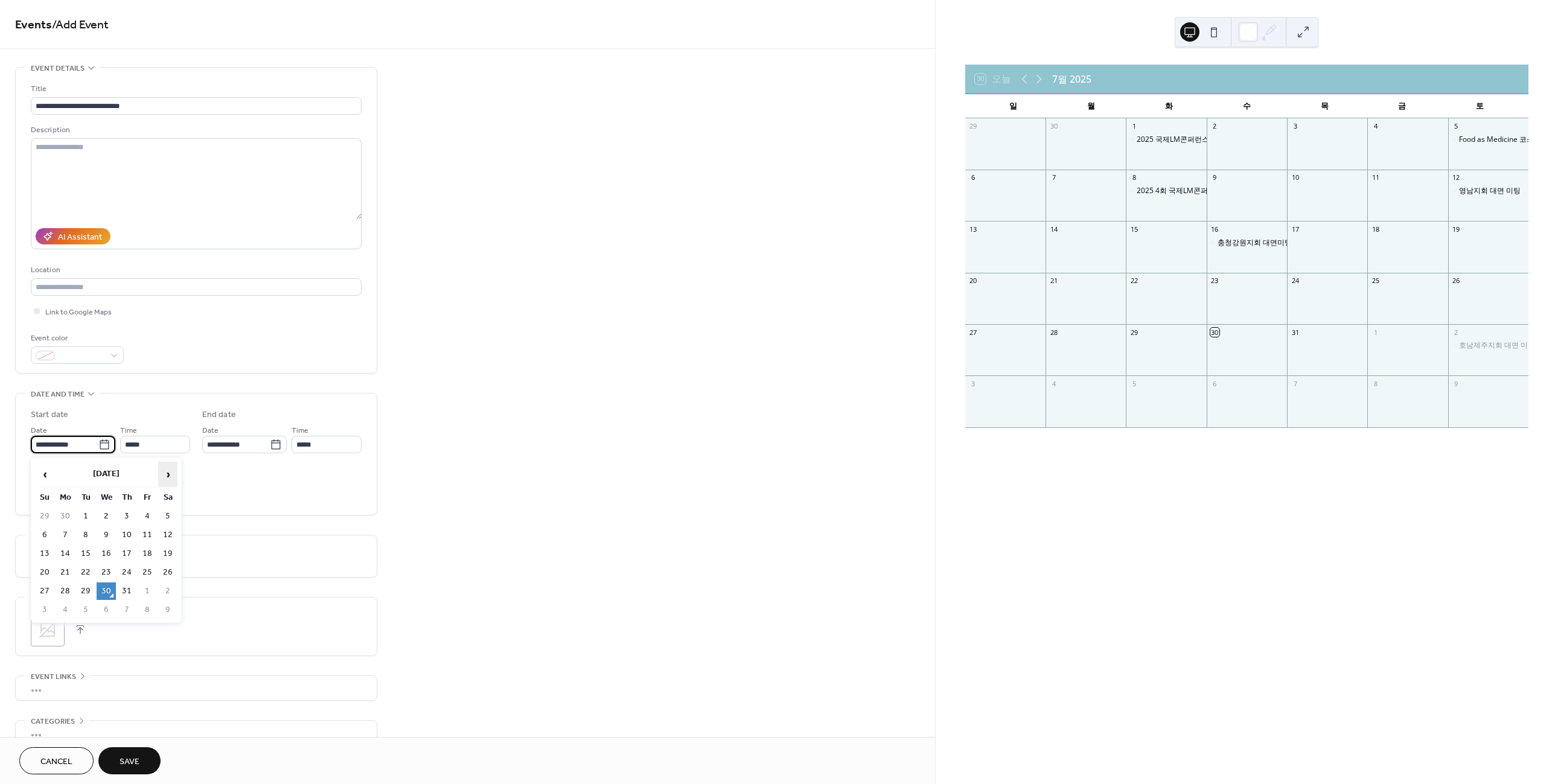 click on "›" at bounding box center [168, 474] 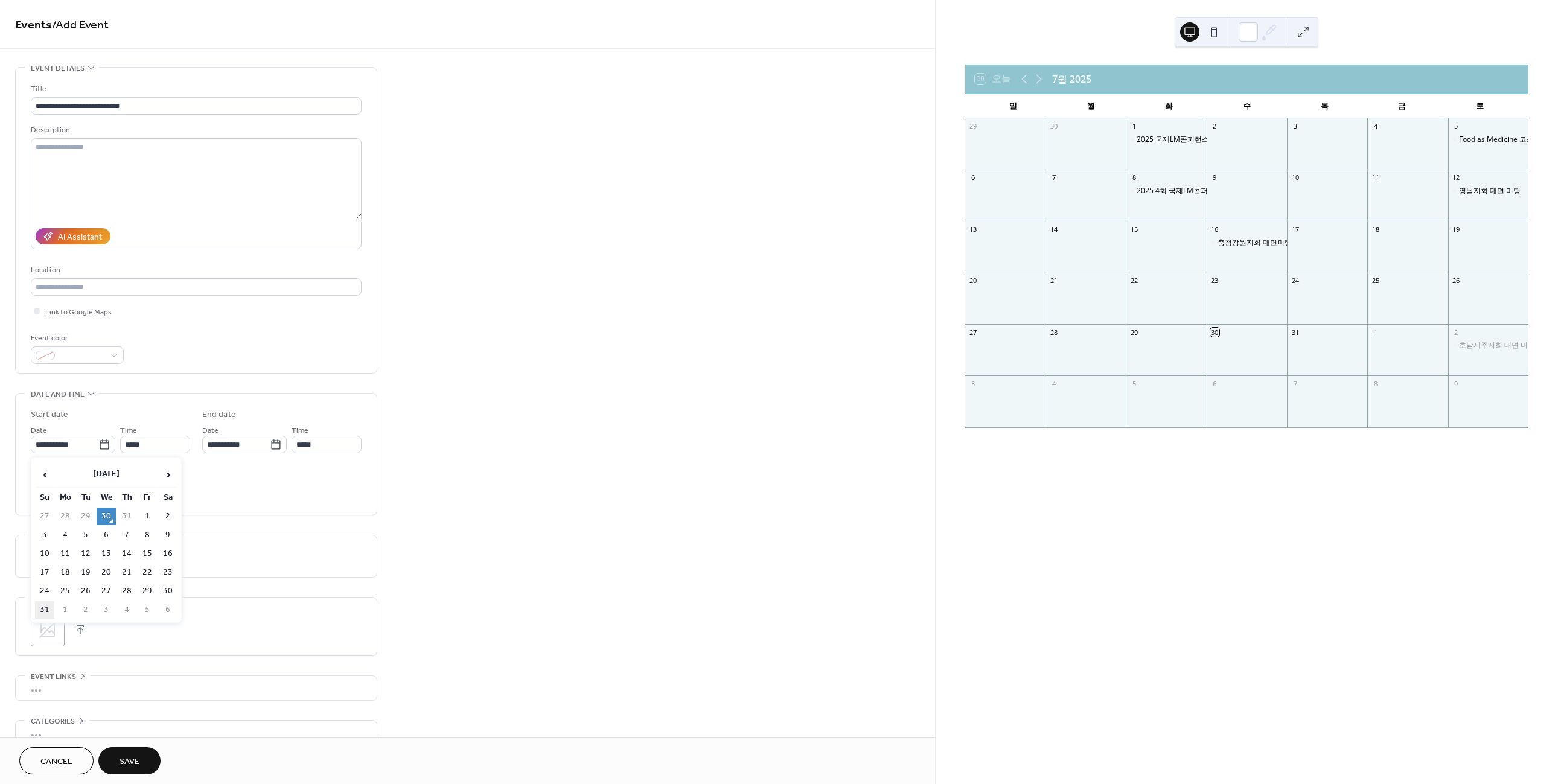 click on "31" at bounding box center [45, 610] 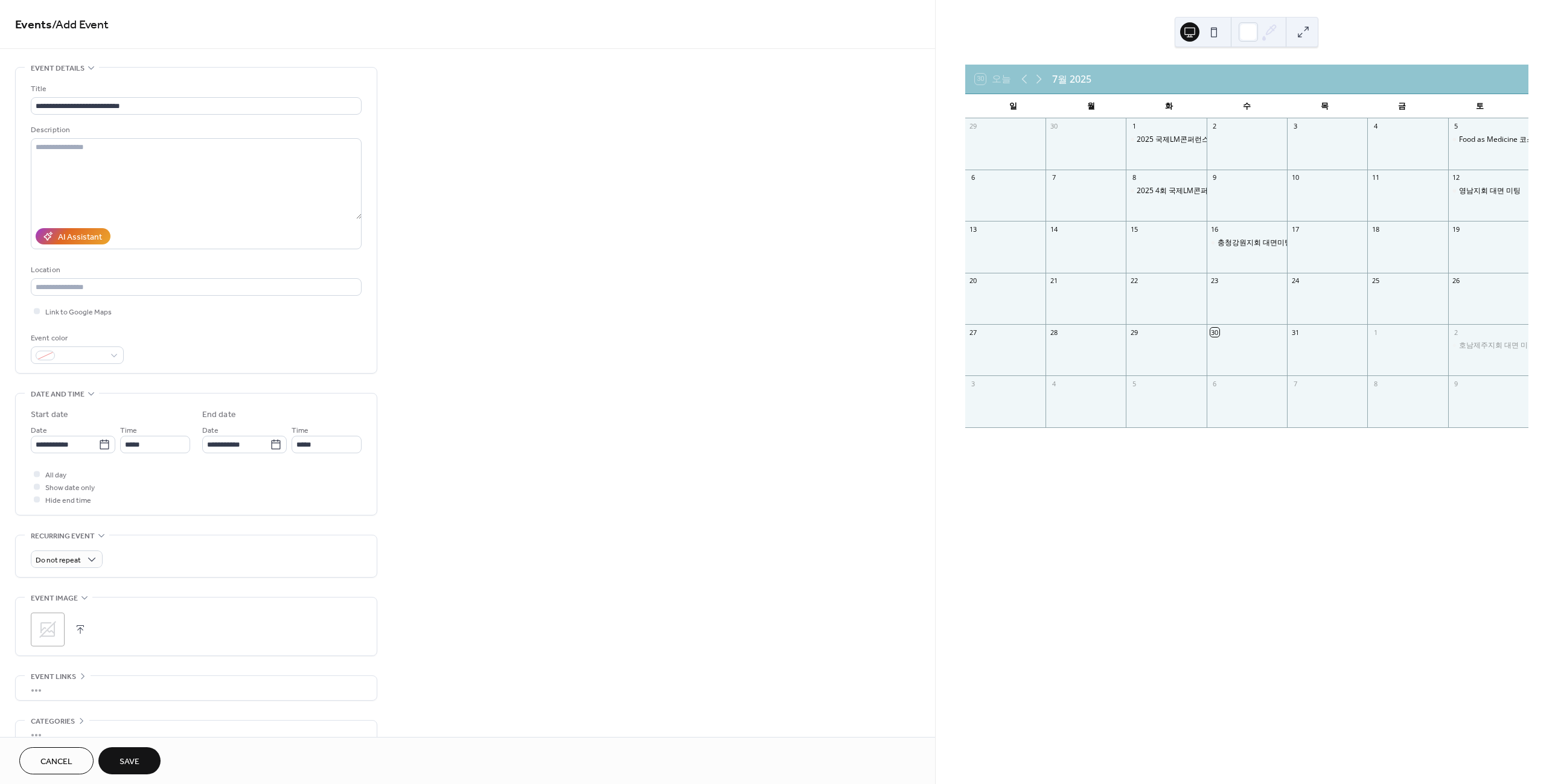 click on "Save" at bounding box center [129, 762] 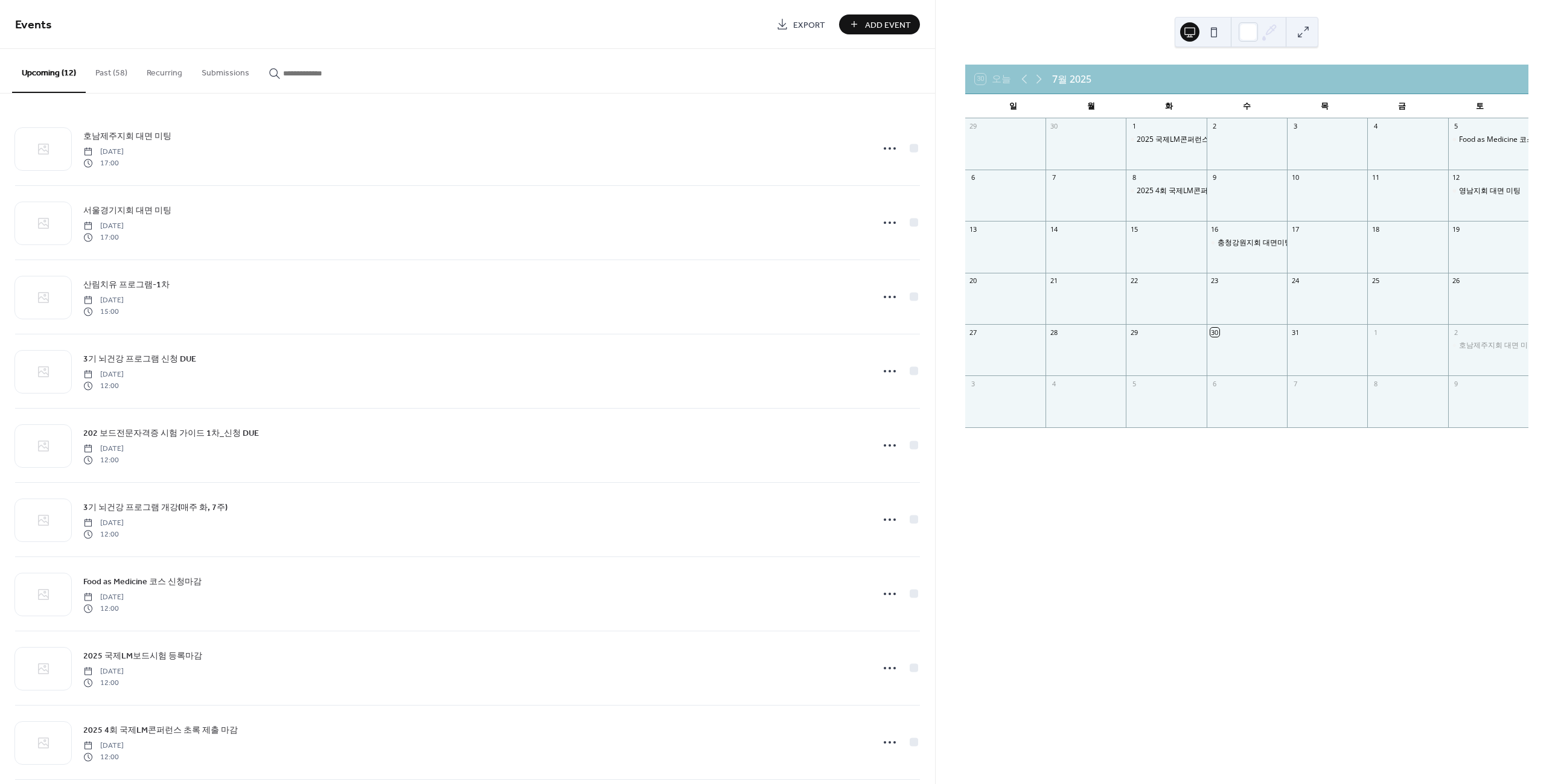 click on "Add Event" at bounding box center [888, 25] 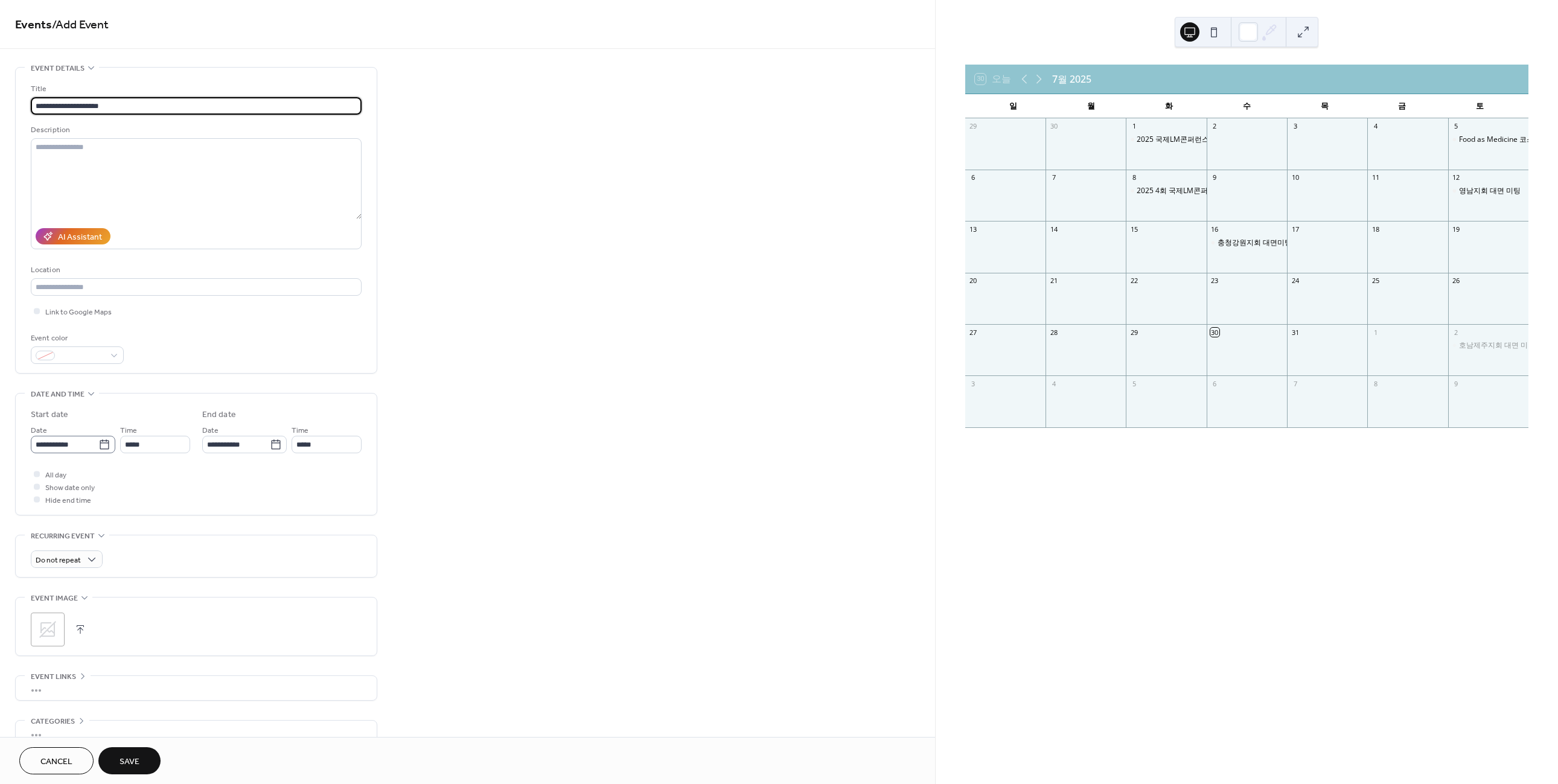 type on "**********" 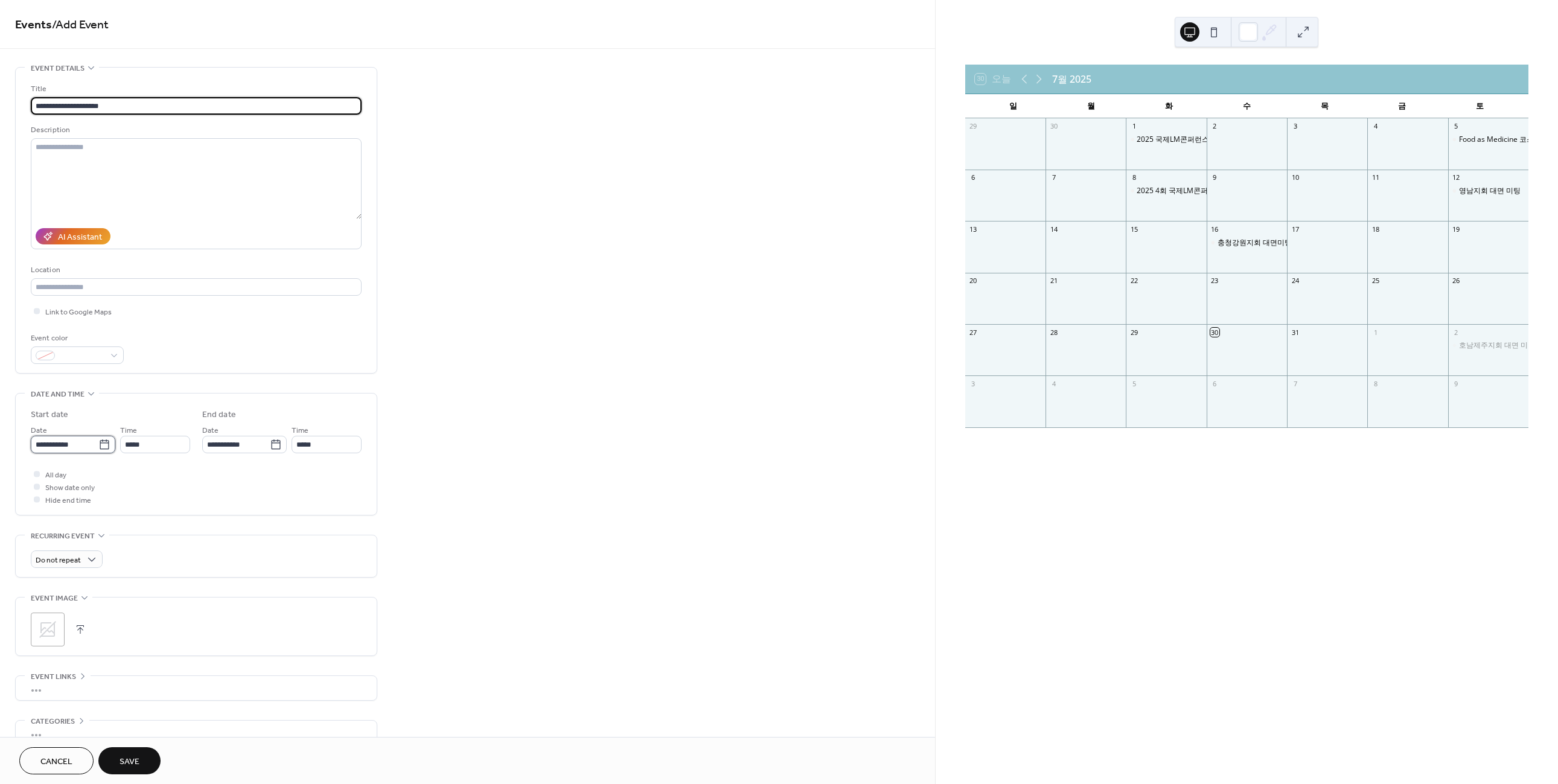 click on "**********" at bounding box center [65, 444] 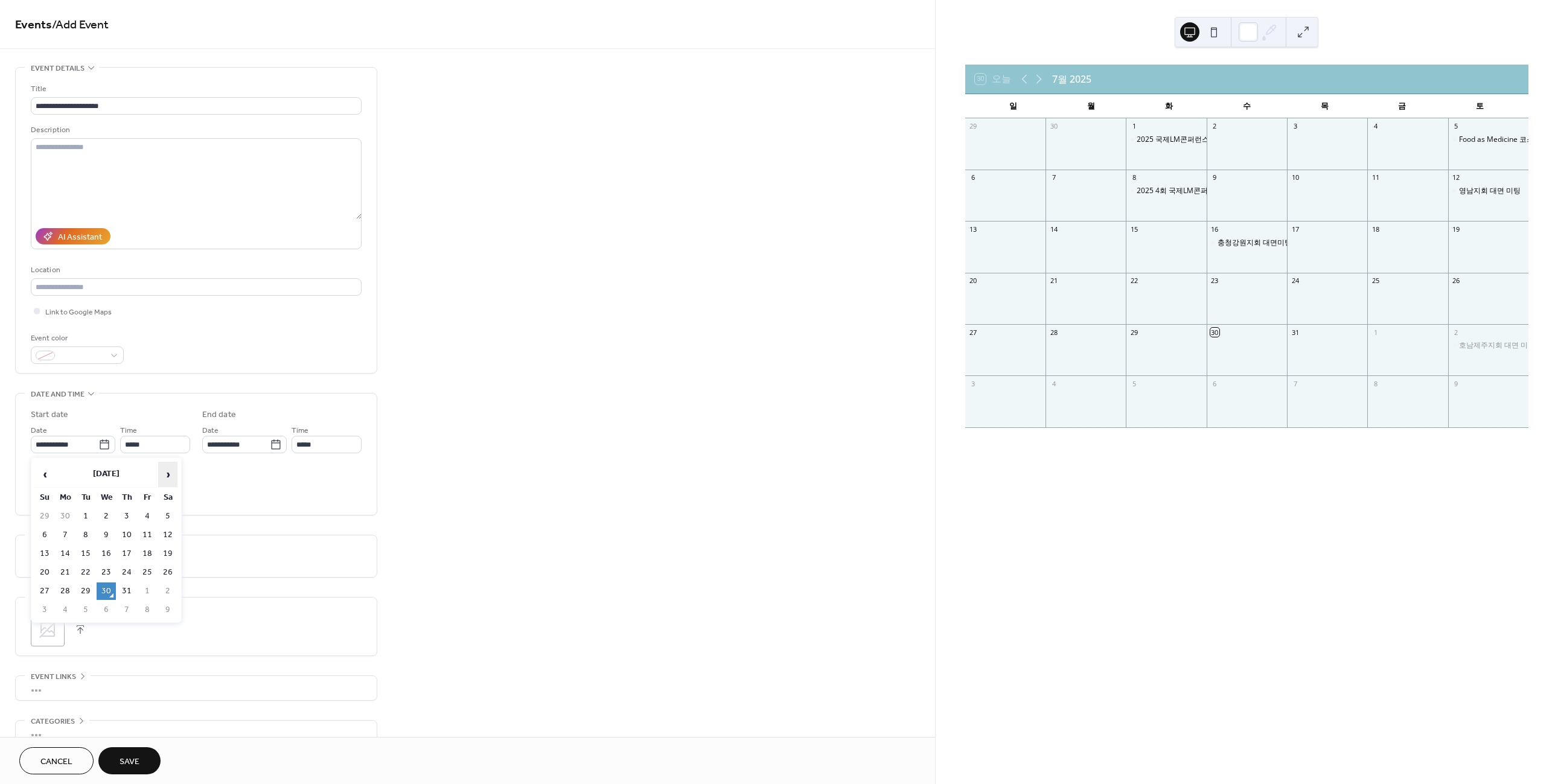 click on "›" at bounding box center [168, 474] 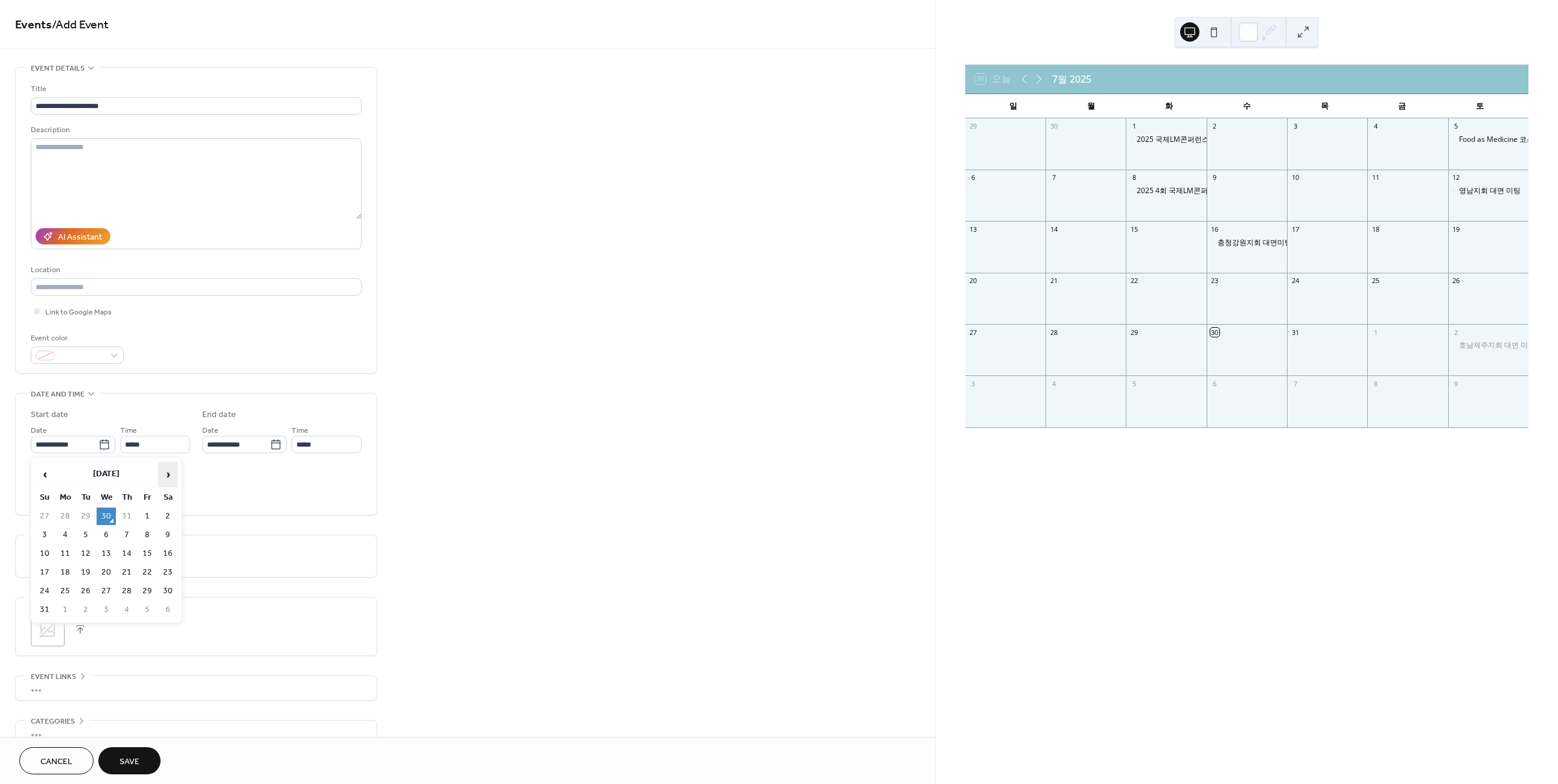click on "›" at bounding box center [168, 474] 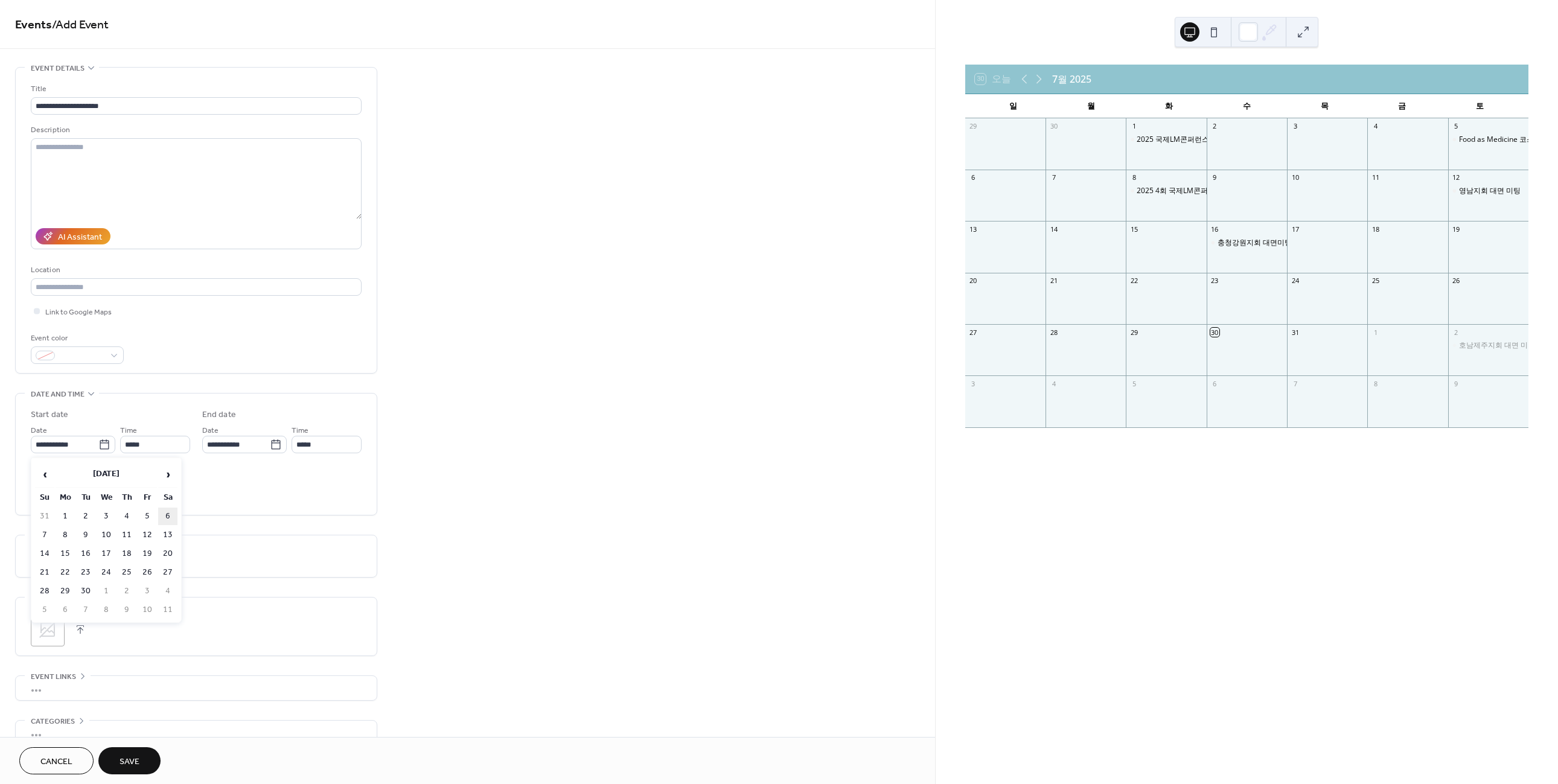 click on "6" at bounding box center [168, 516] 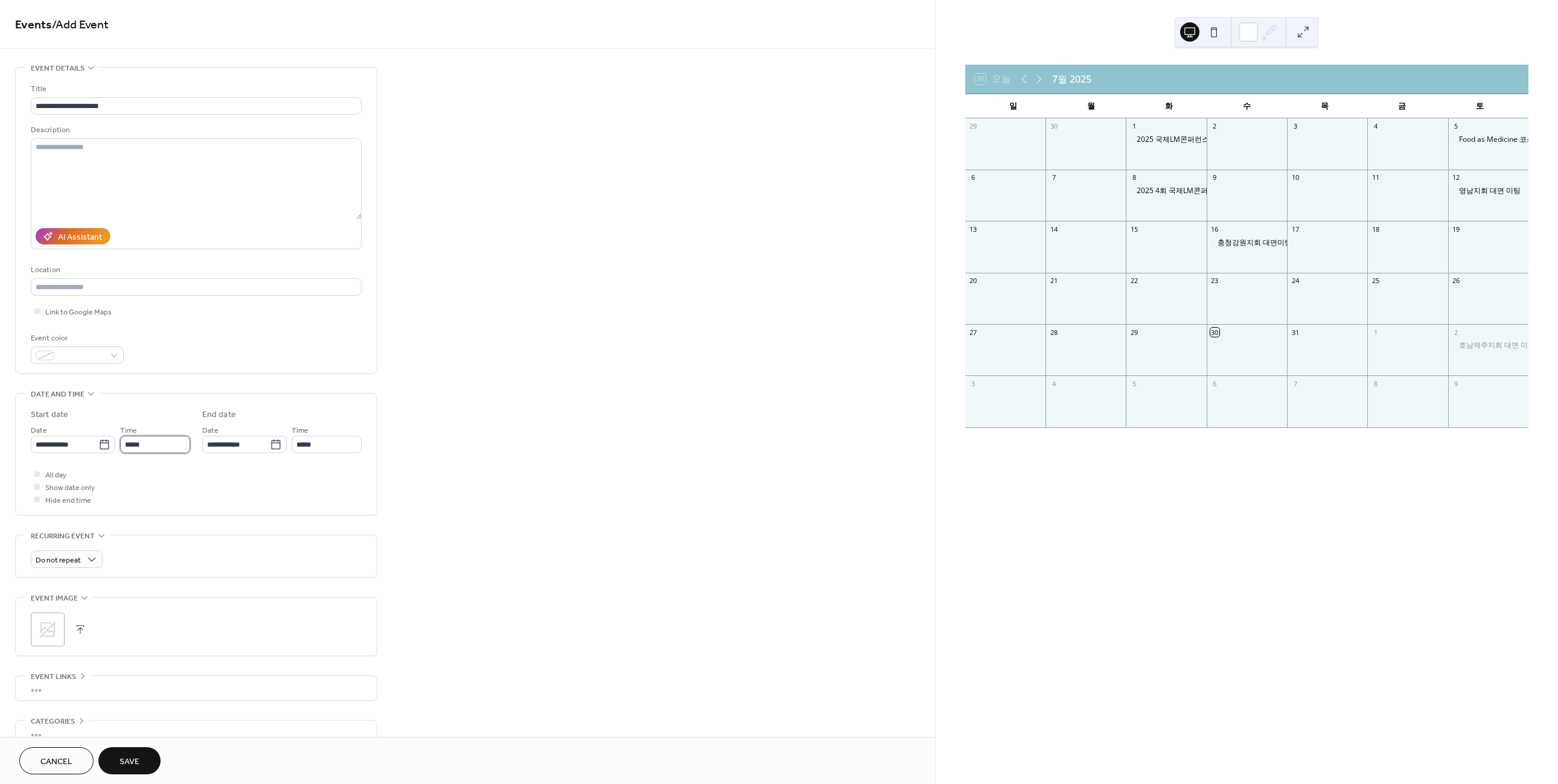 click on "*****" at bounding box center [155, 444] 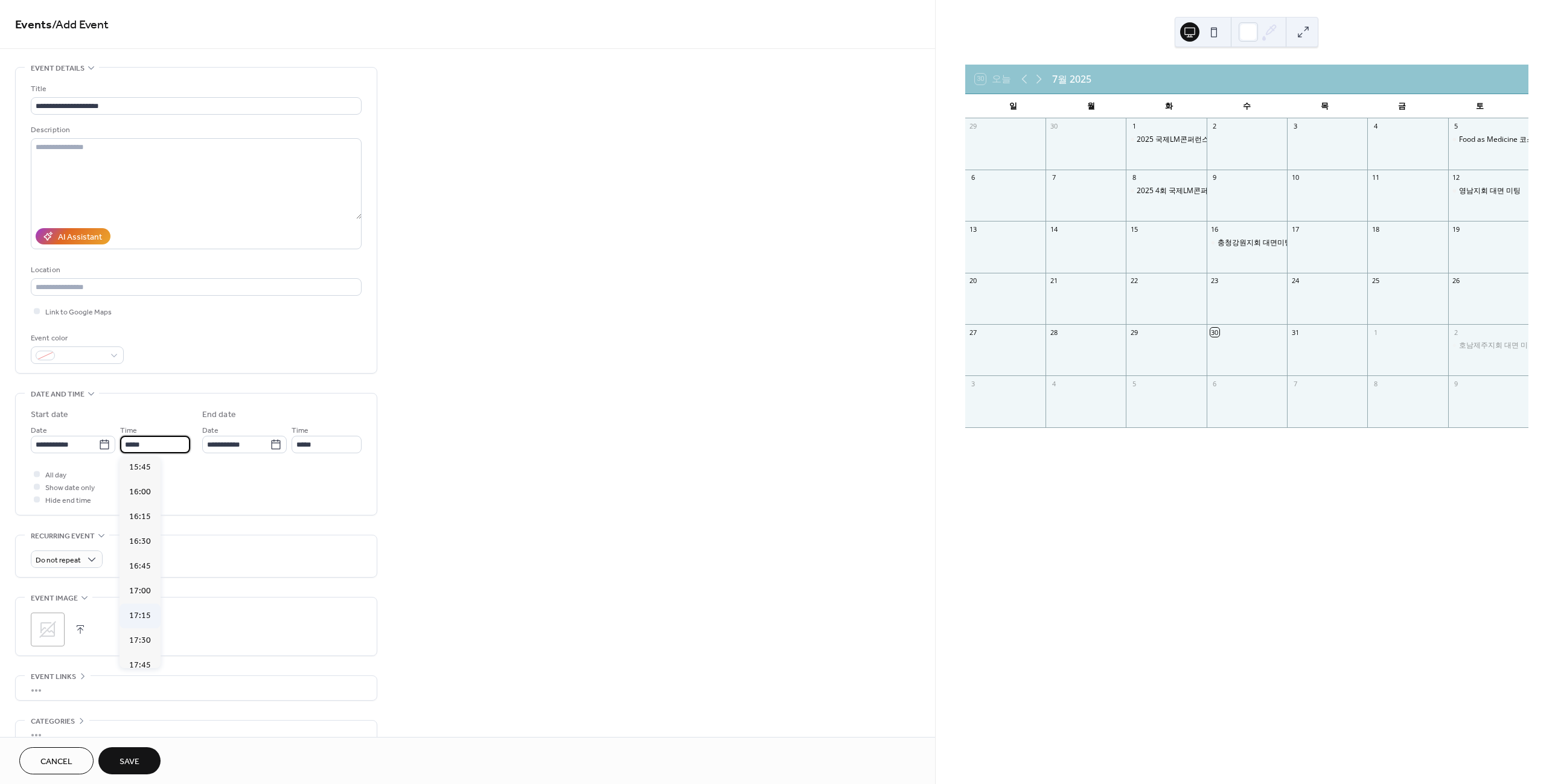 scroll, scrollTop: 1564, scrollLeft: 0, axis: vertical 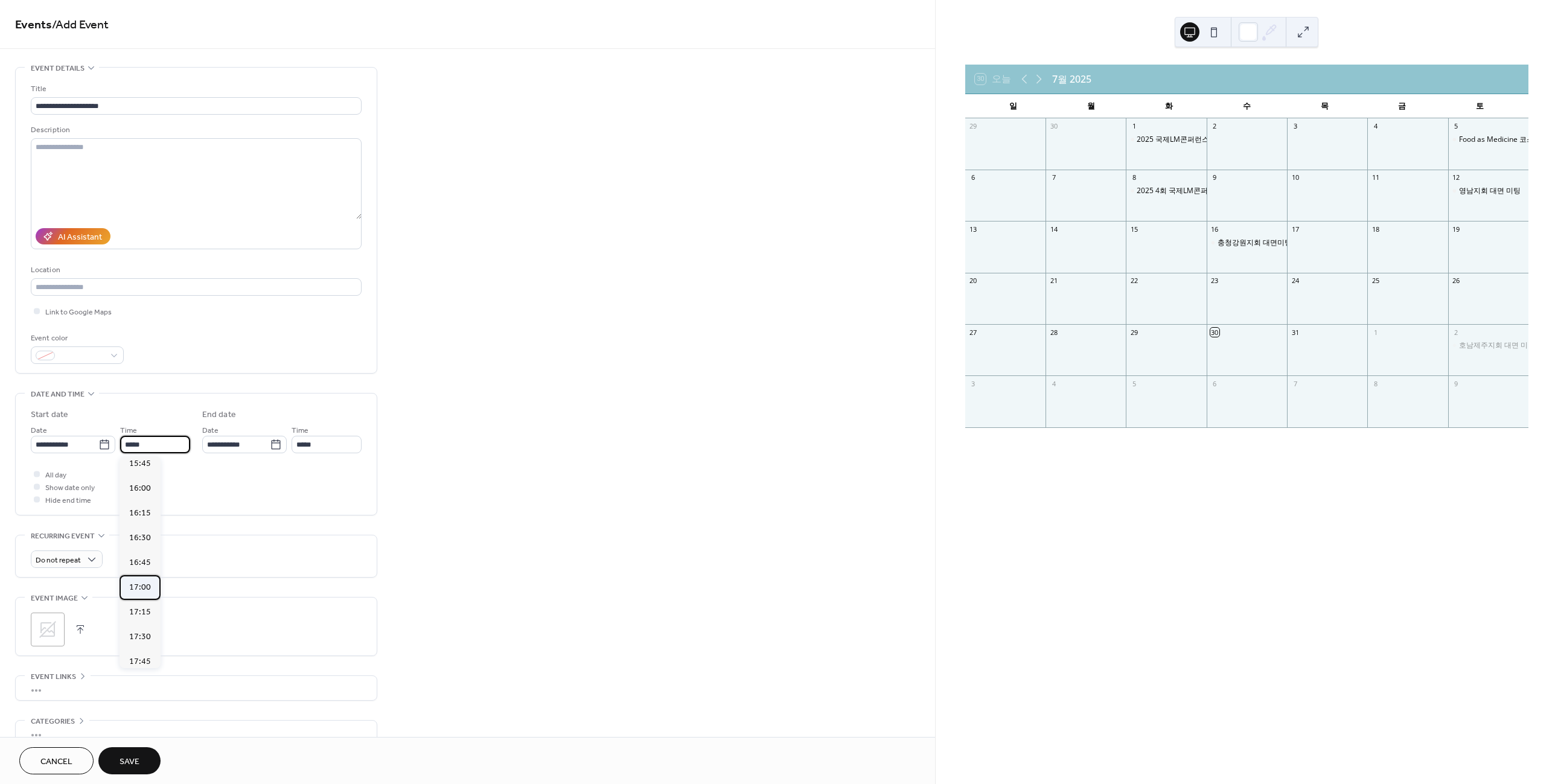 click on "17:00" at bounding box center (140, 587) 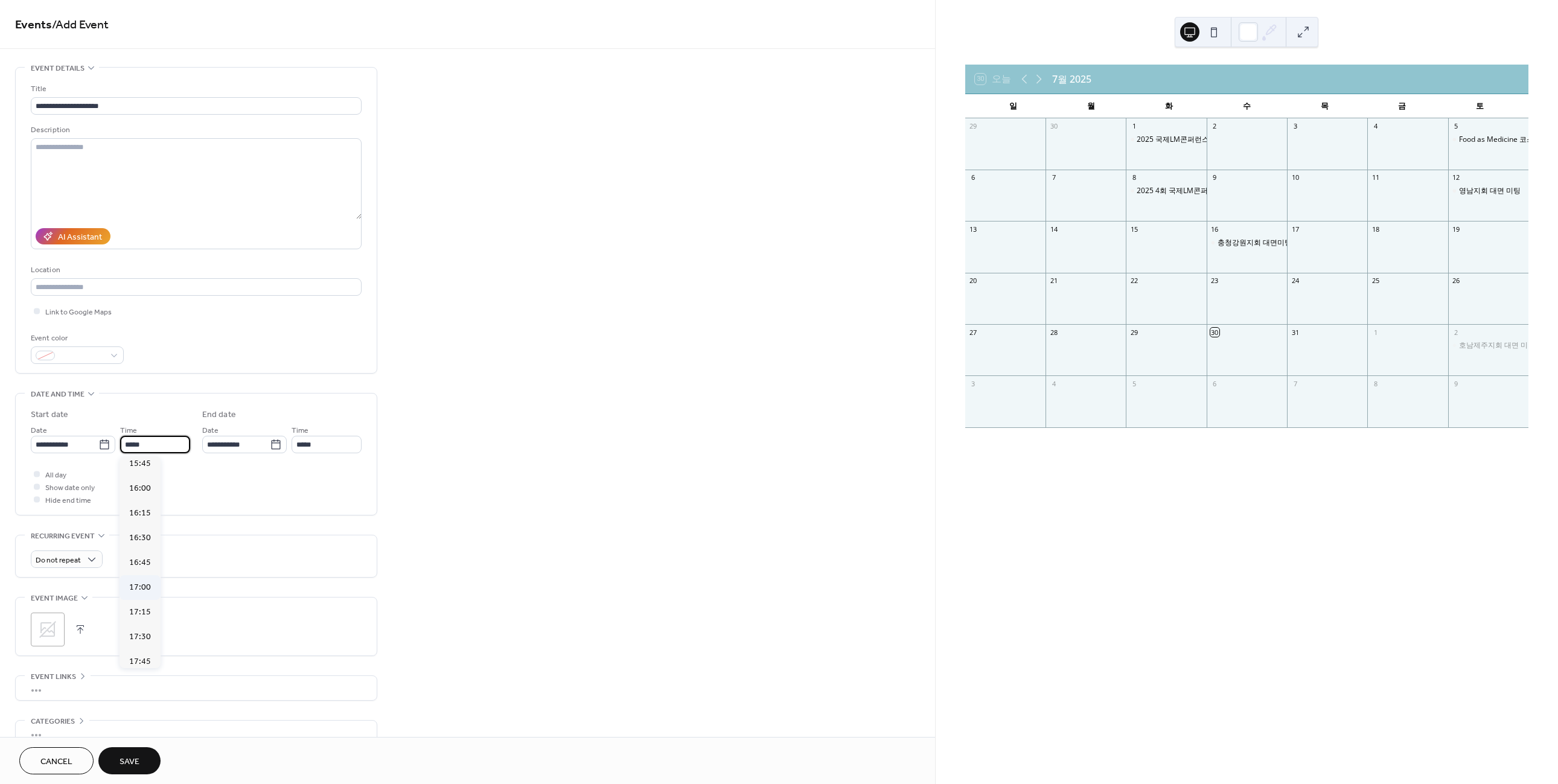 type on "*****" 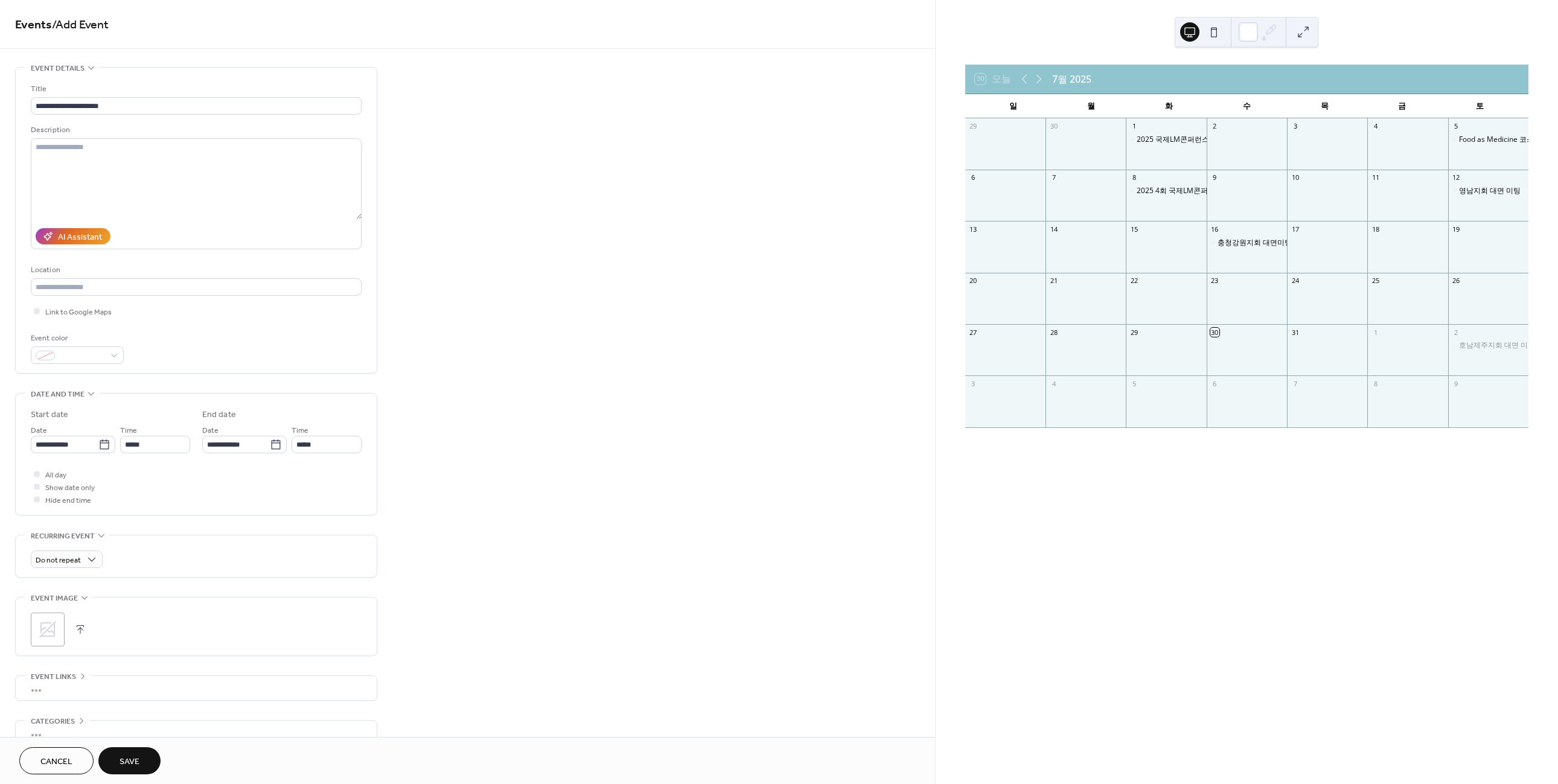 click on "Save" at bounding box center (129, 762) 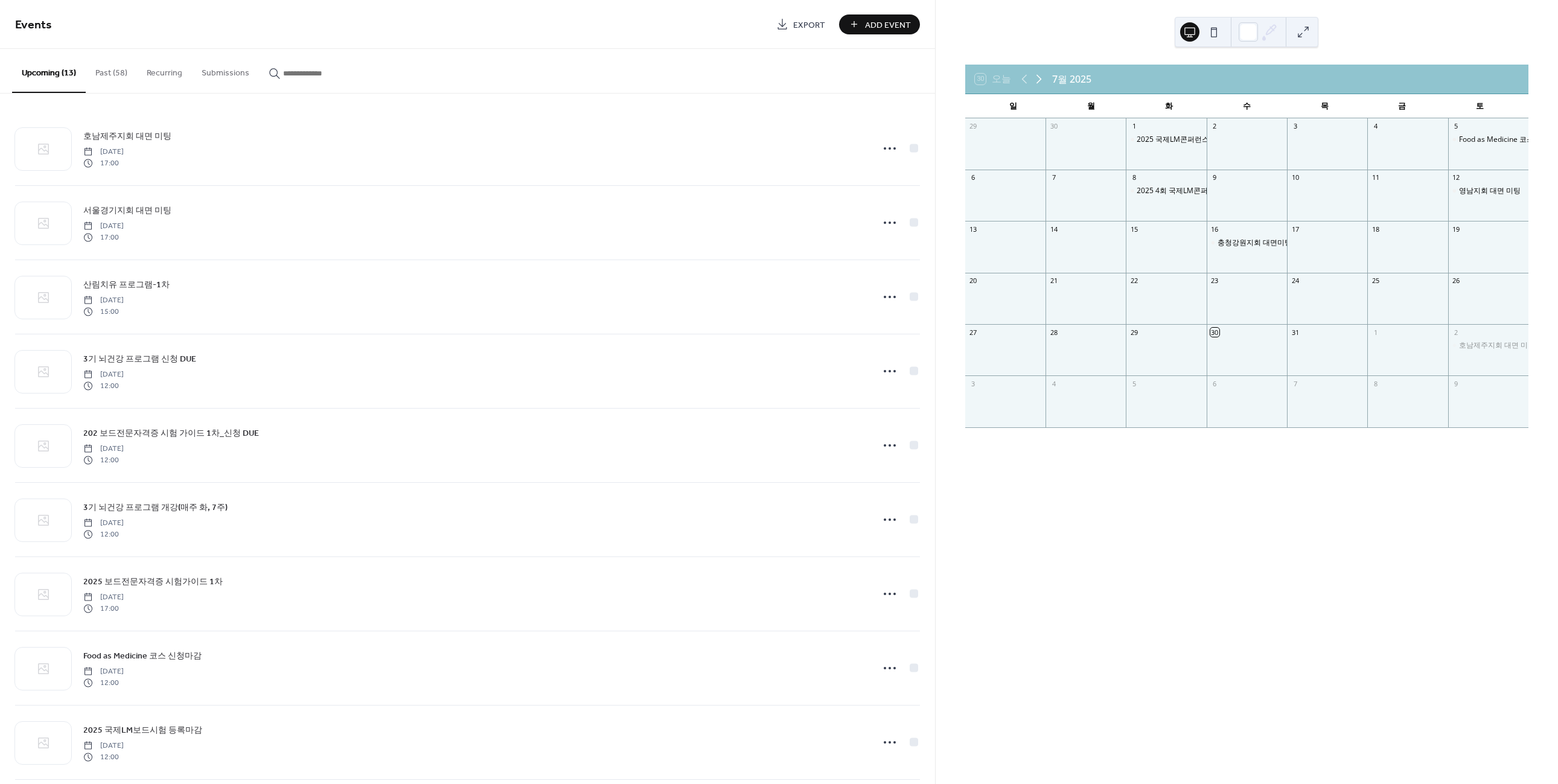 click 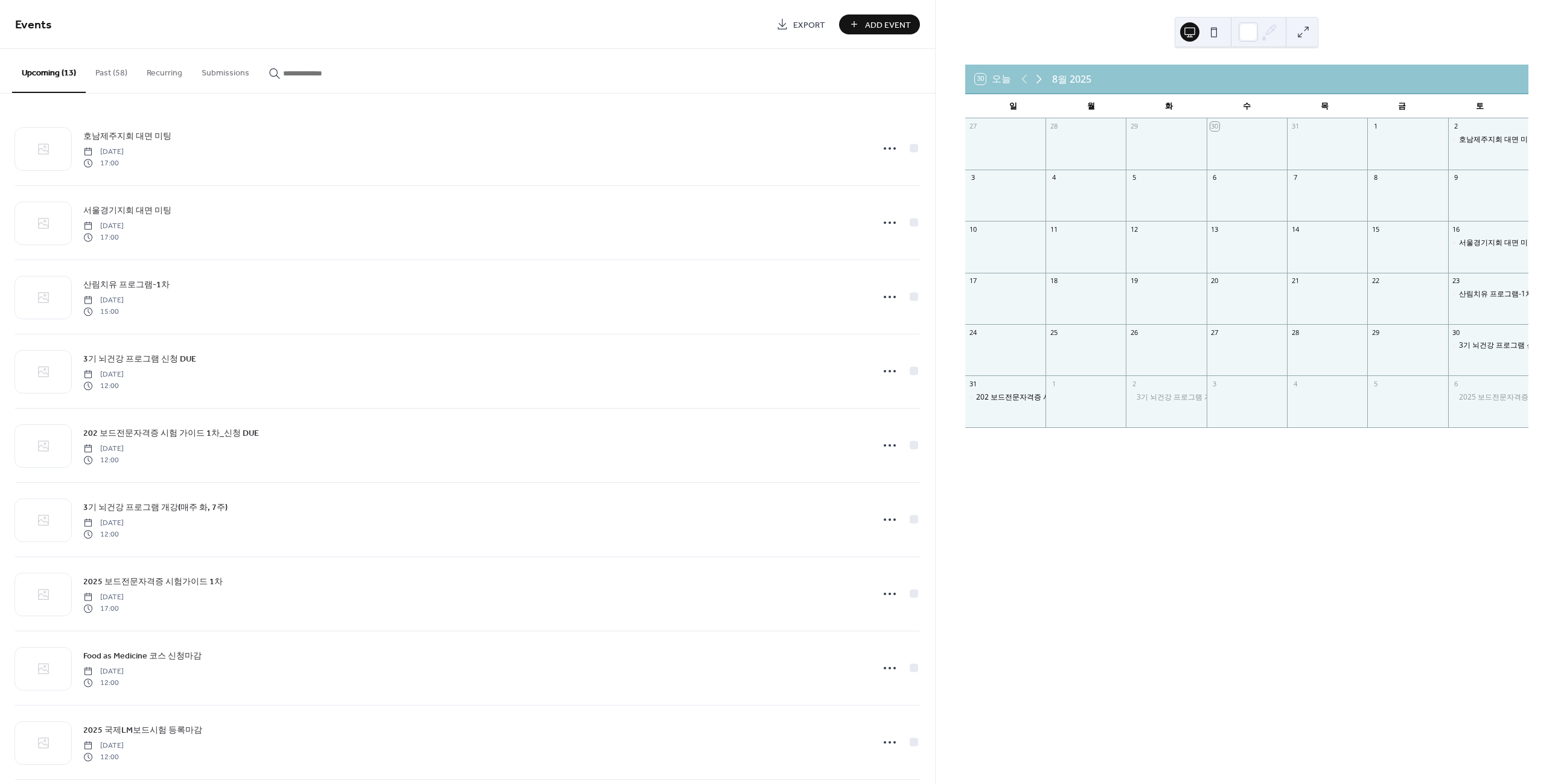 click 